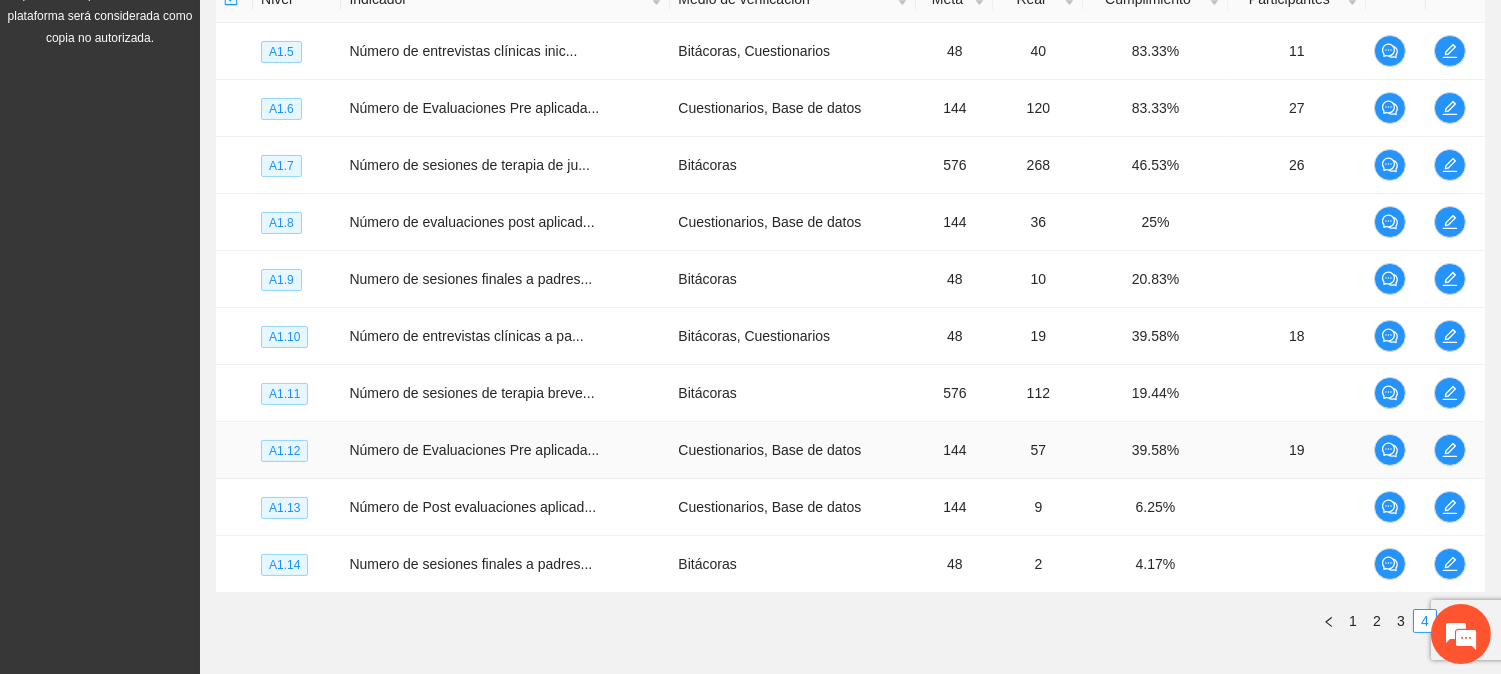 scroll, scrollTop: 522, scrollLeft: 0, axis: vertical 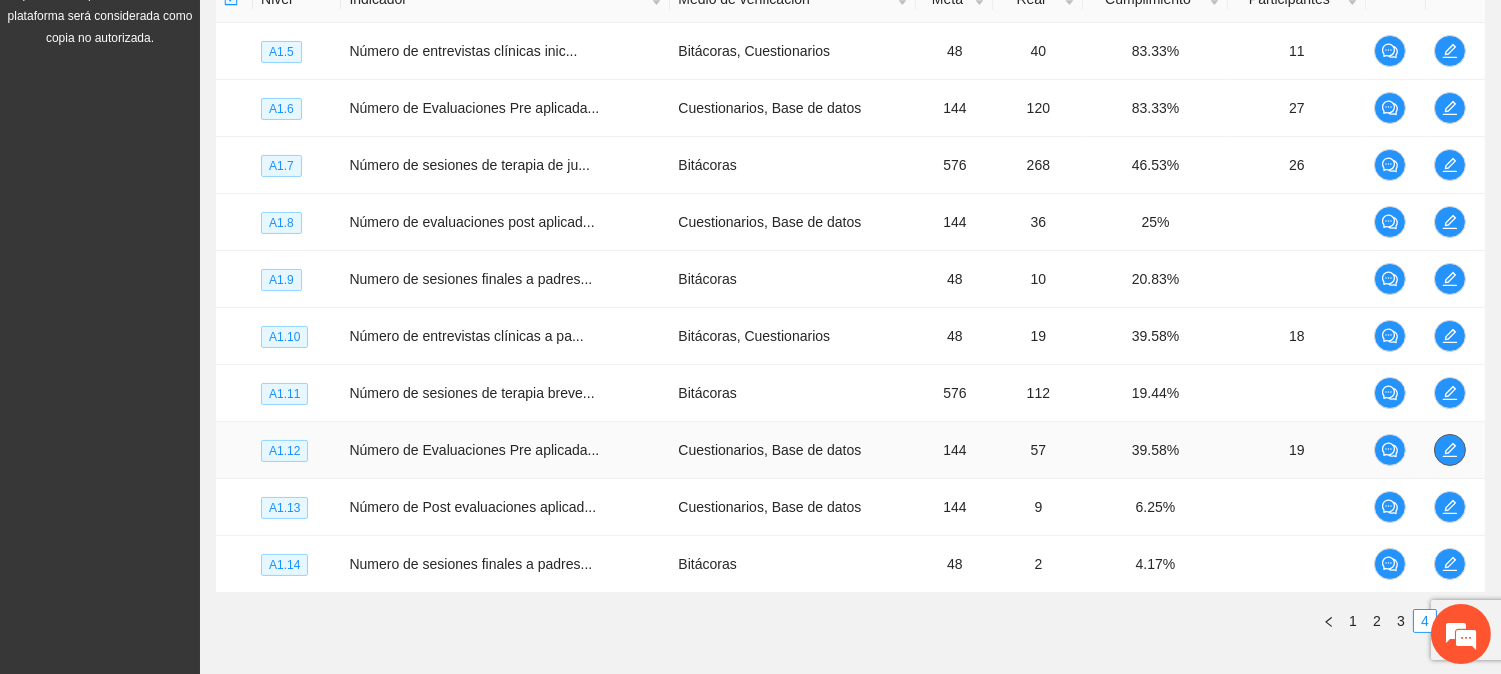 click 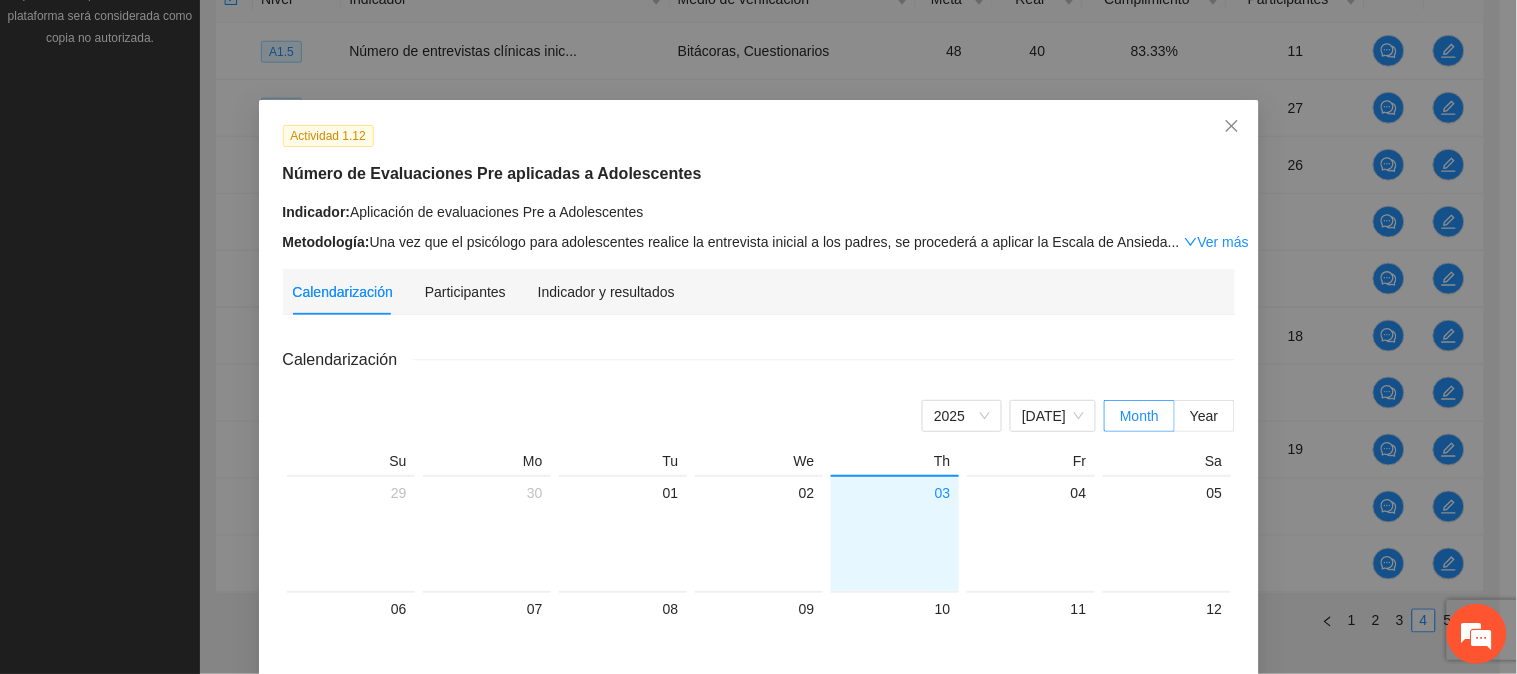 drag, startPoint x: 1150, startPoint y: 318, endPoint x: 1110, endPoint y: 340, distance: 45.65085 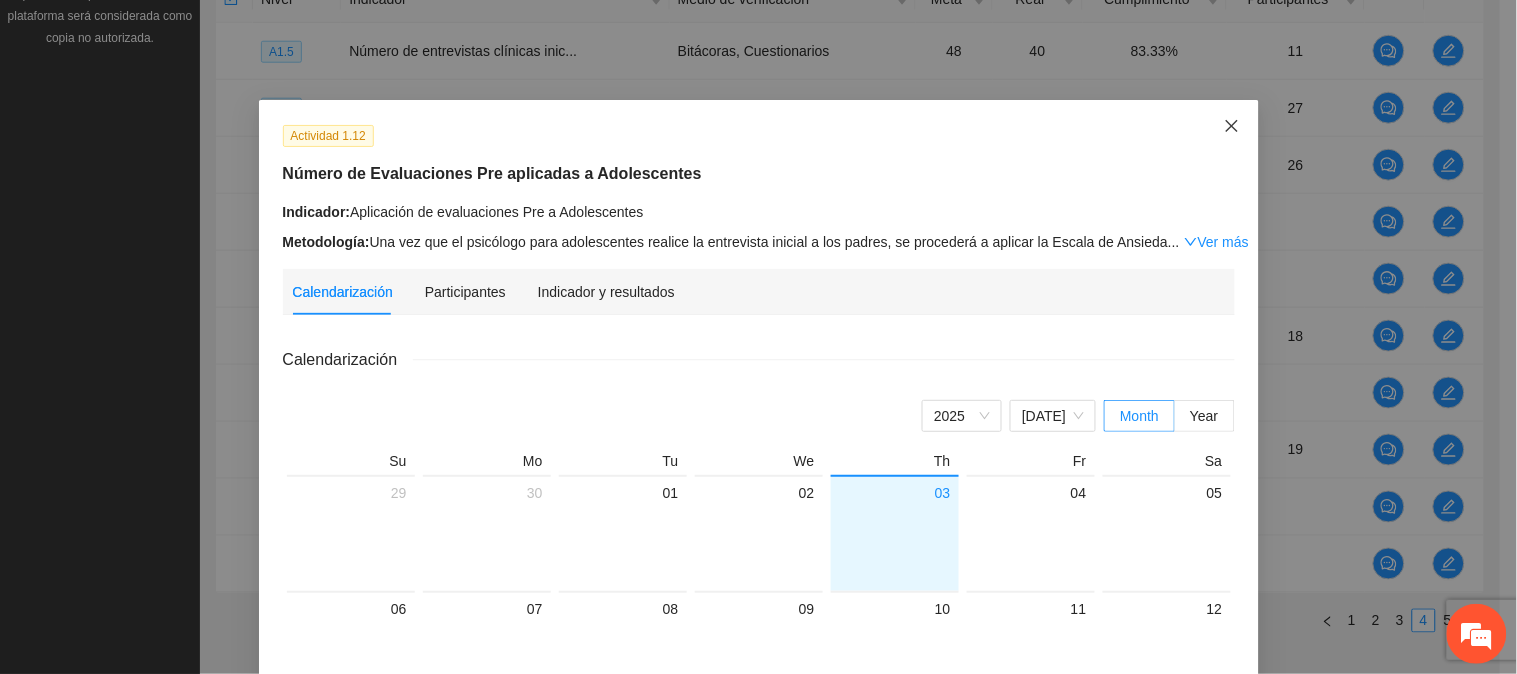 click 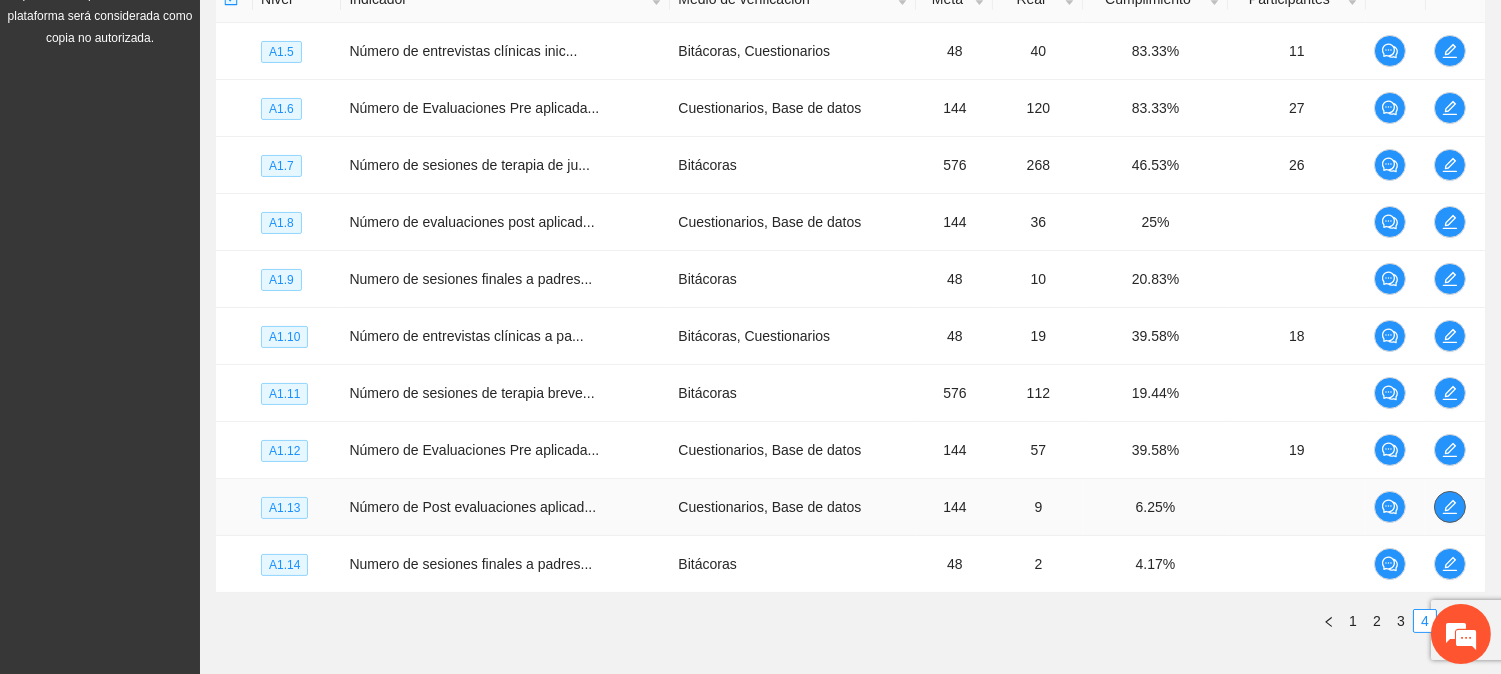 click at bounding box center (1450, 507) 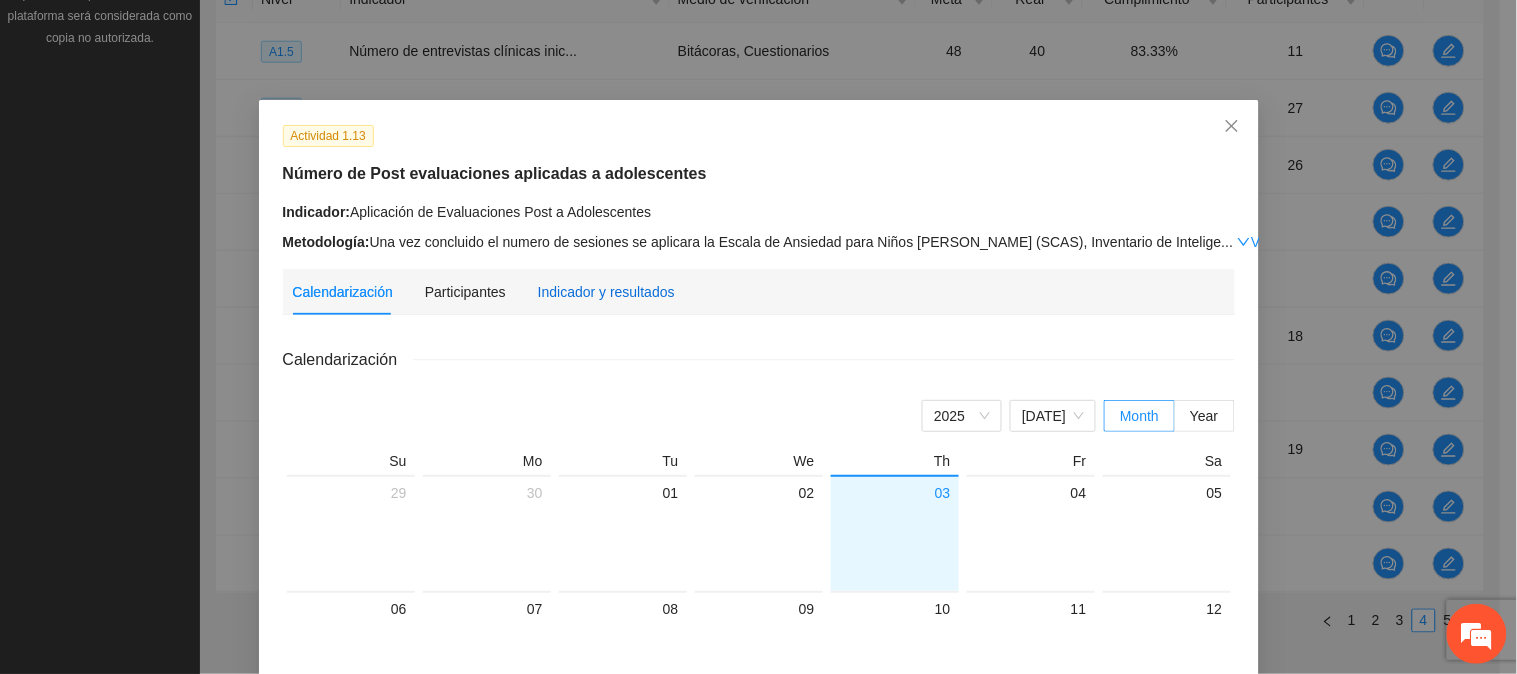 click on "Indicador y resultados" at bounding box center [606, 292] 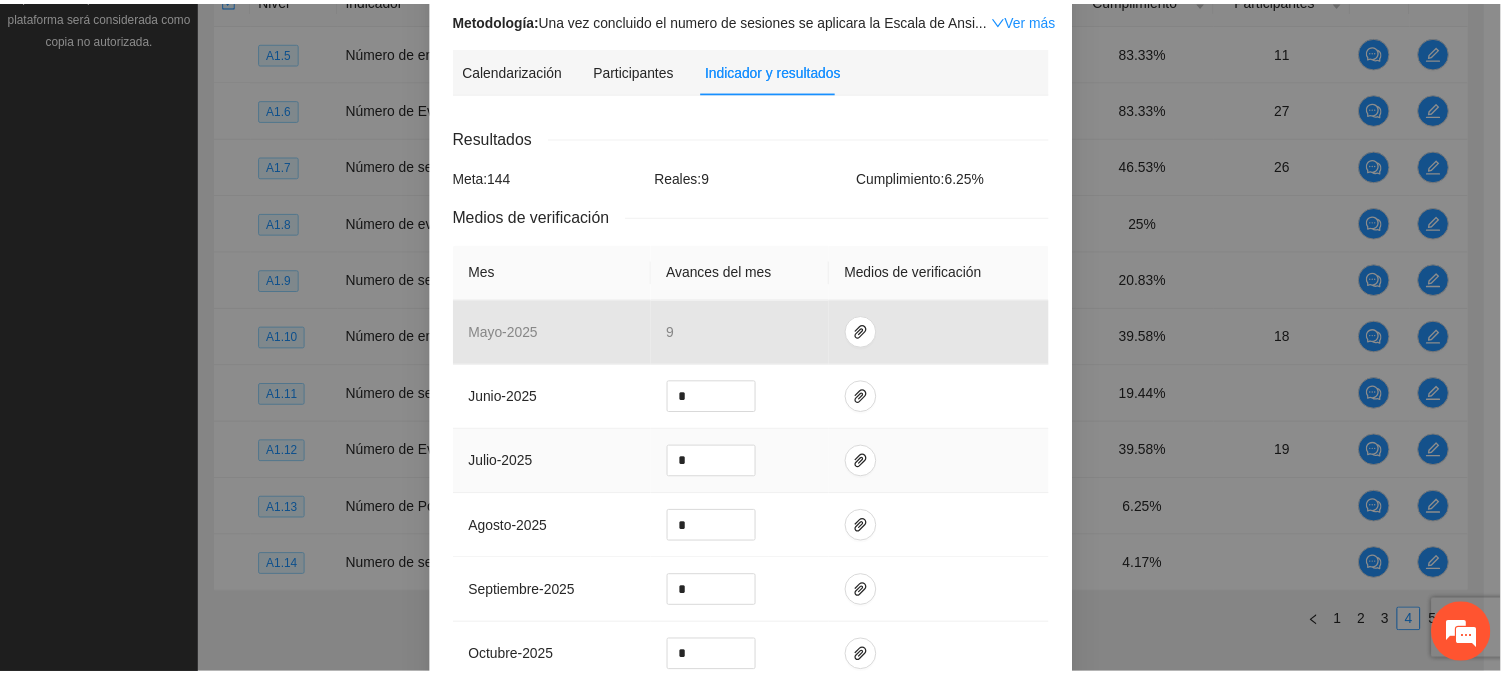 scroll, scrollTop: 0, scrollLeft: 0, axis: both 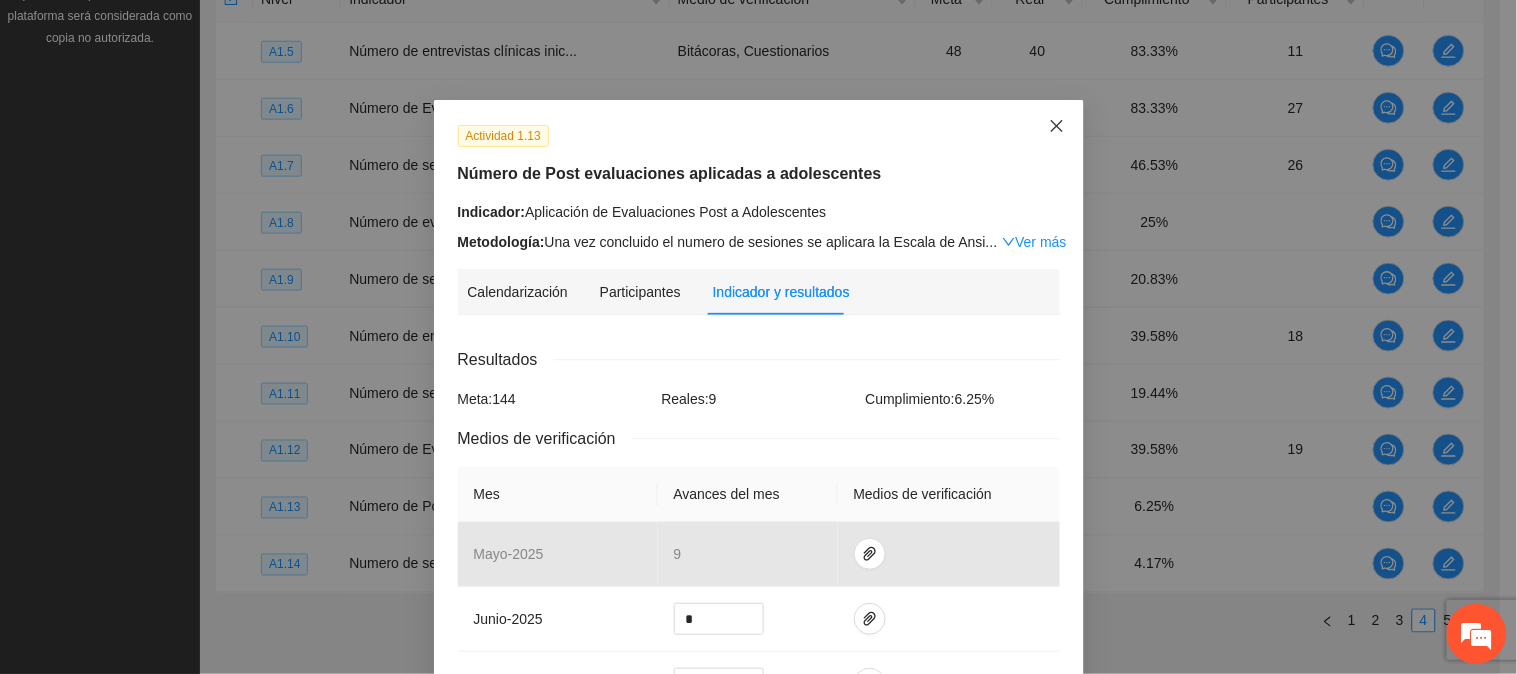 click 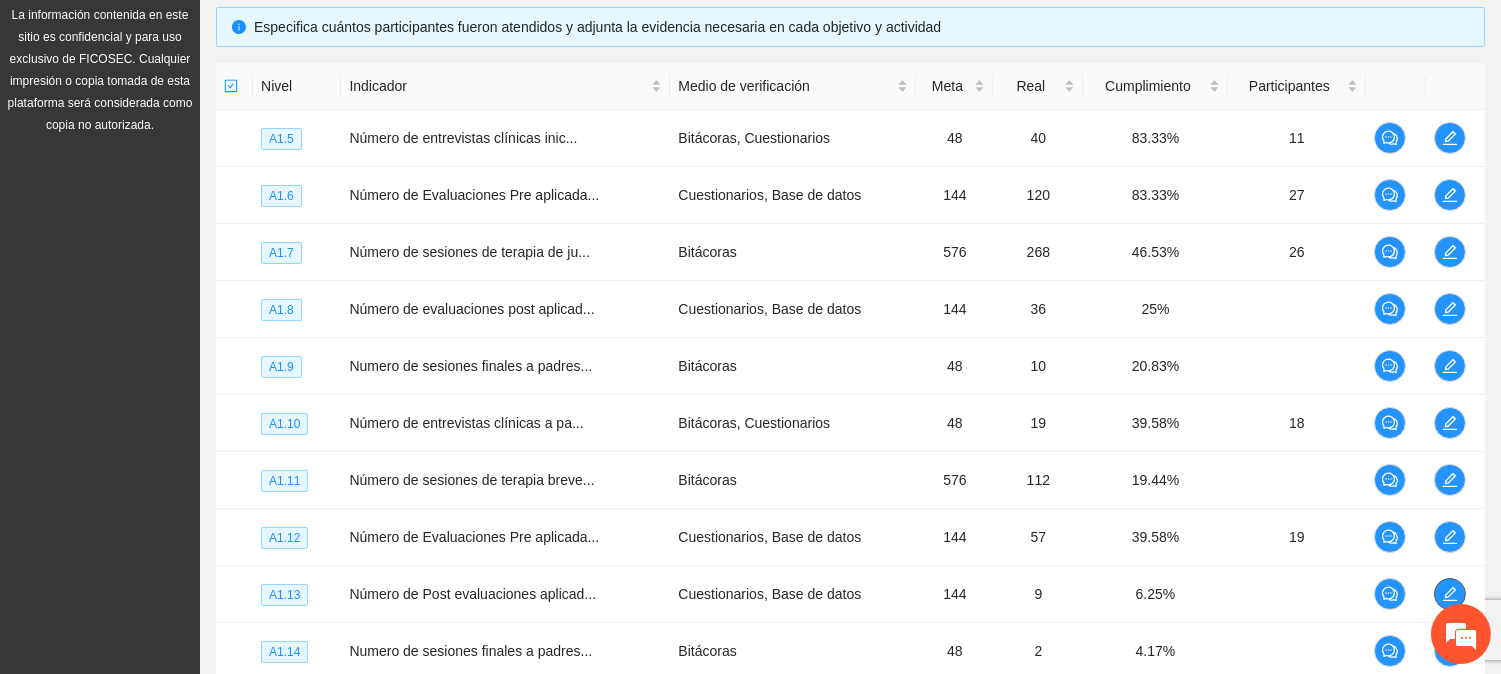 scroll, scrollTop: 0, scrollLeft: 0, axis: both 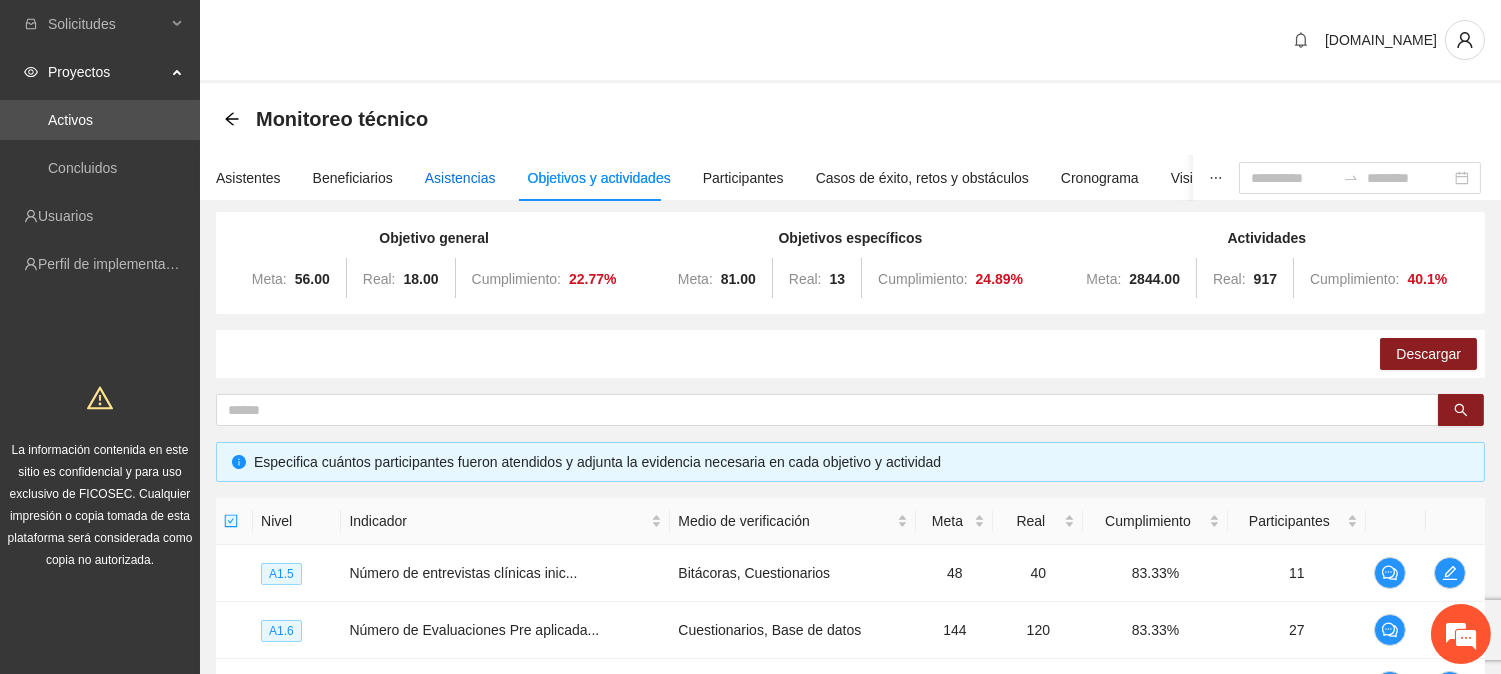 click on "Asistencias" at bounding box center [460, 178] 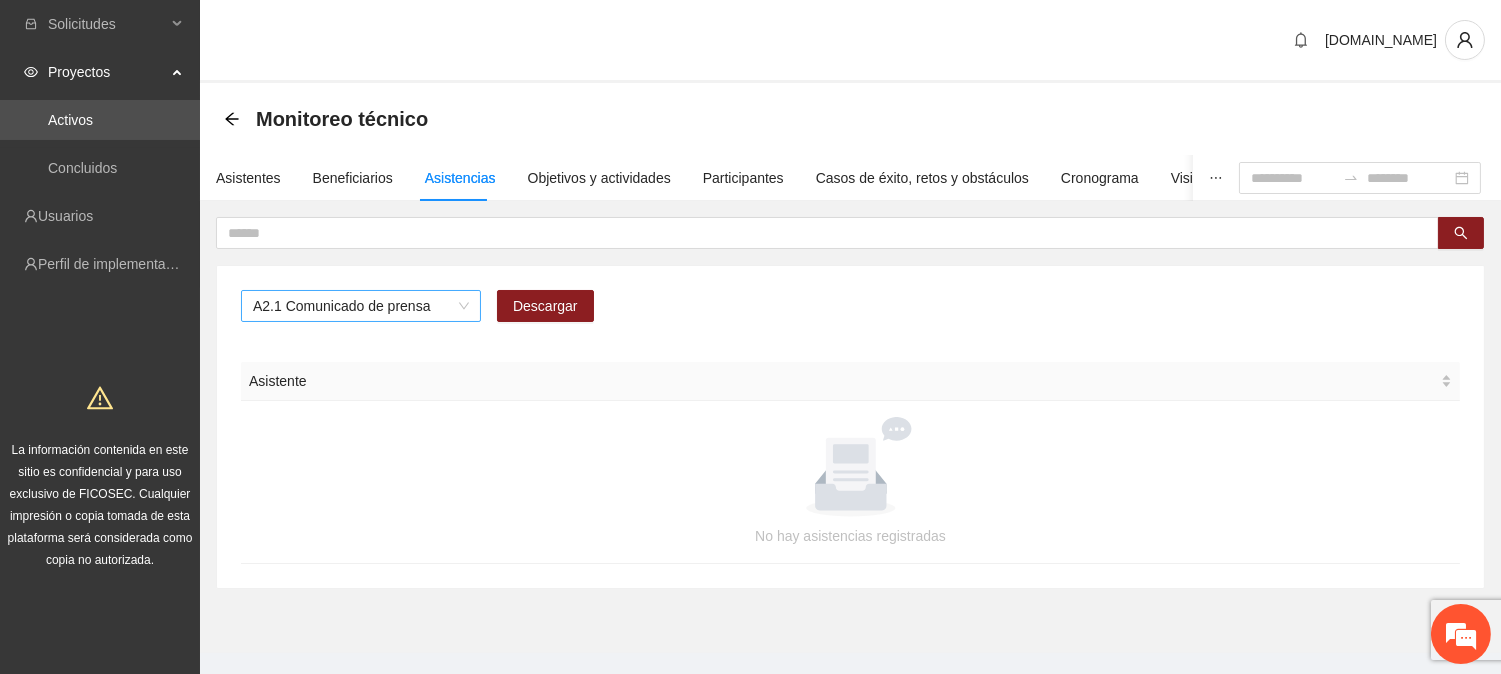 click on "A2.1 Comunicado de prensa" at bounding box center [361, 306] 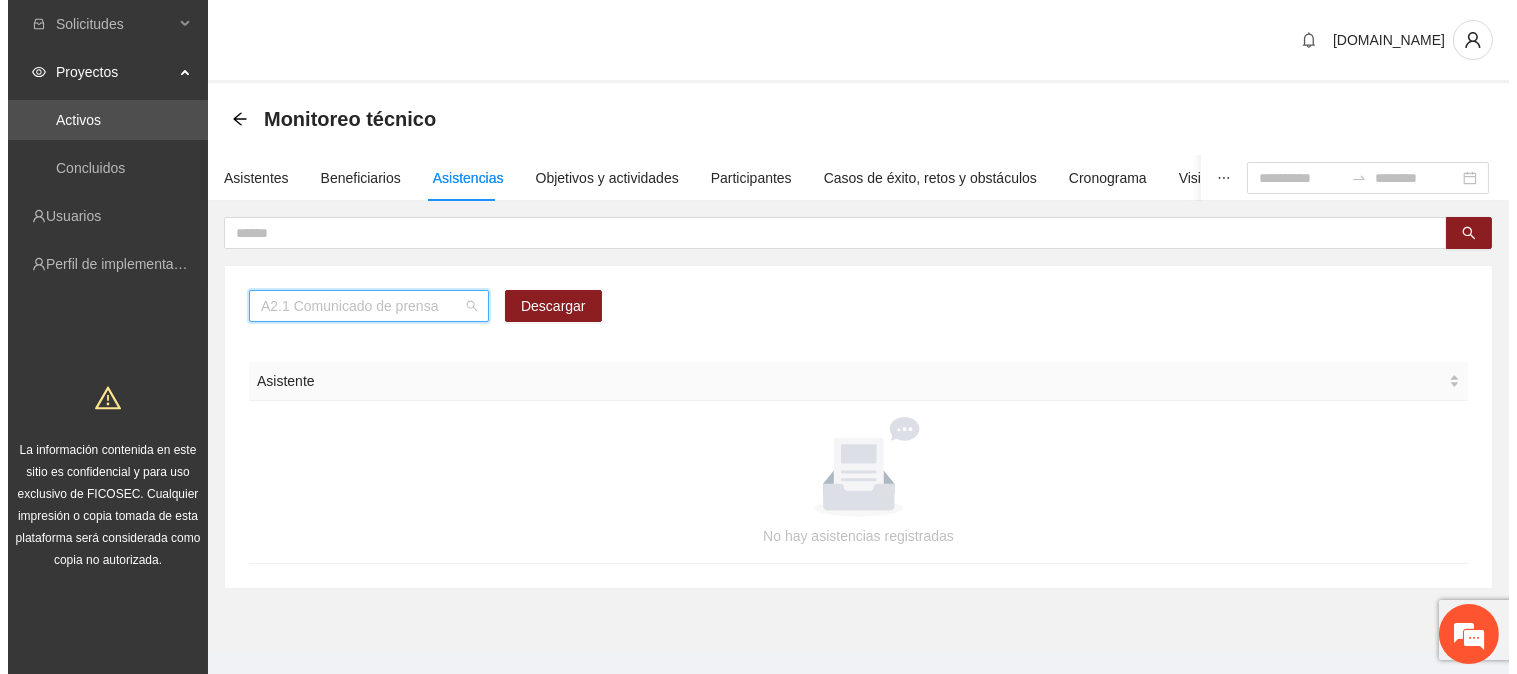 scroll, scrollTop: 255, scrollLeft: 0, axis: vertical 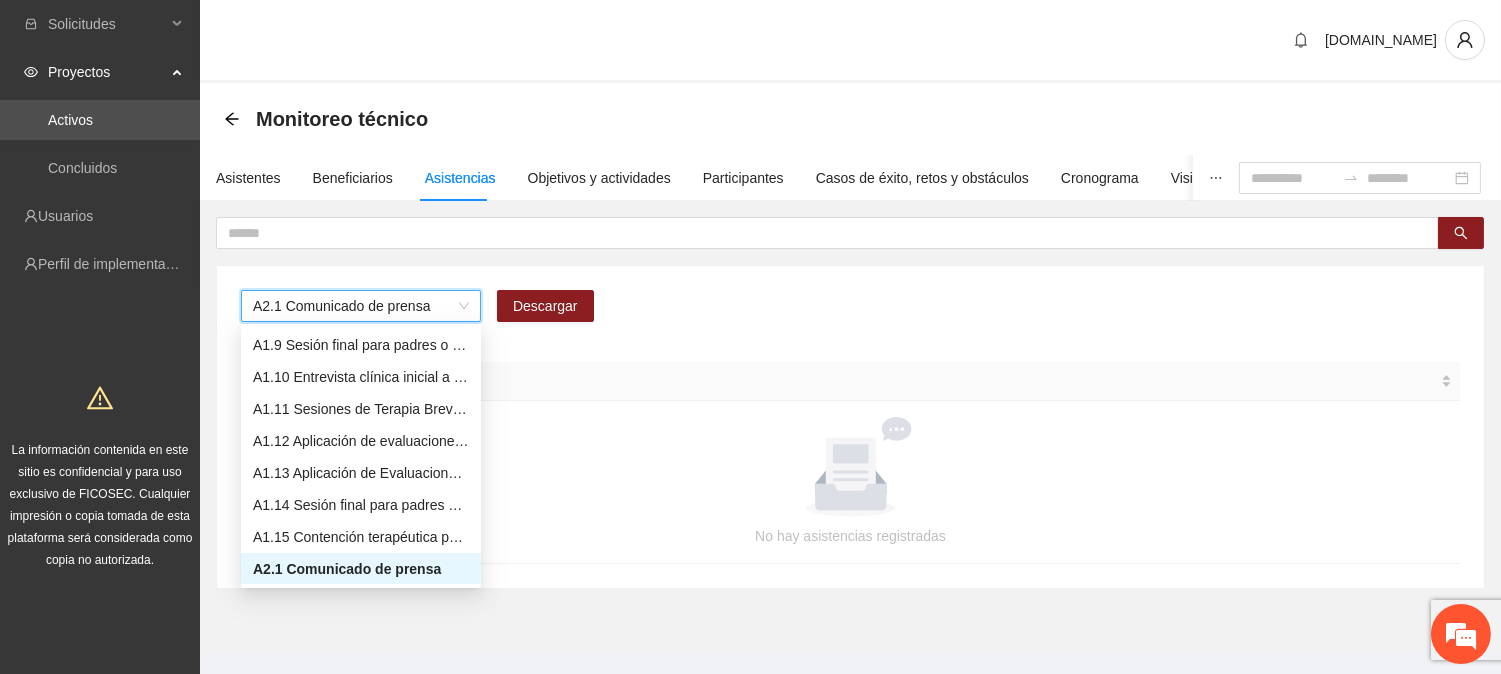 click on "A2.1 Comunicado de prensa" at bounding box center (361, 306) 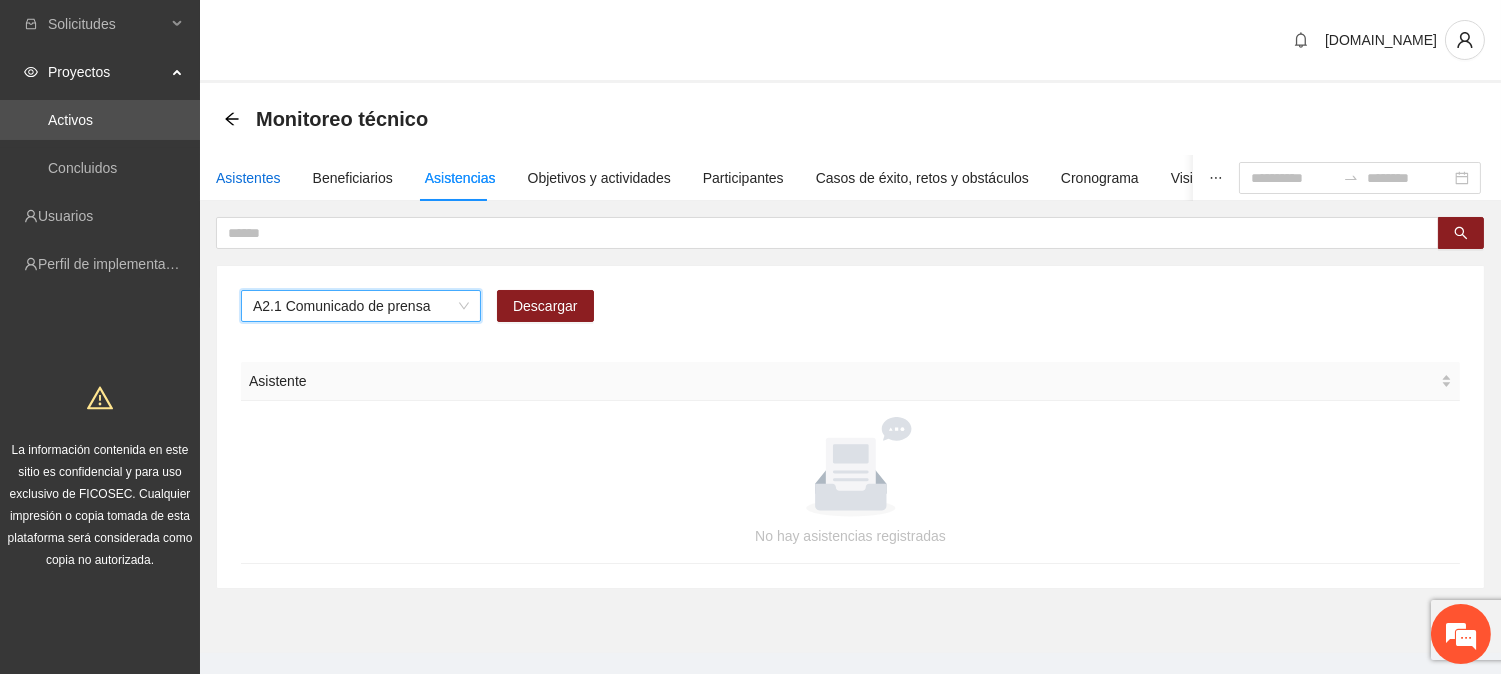 click on "Asistentes" at bounding box center (248, 178) 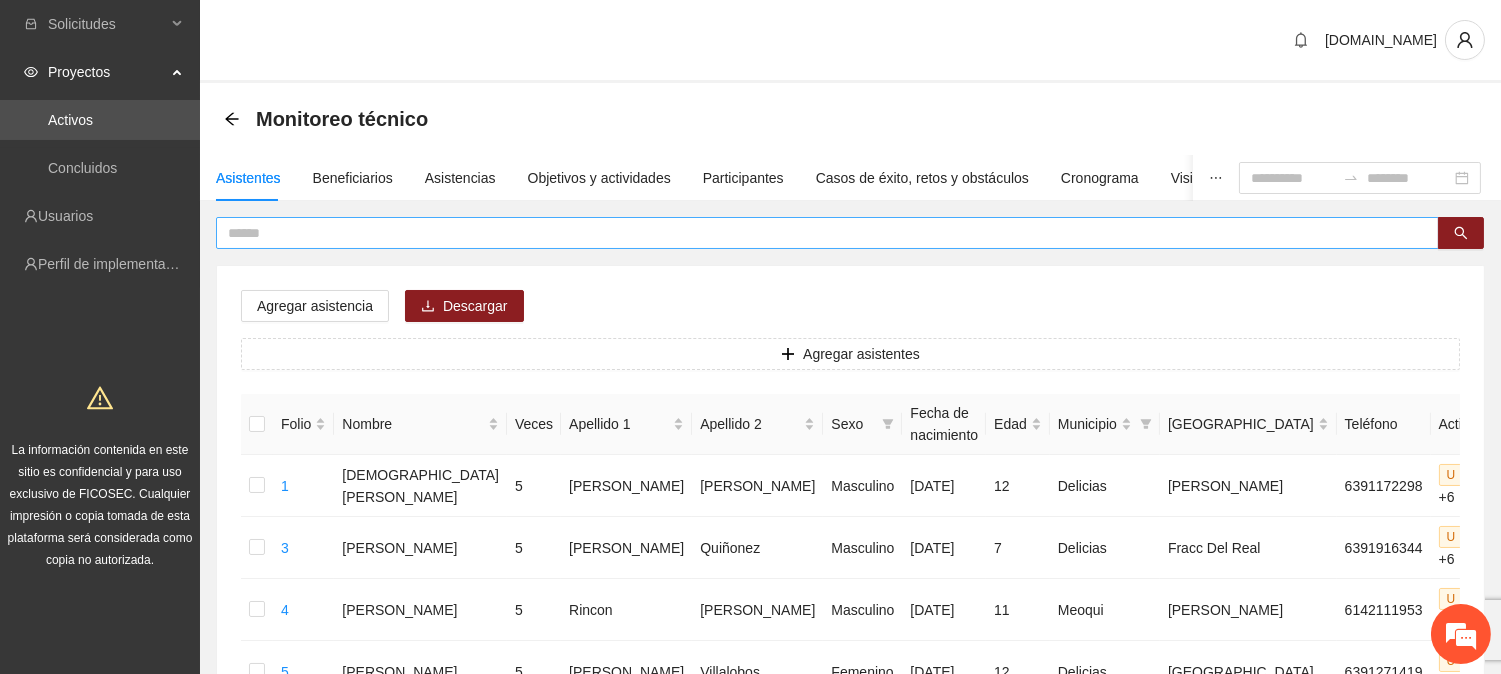 click at bounding box center [819, 233] 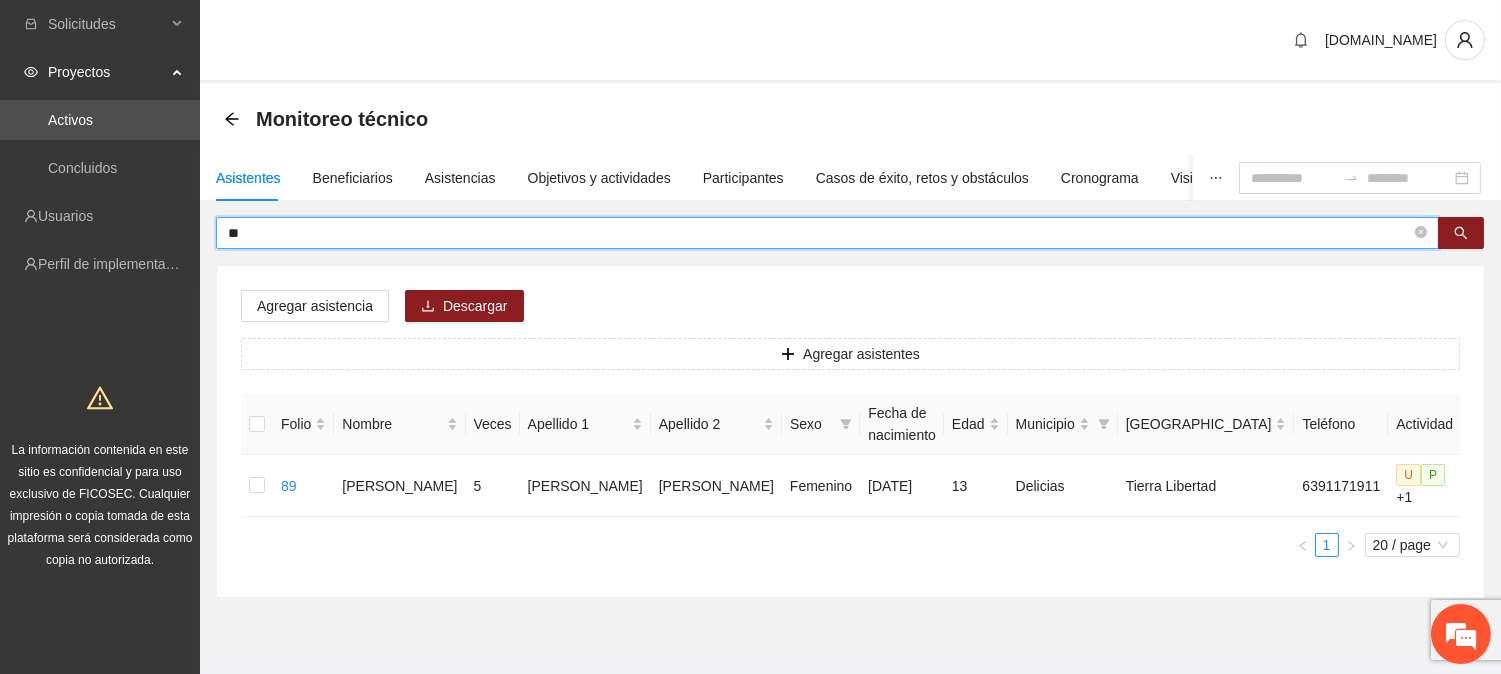 type on "*" 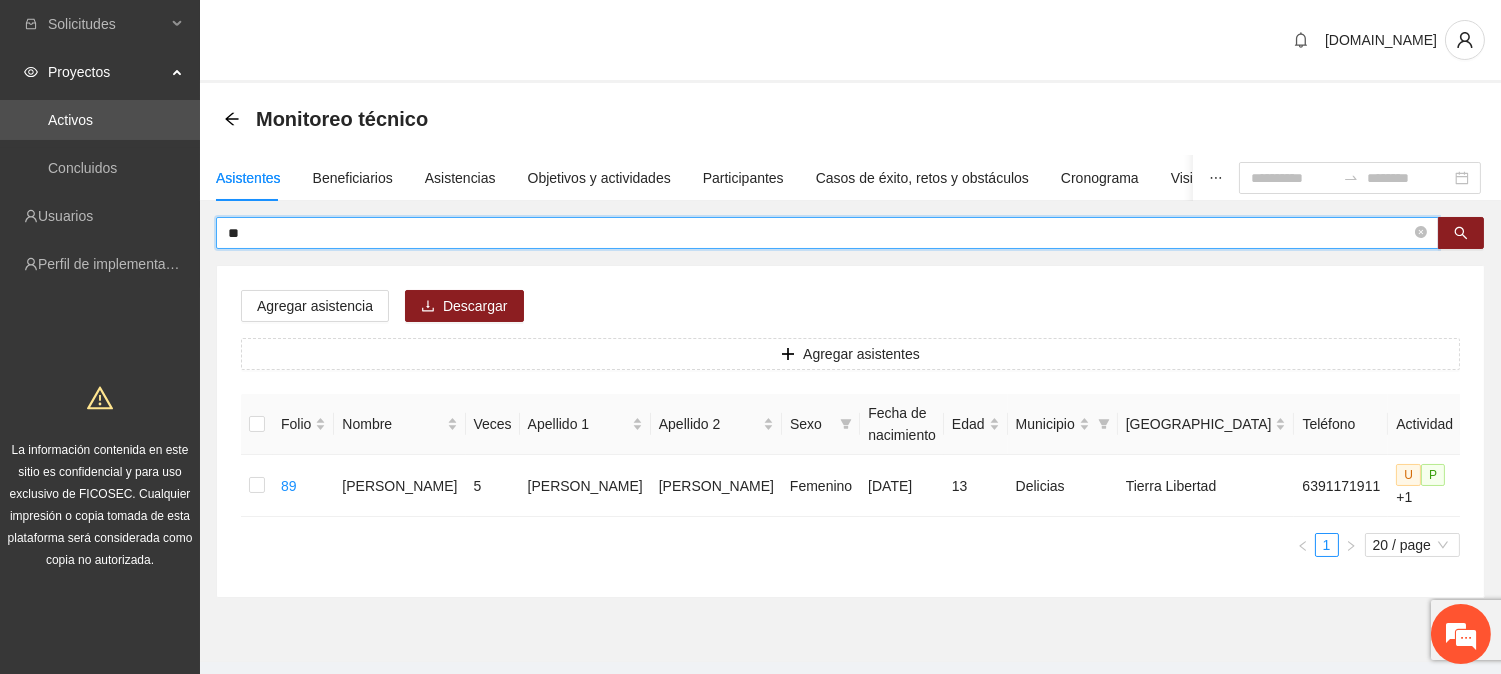 type on "*" 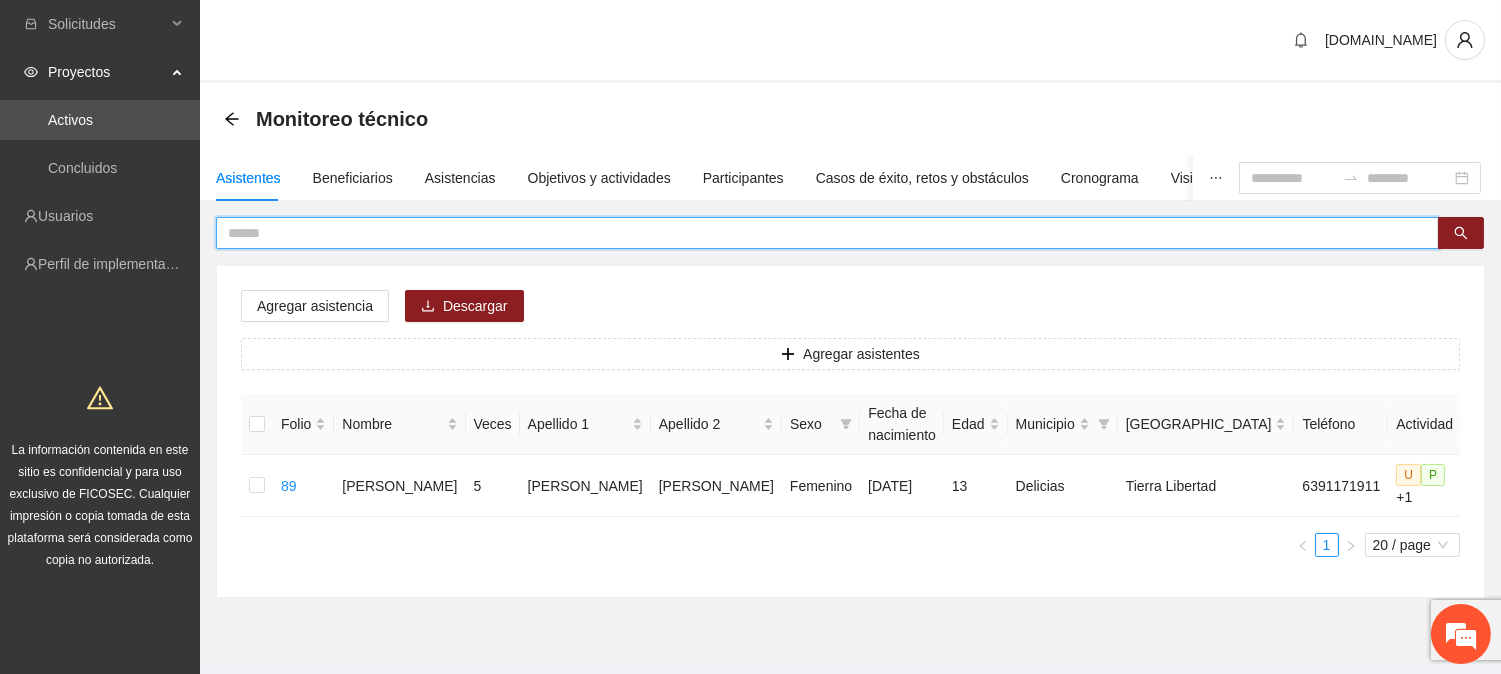 type on "*" 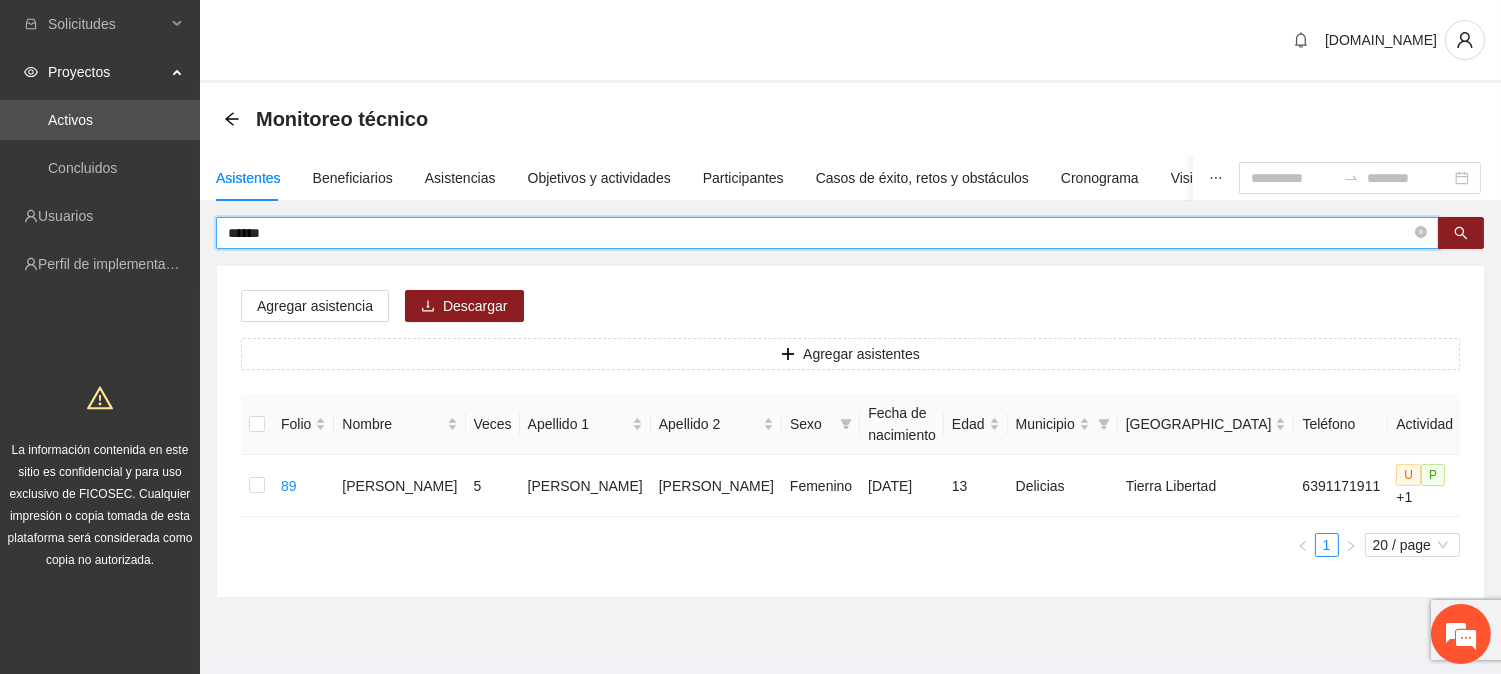 type on "******" 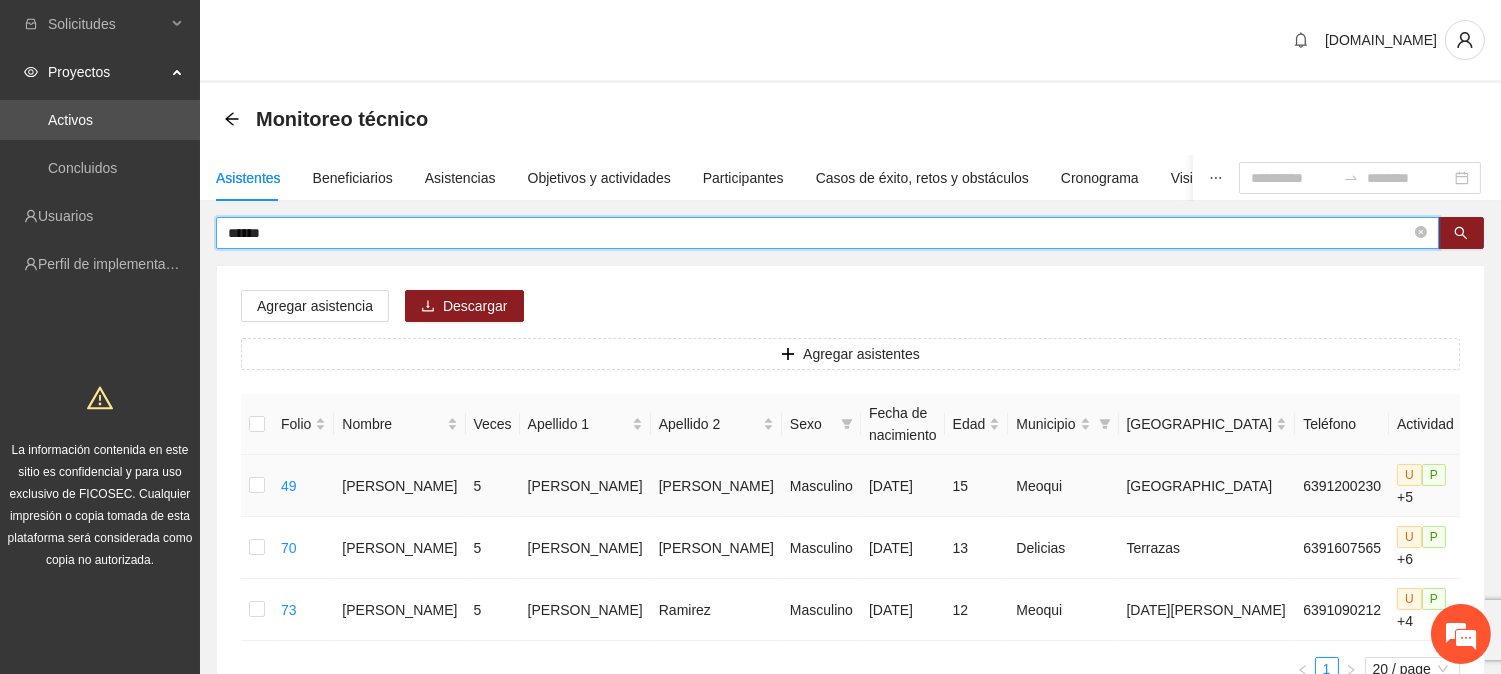 click 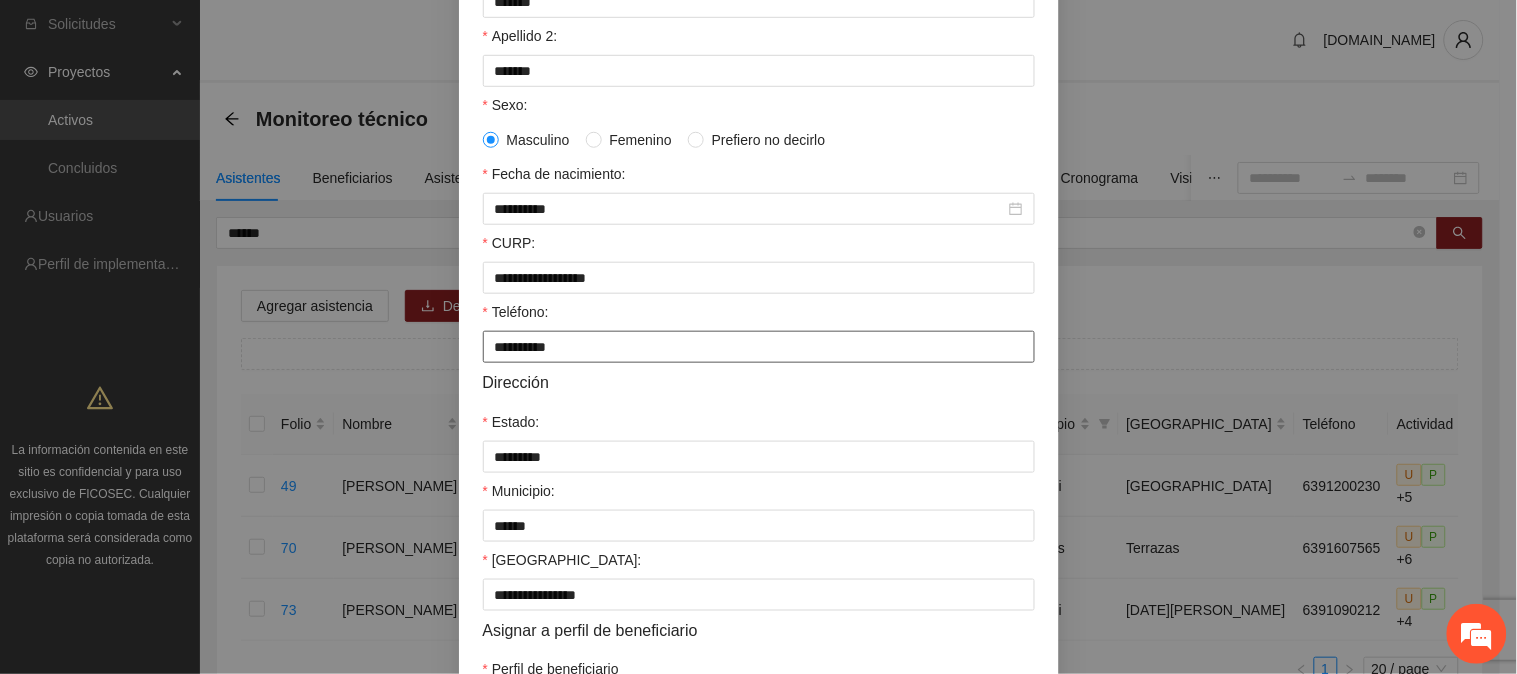 scroll, scrollTop: 506, scrollLeft: 0, axis: vertical 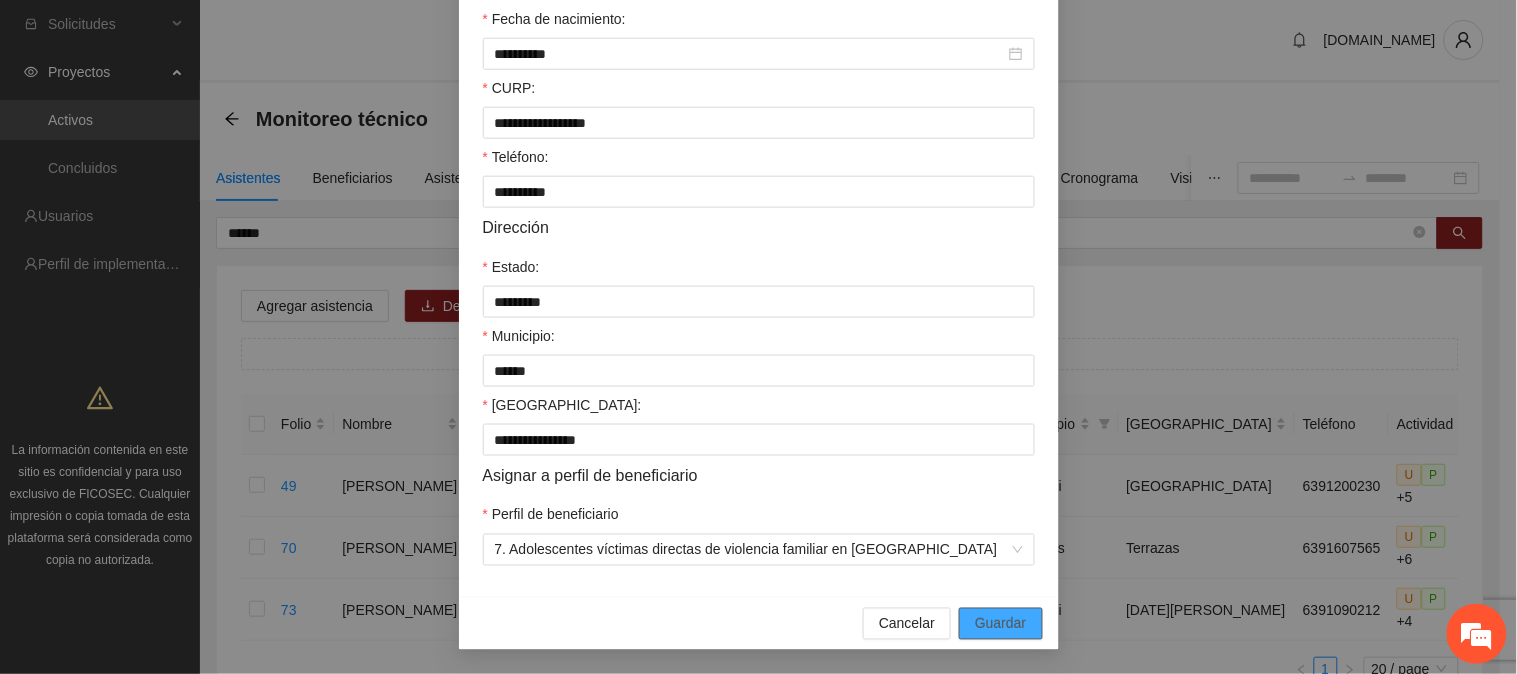 click on "Guardar" at bounding box center [1000, 624] 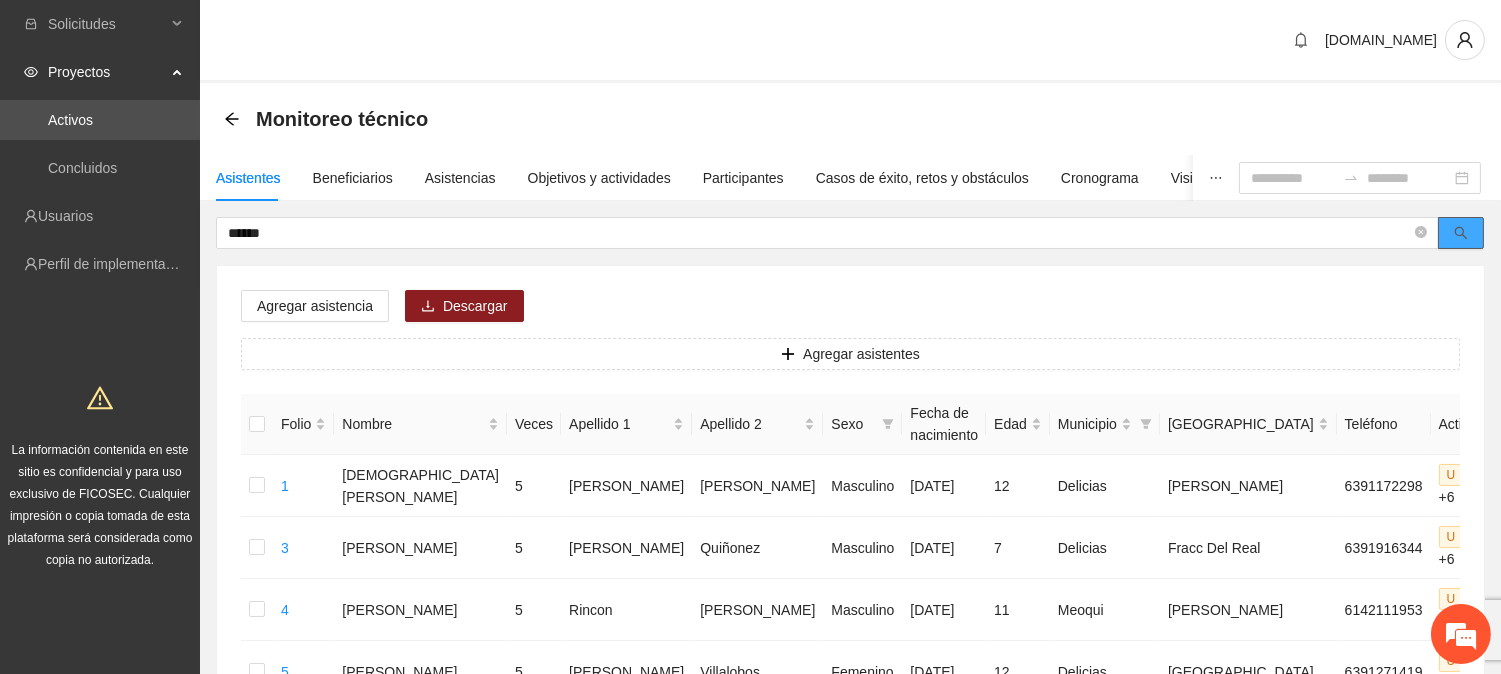 click at bounding box center (1461, 233) 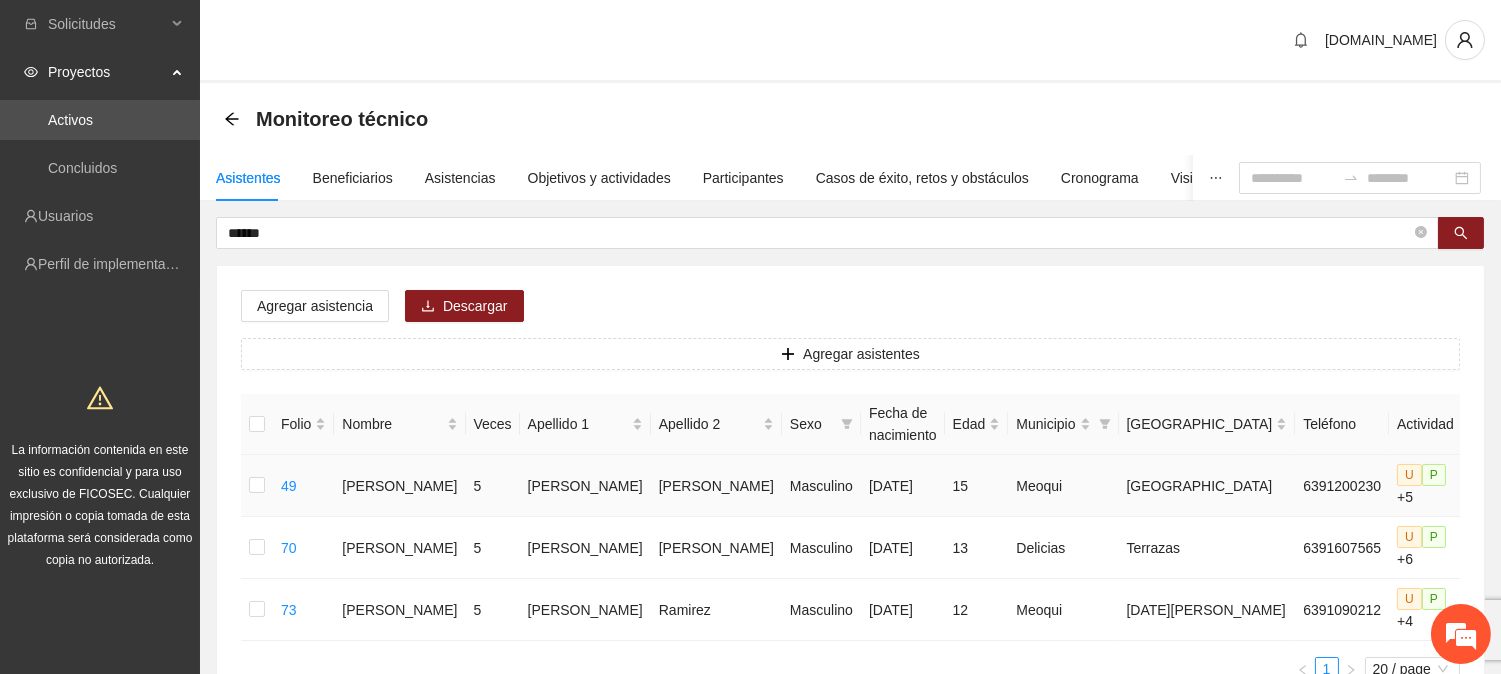 click 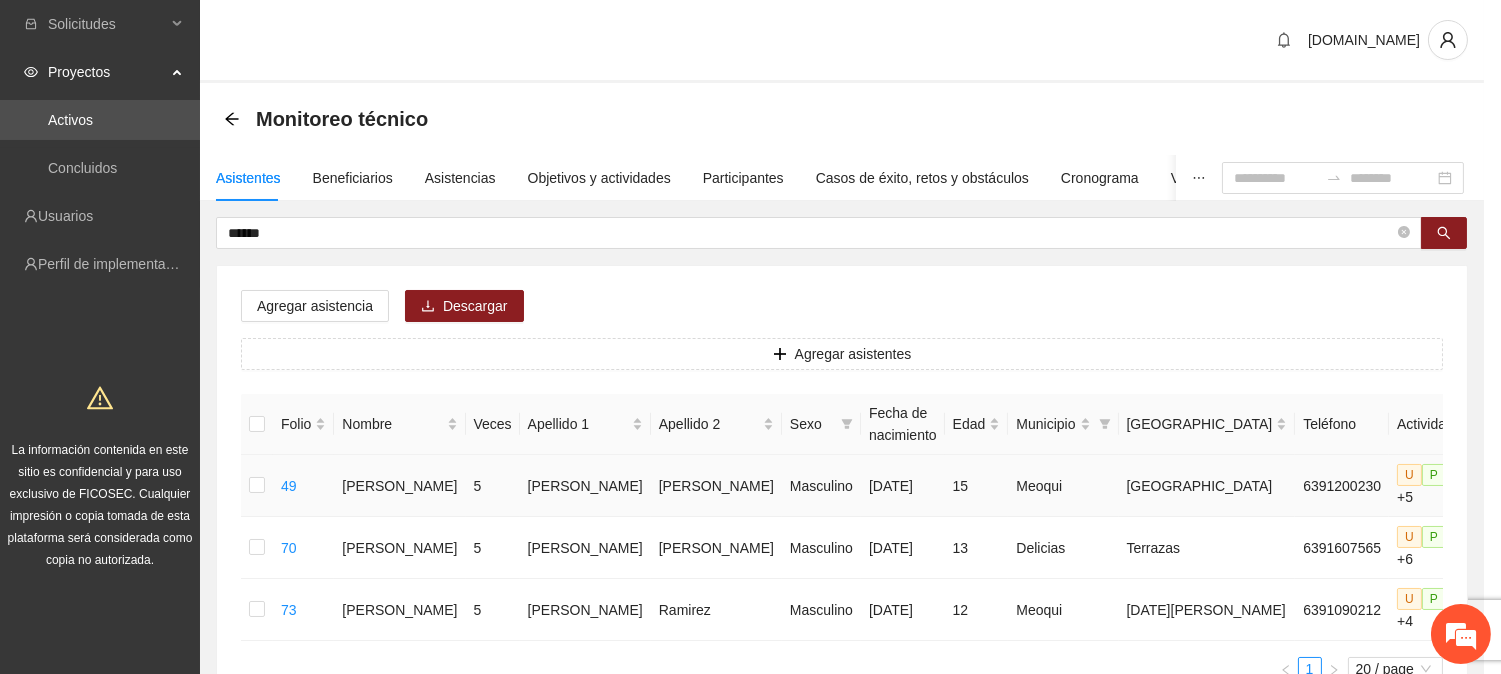 type on "**********" 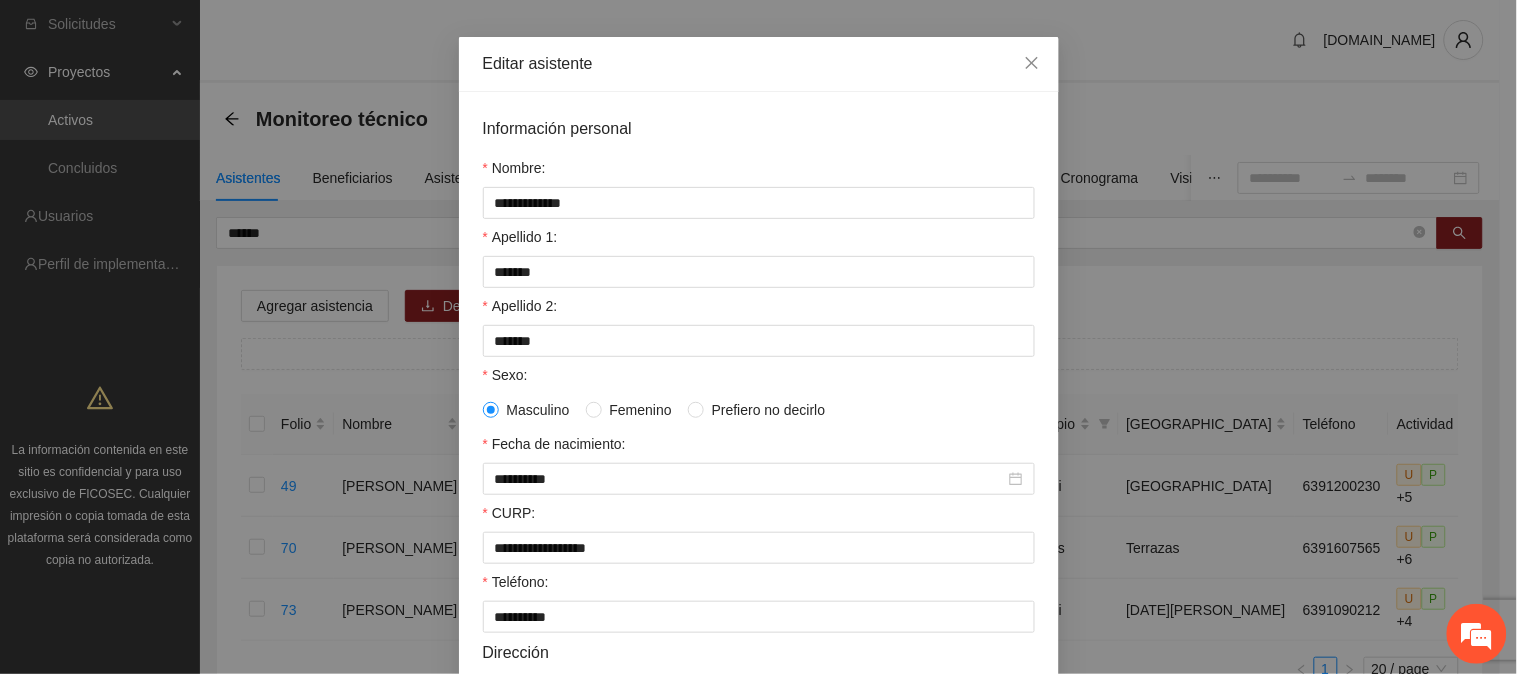 scroll, scrollTop: 62, scrollLeft: 0, axis: vertical 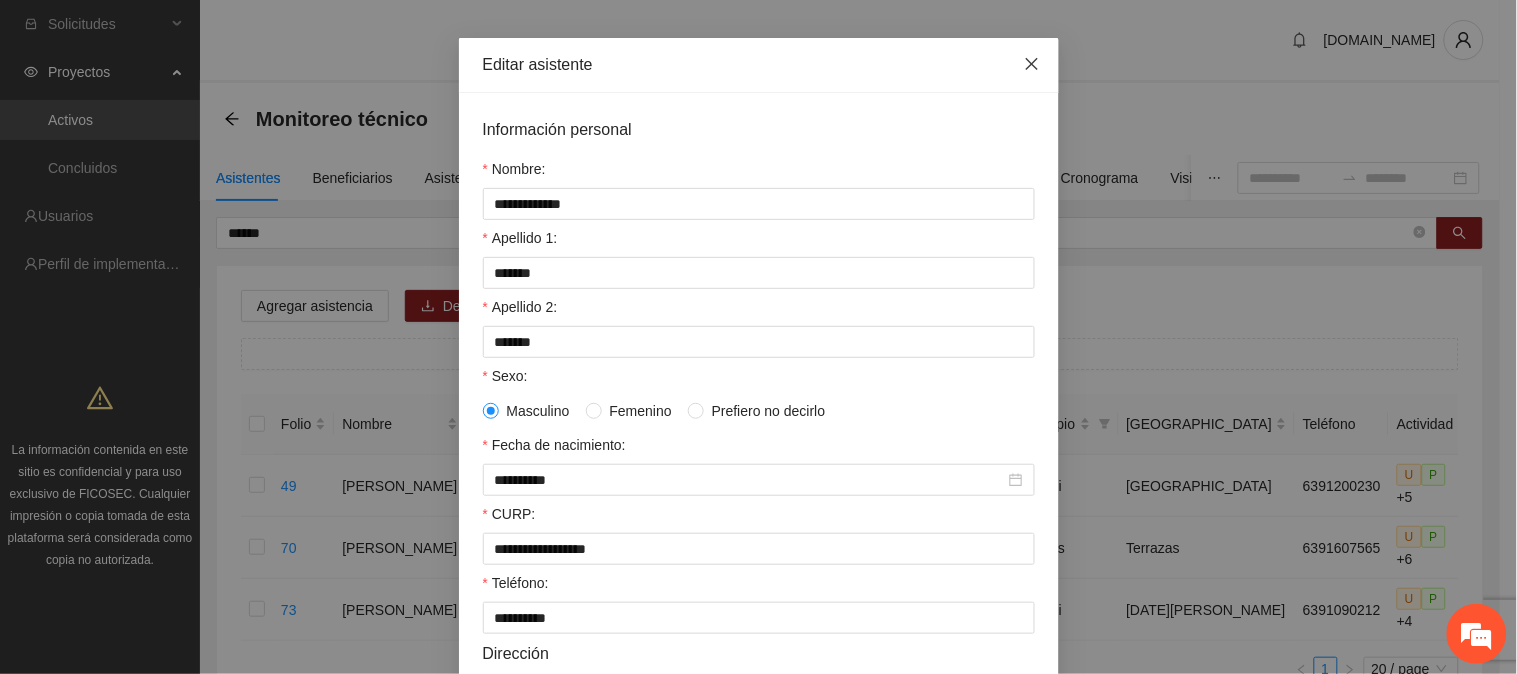 click 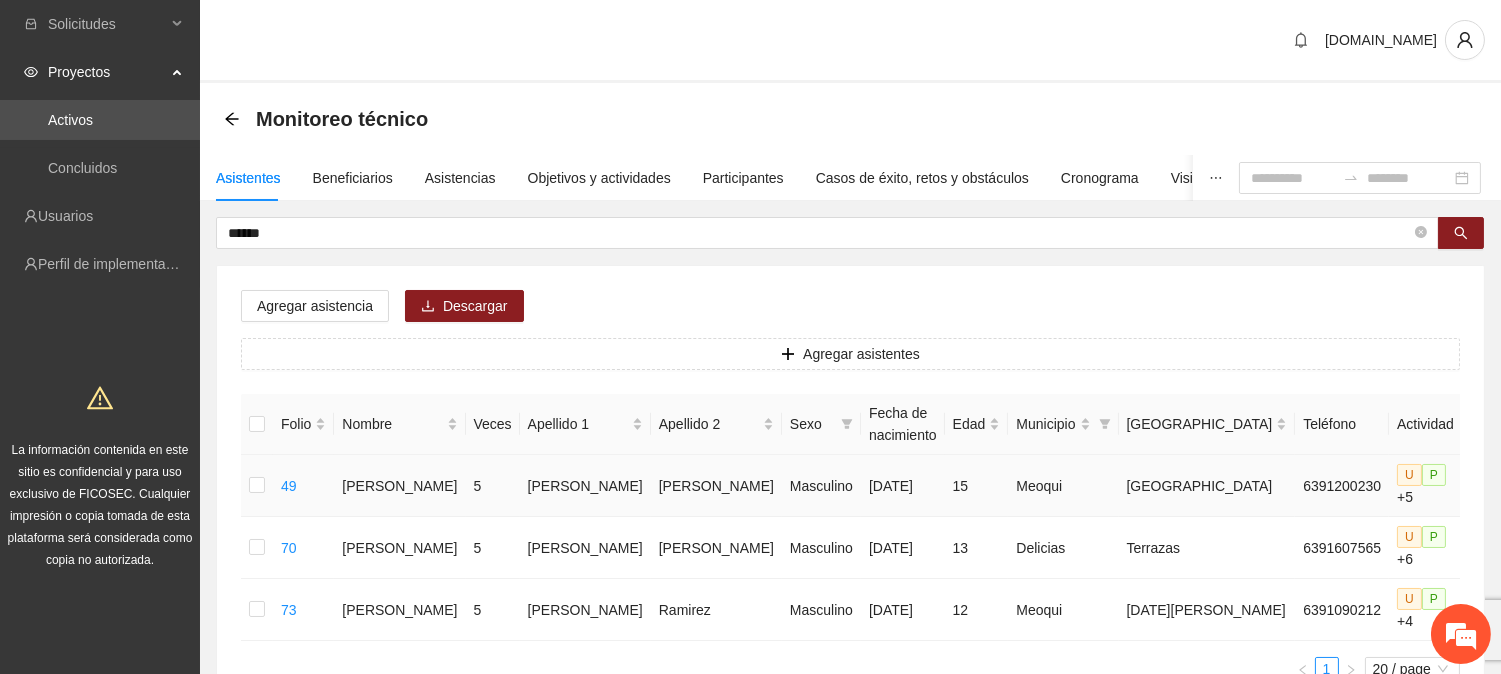 click 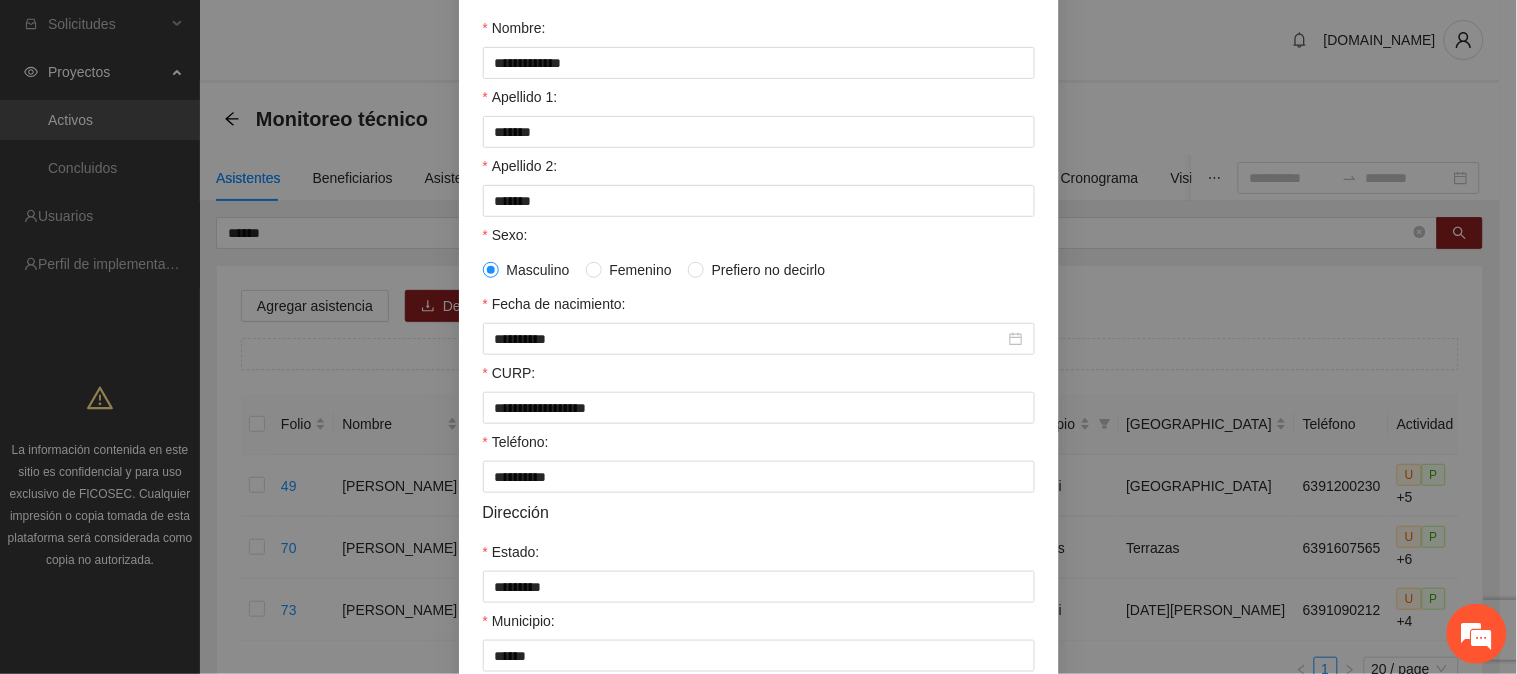scroll, scrollTop: 0, scrollLeft: 0, axis: both 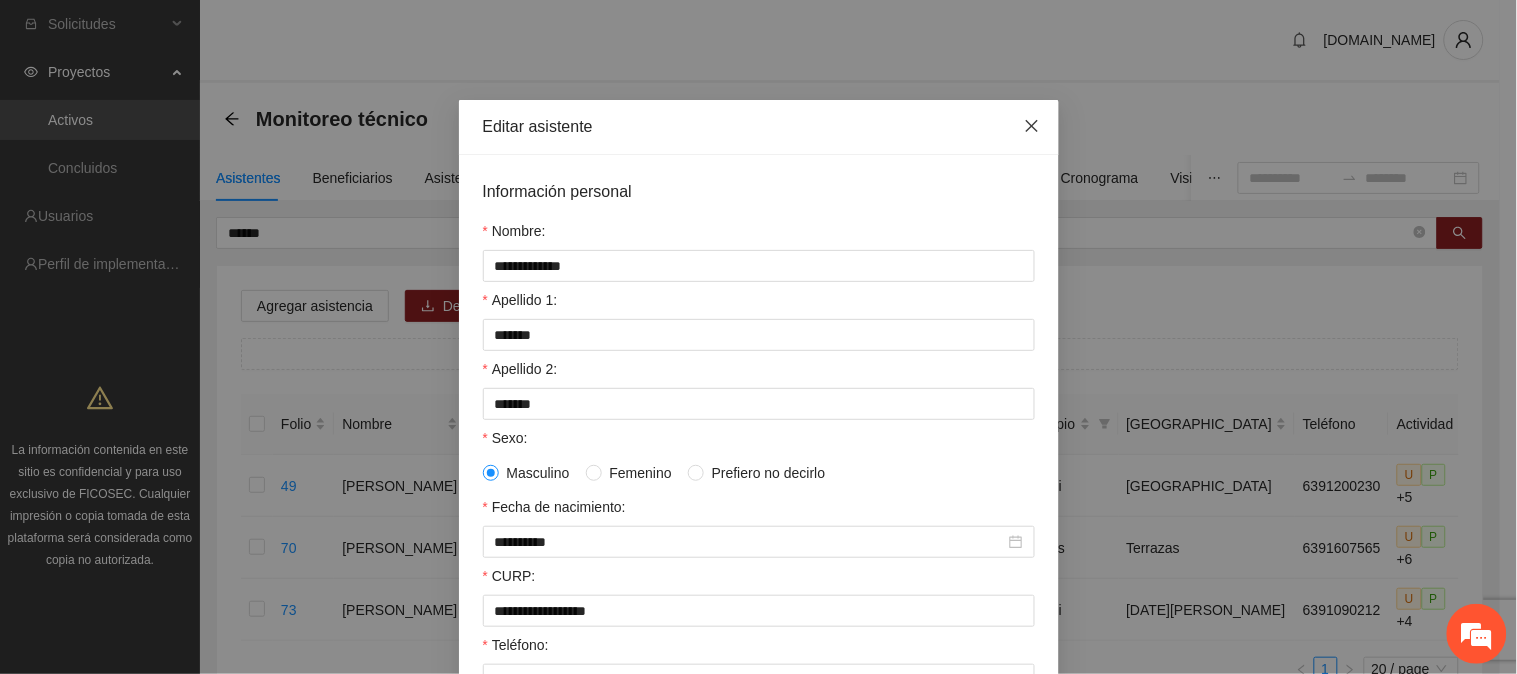 click 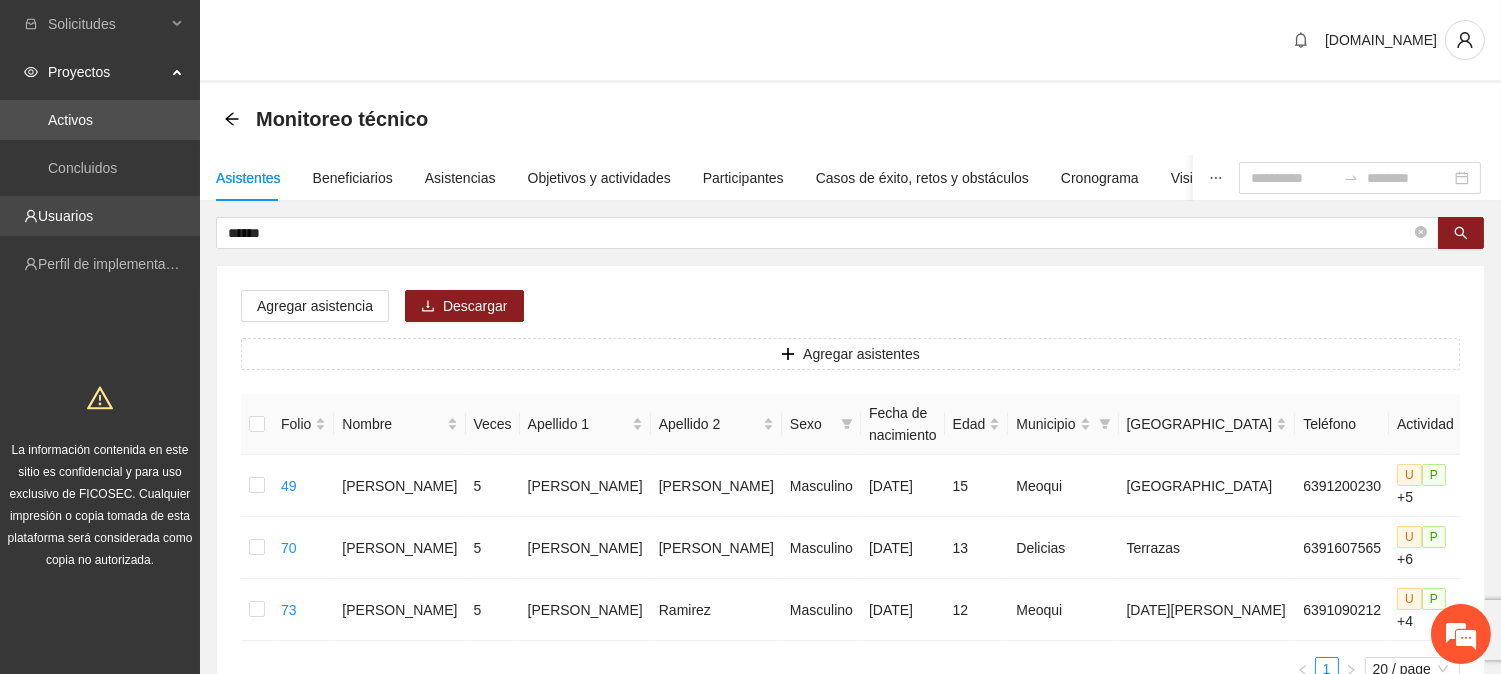 drag, startPoint x: 336, startPoint y: 226, endPoint x: 154, endPoint y: 221, distance: 182.06866 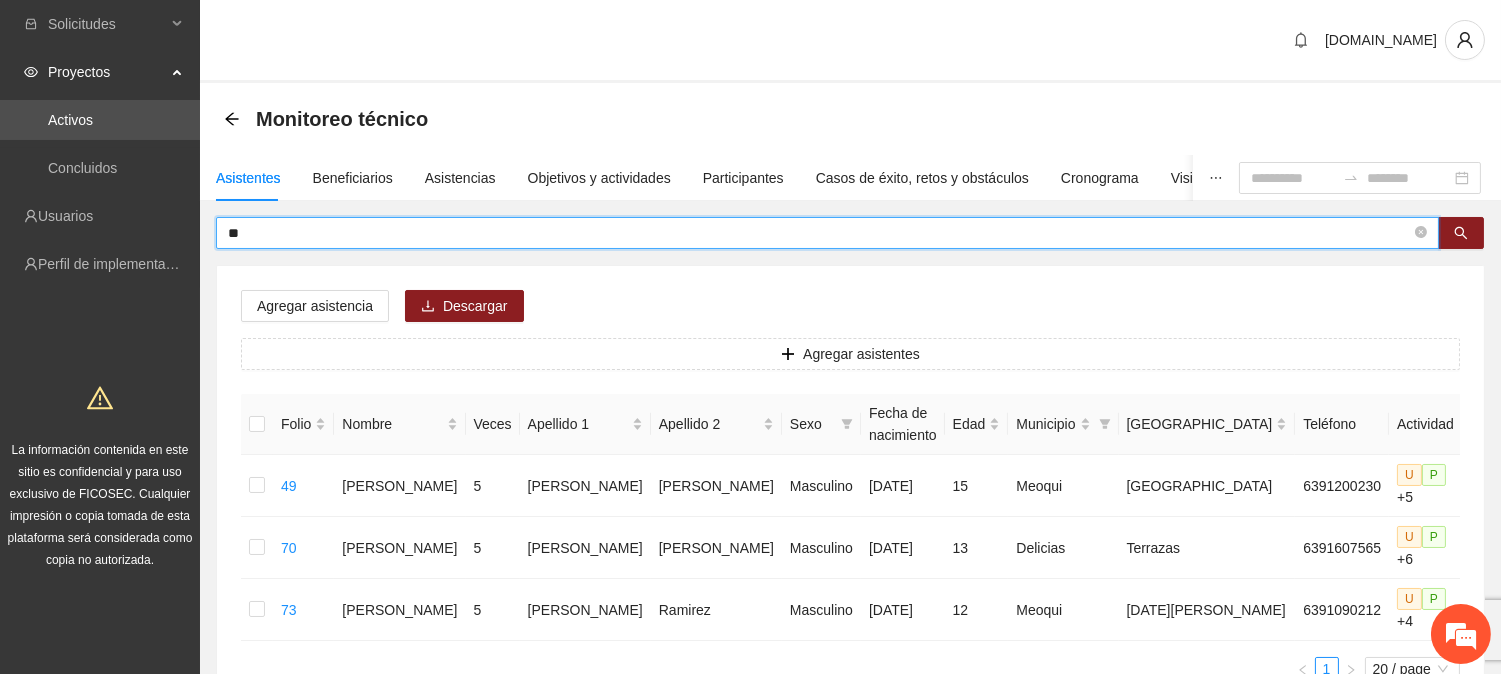 type on "*" 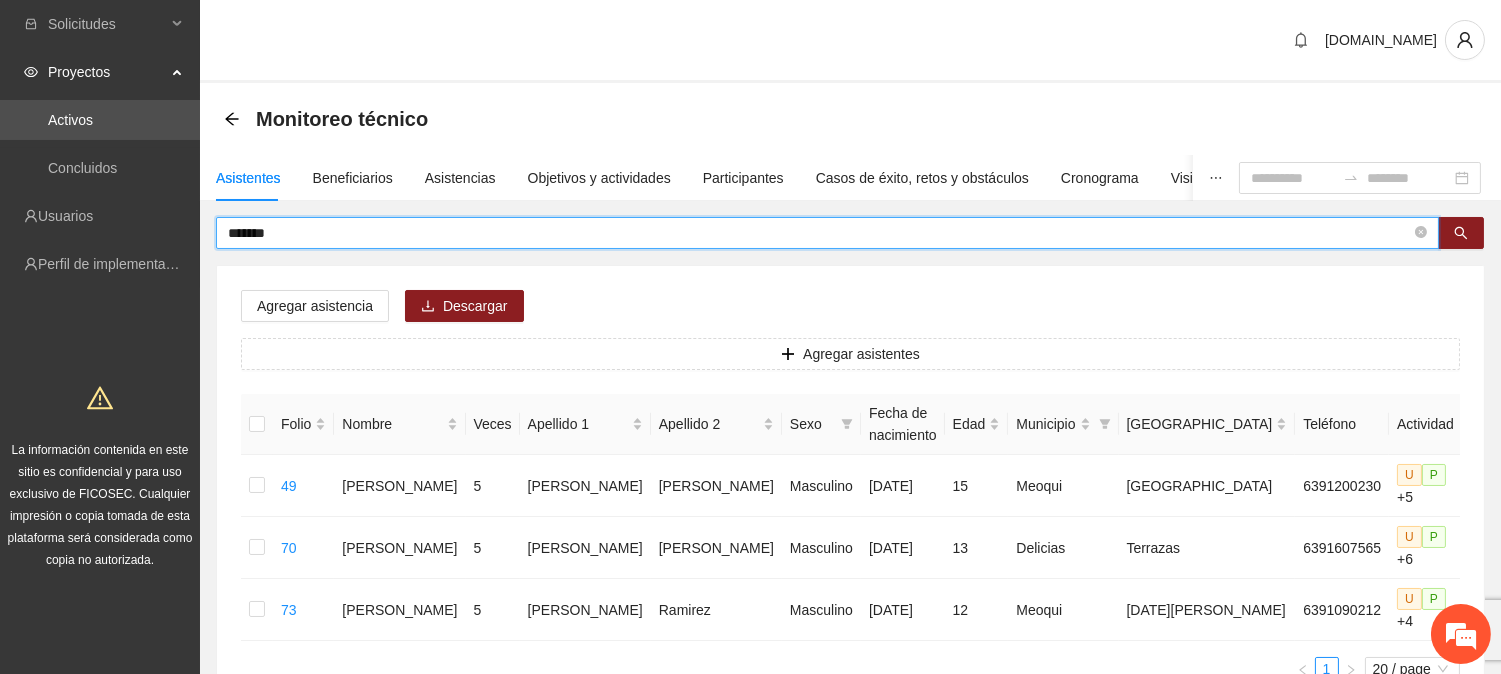 type on "*******" 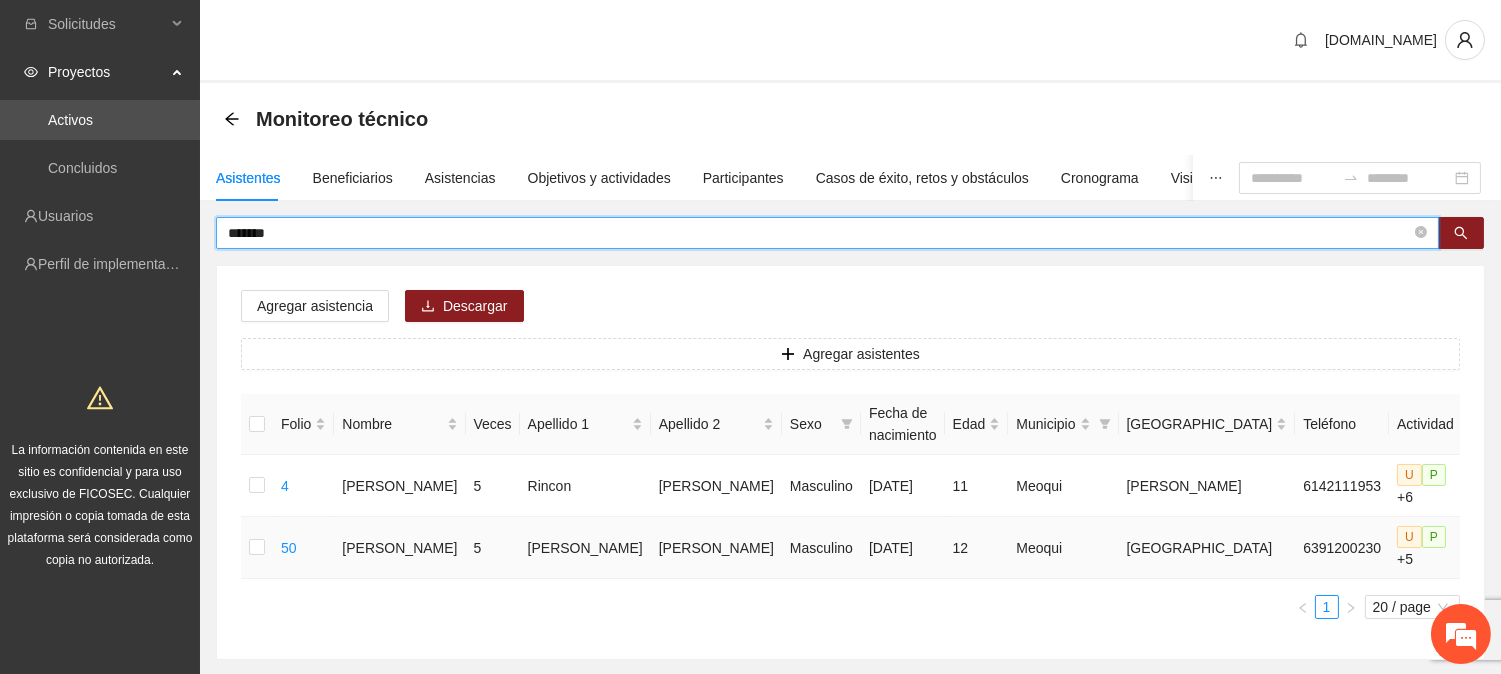 click 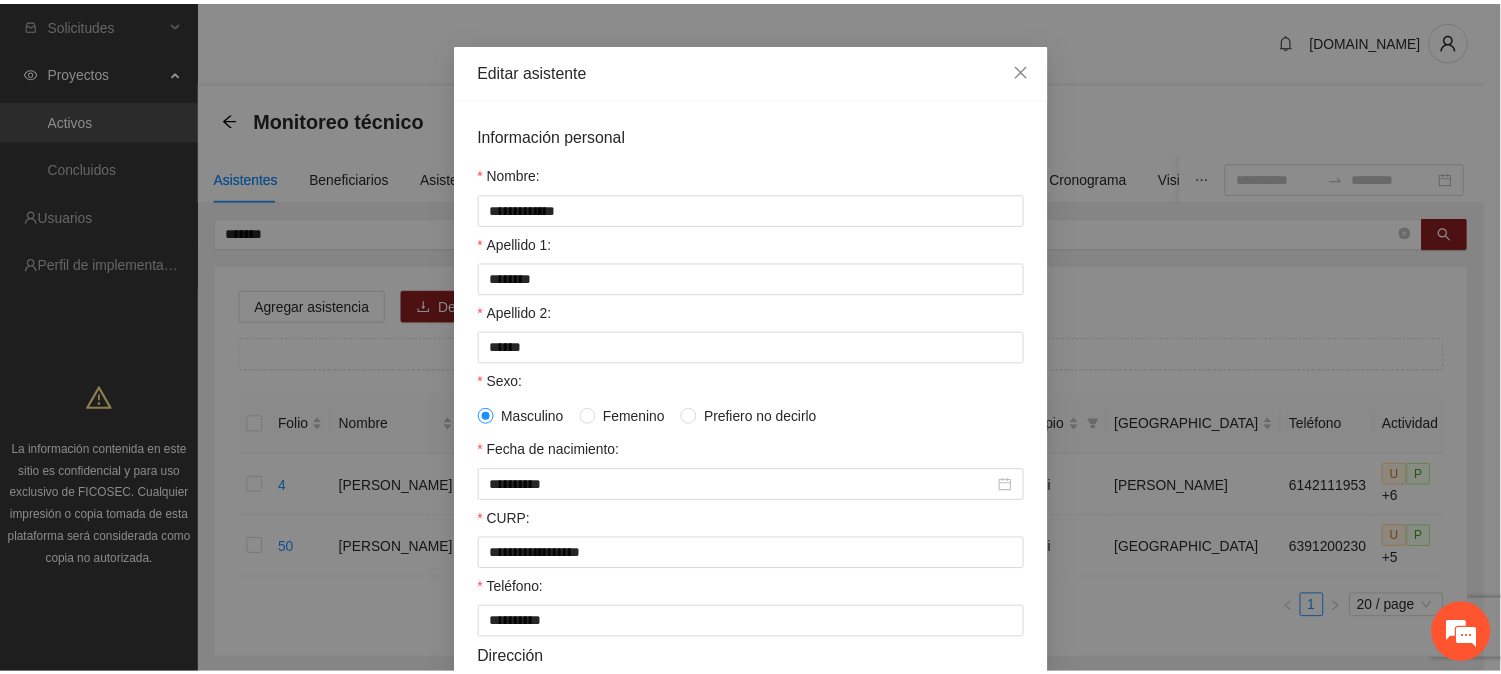 scroll, scrollTop: 0, scrollLeft: 0, axis: both 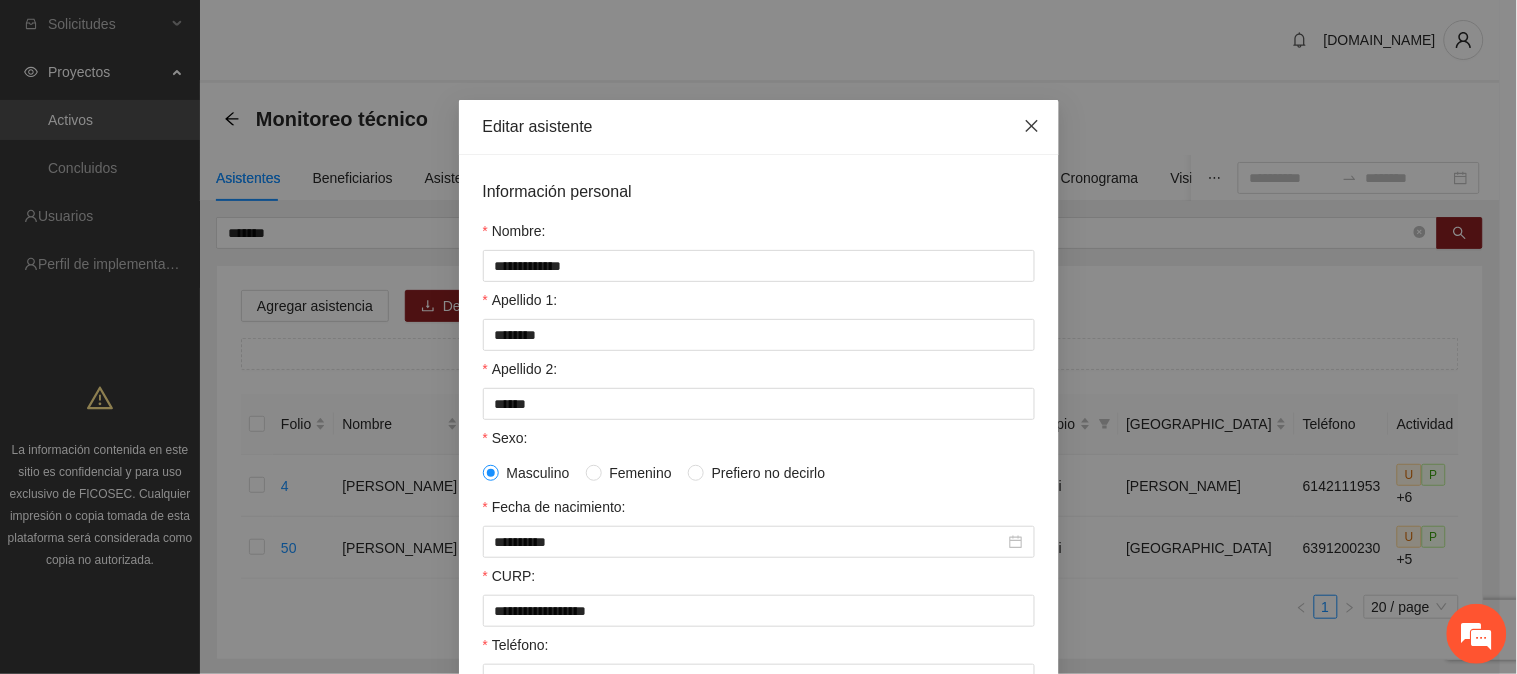 click 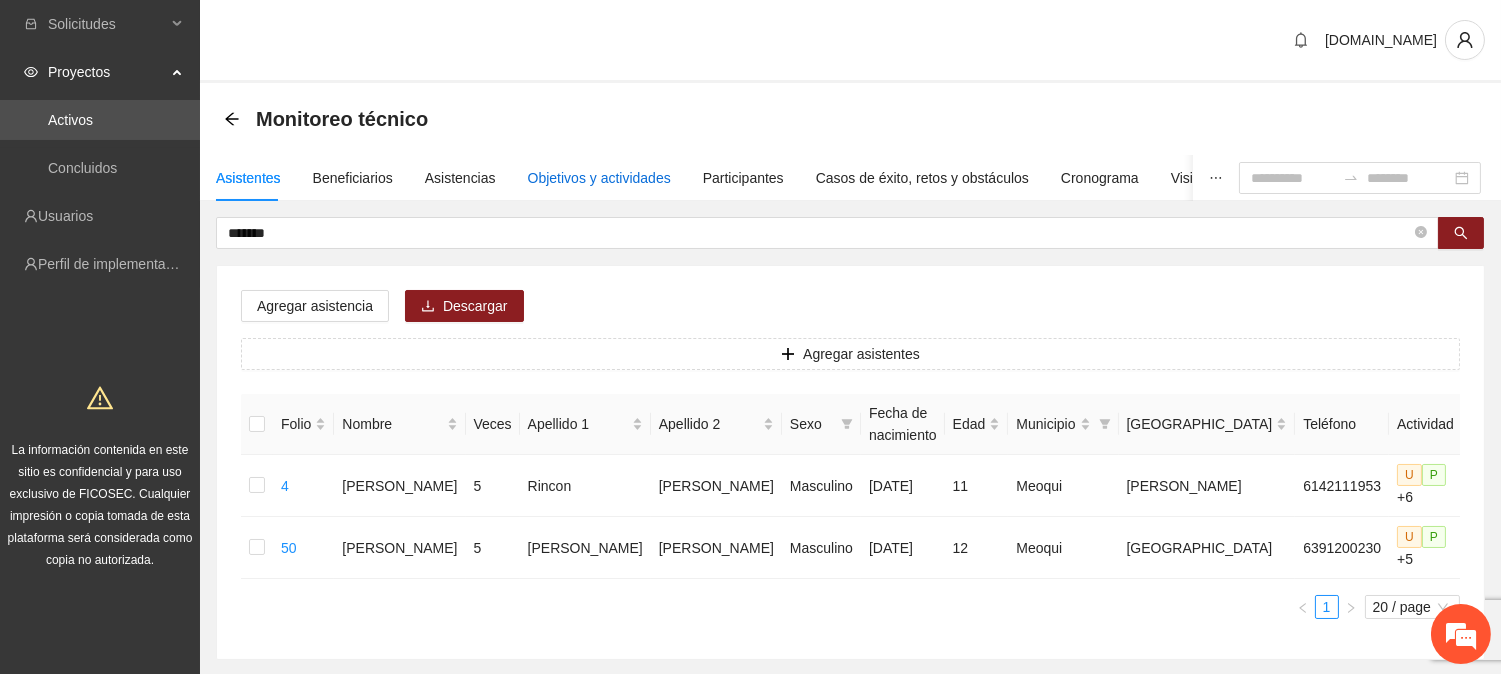 click on "Objetivos y actividades" at bounding box center (599, 178) 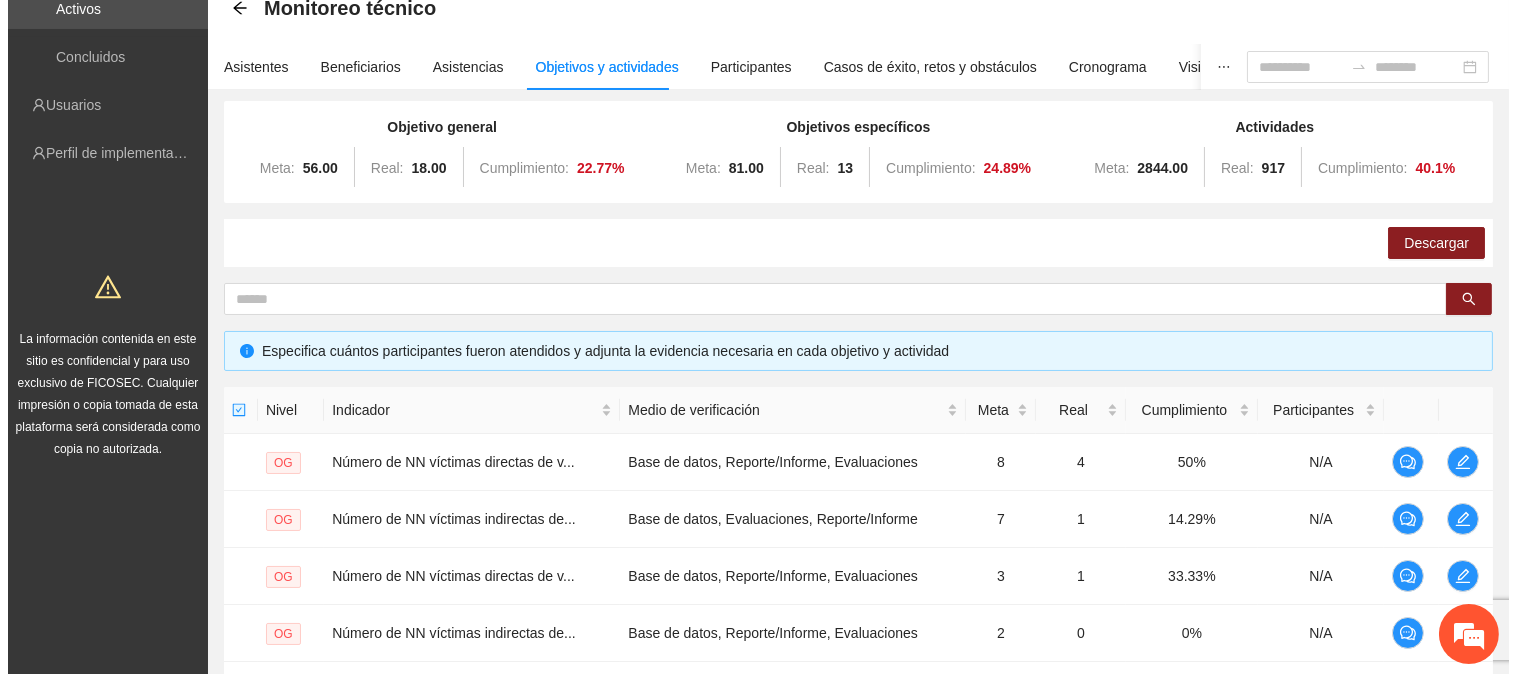 scroll, scrollTop: 555, scrollLeft: 0, axis: vertical 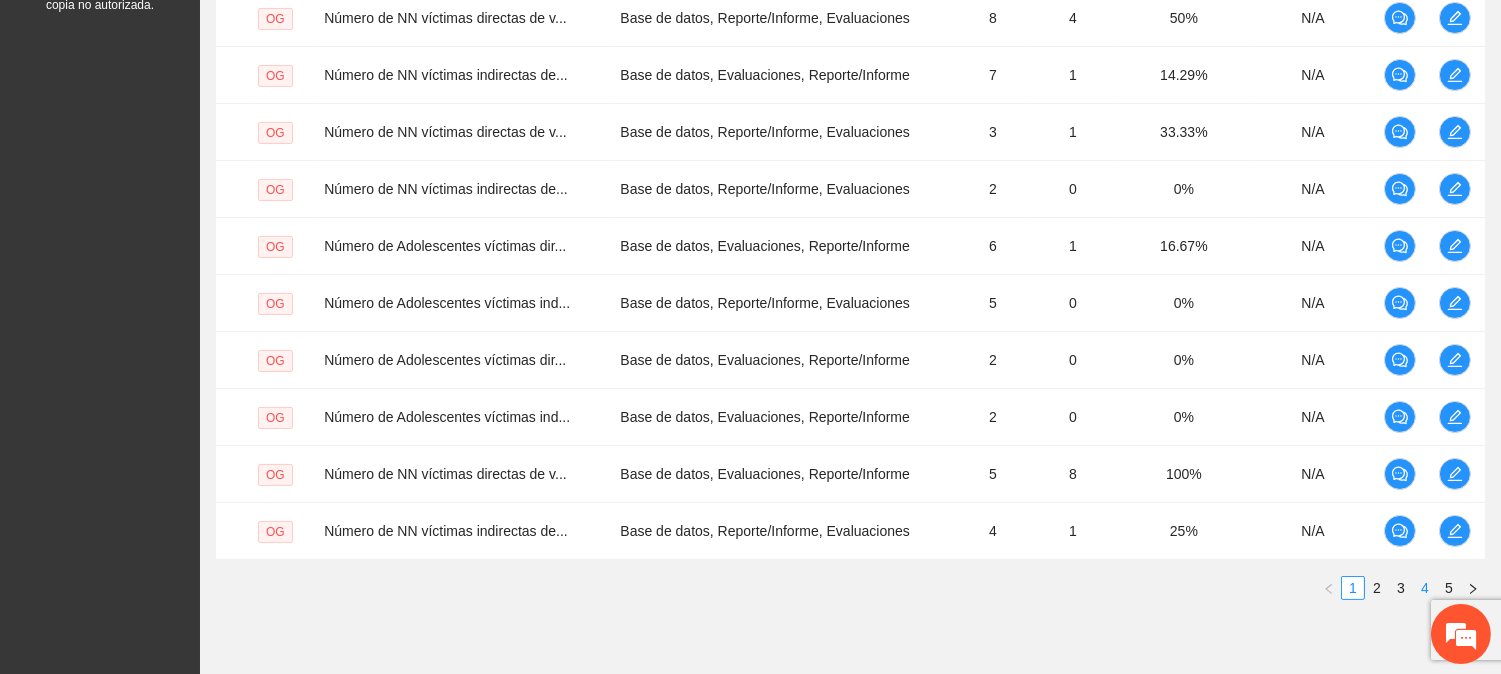 click on "4" at bounding box center (1425, 588) 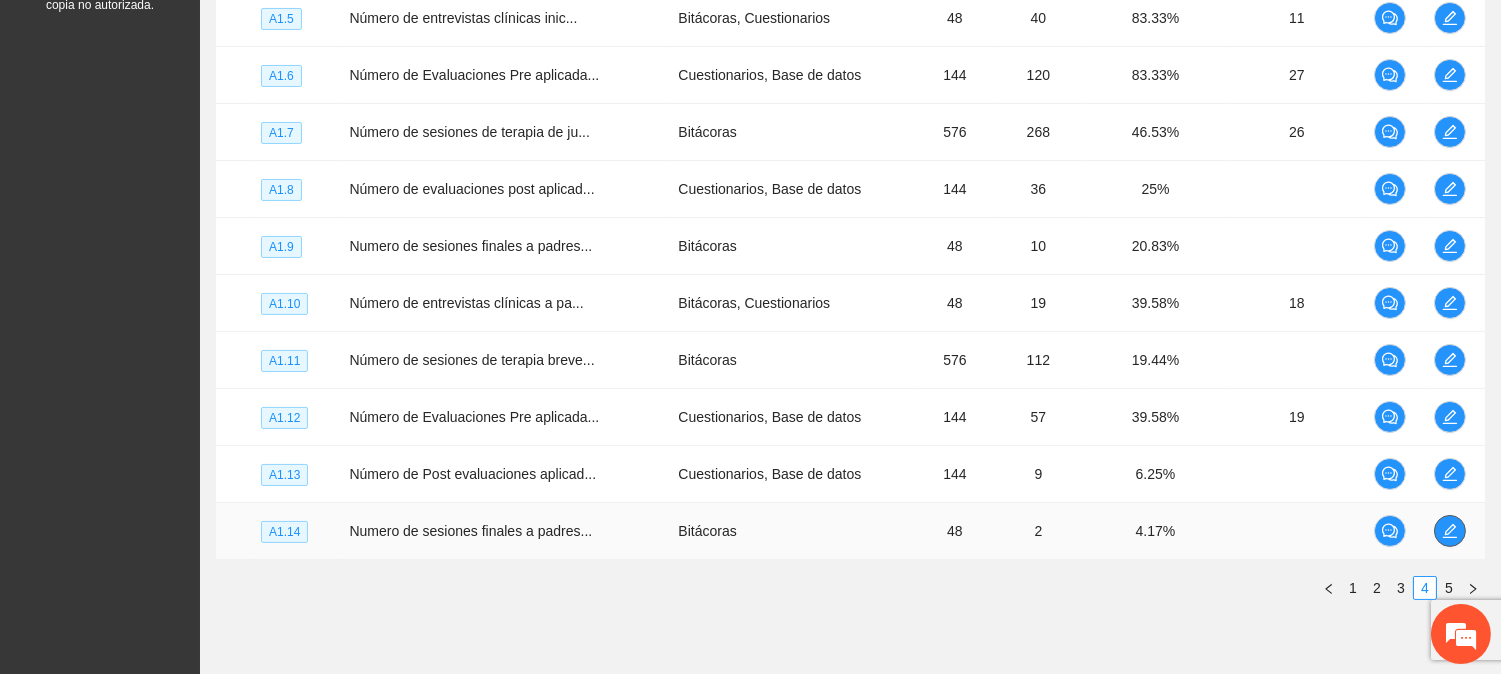 click 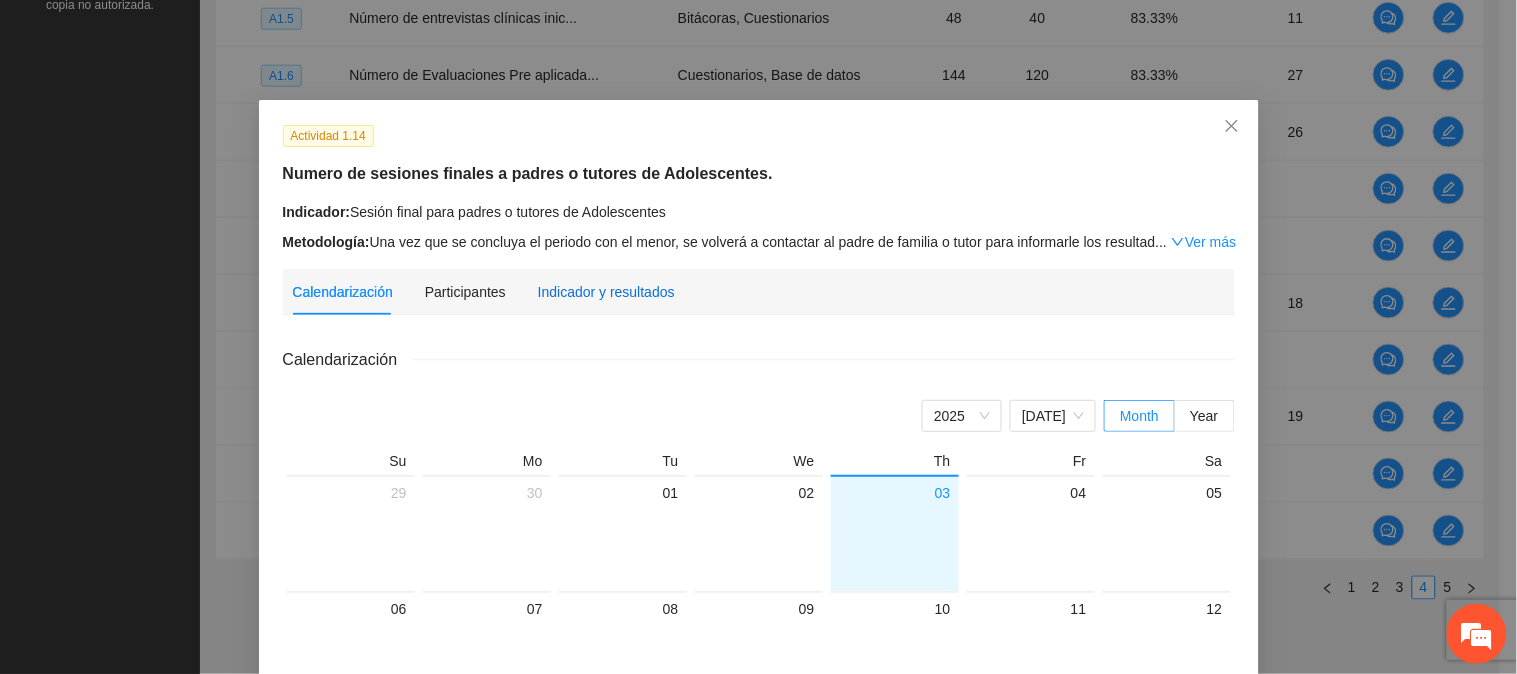 click on "Indicador y resultados" at bounding box center (606, 292) 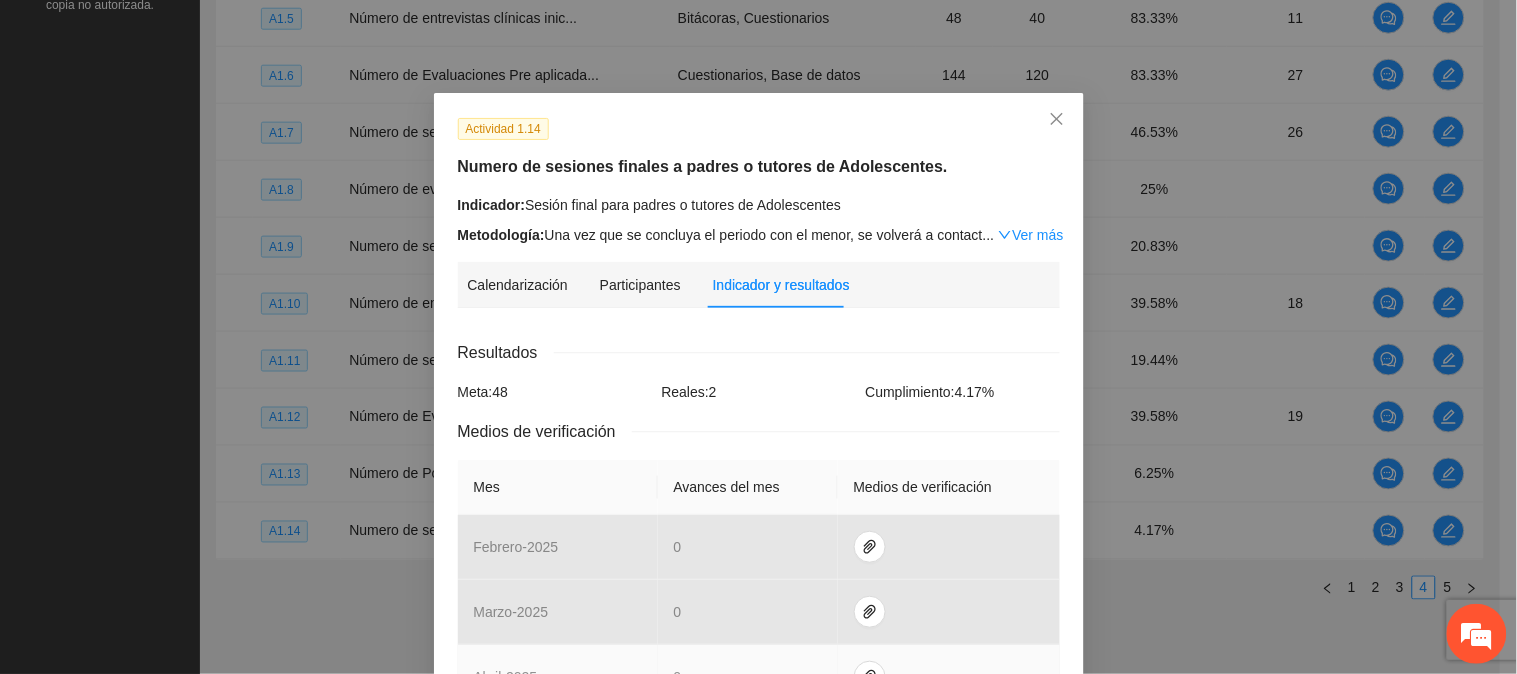 scroll, scrollTop: 0, scrollLeft: 0, axis: both 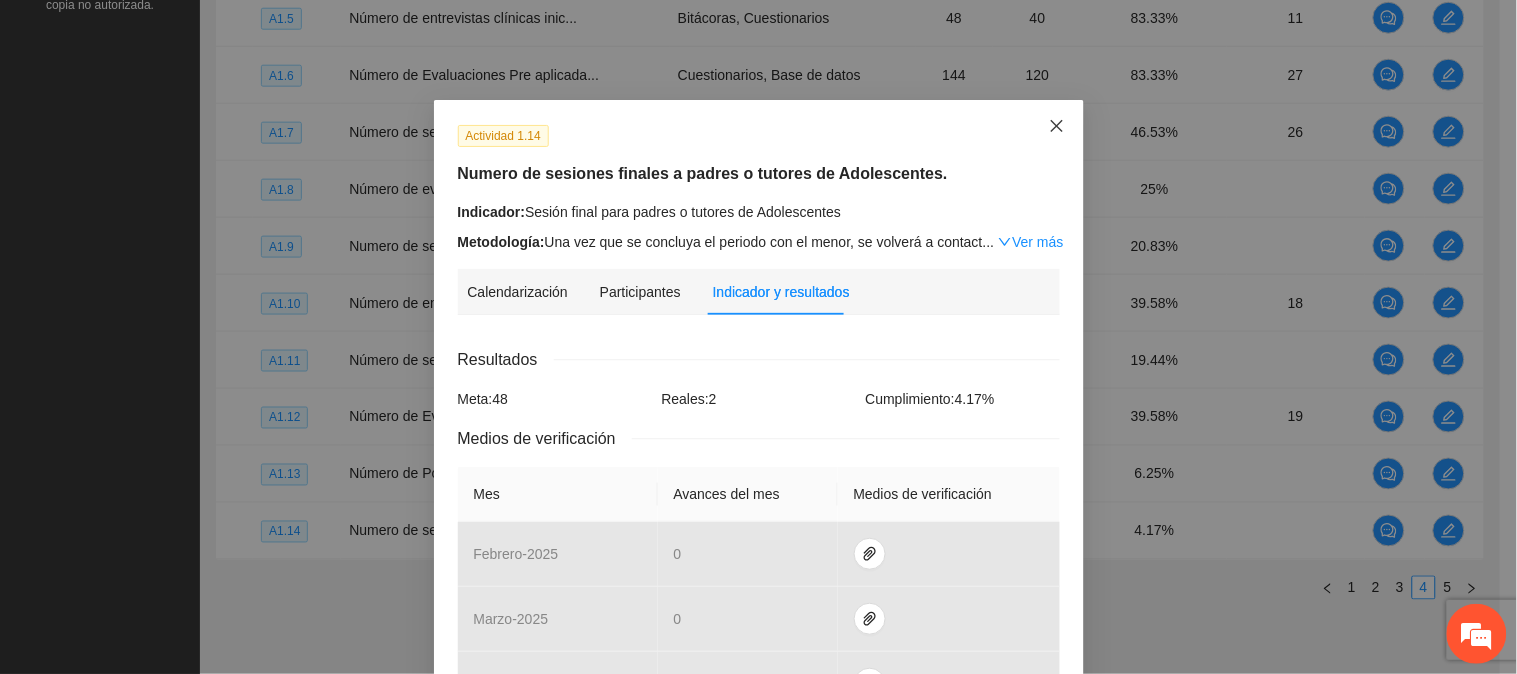 click 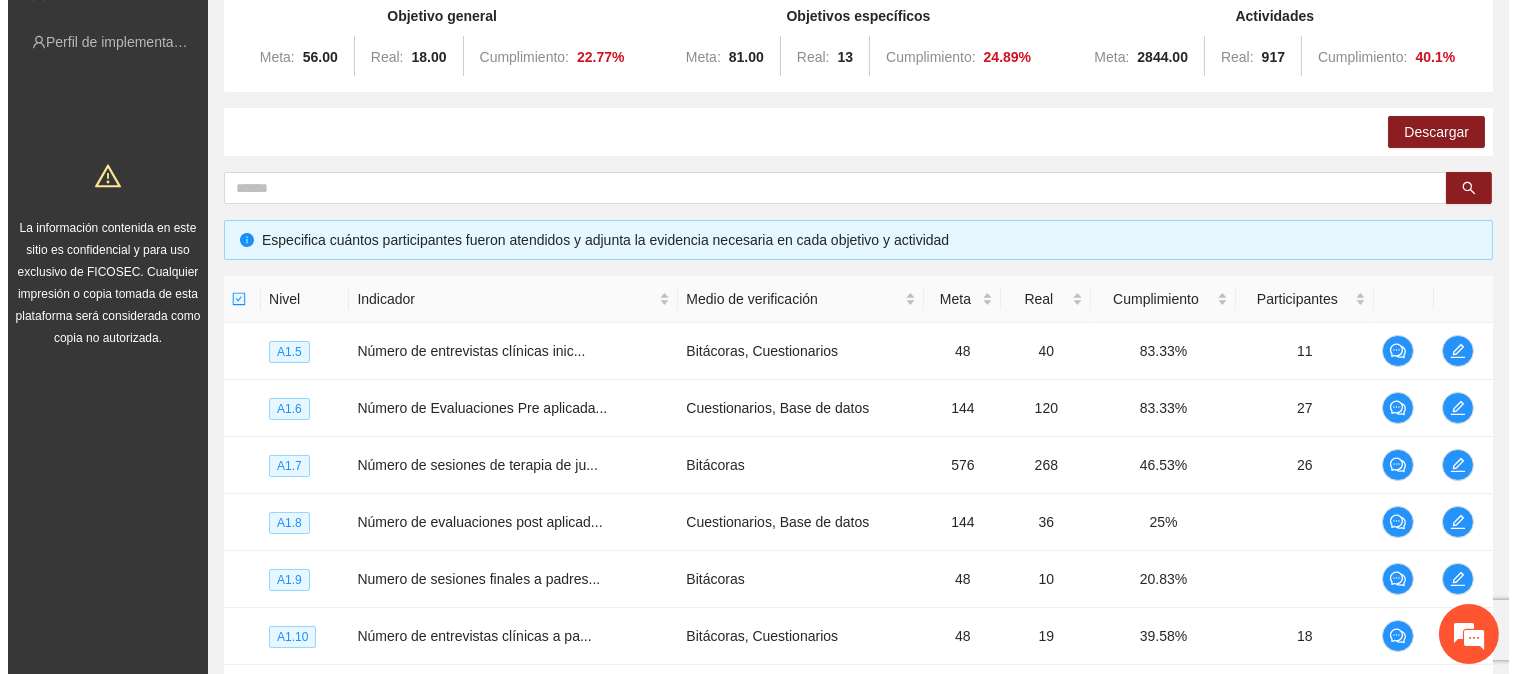 scroll, scrollTop: 0, scrollLeft: 0, axis: both 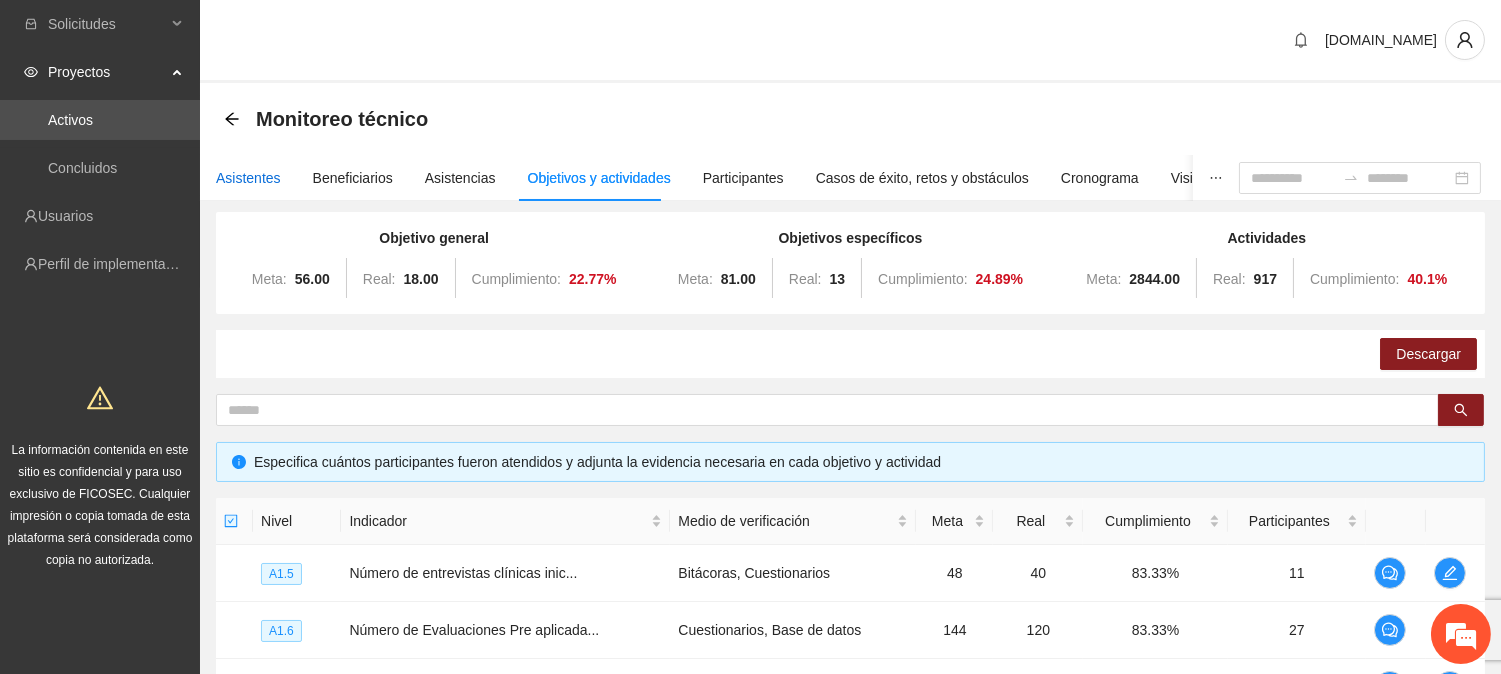 click on "Asistentes" at bounding box center (248, 178) 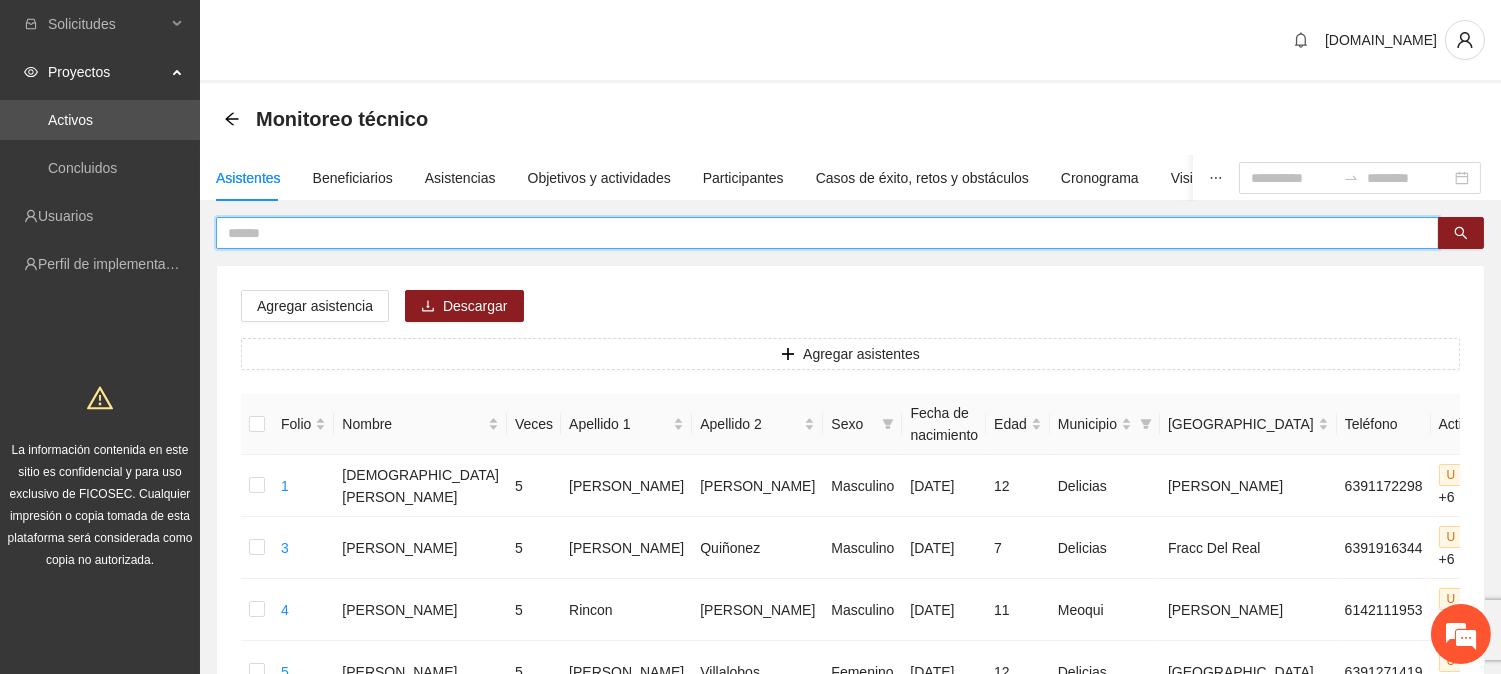 click at bounding box center (819, 233) 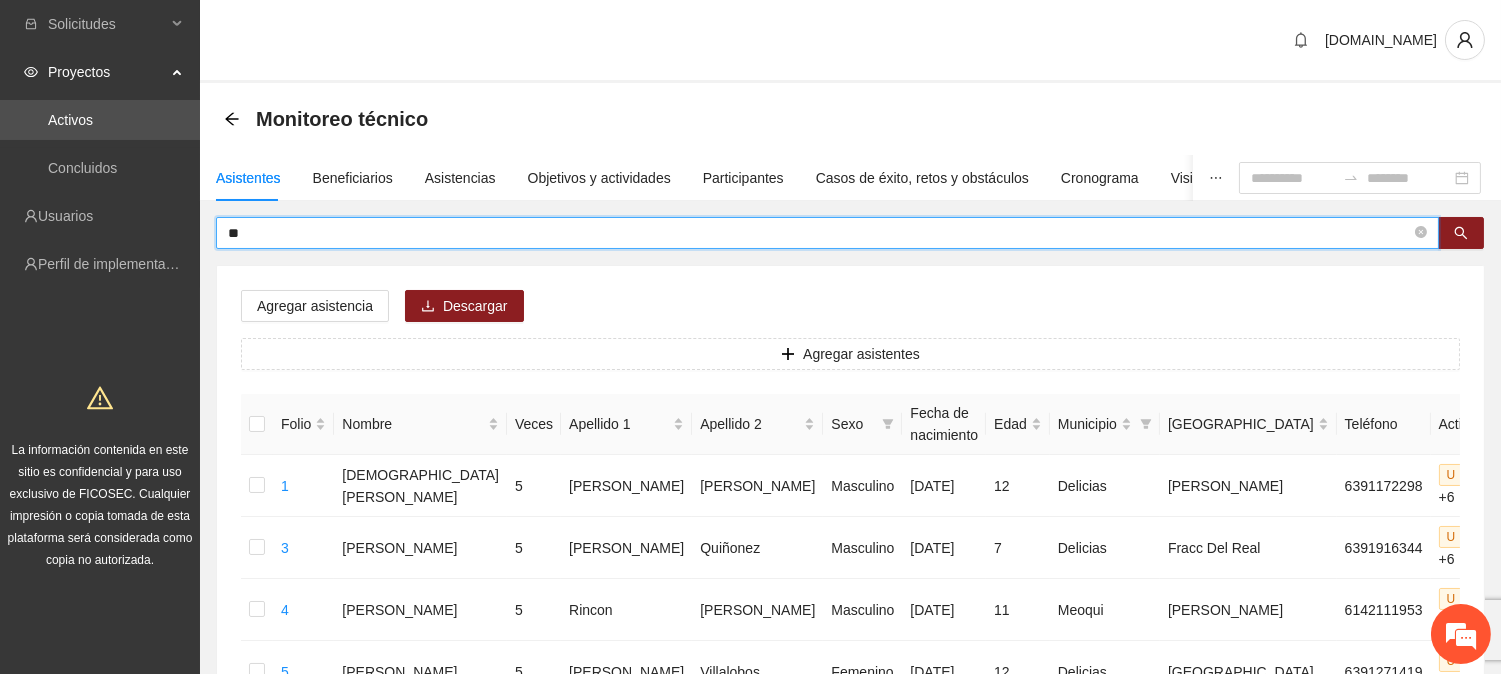 type on "*" 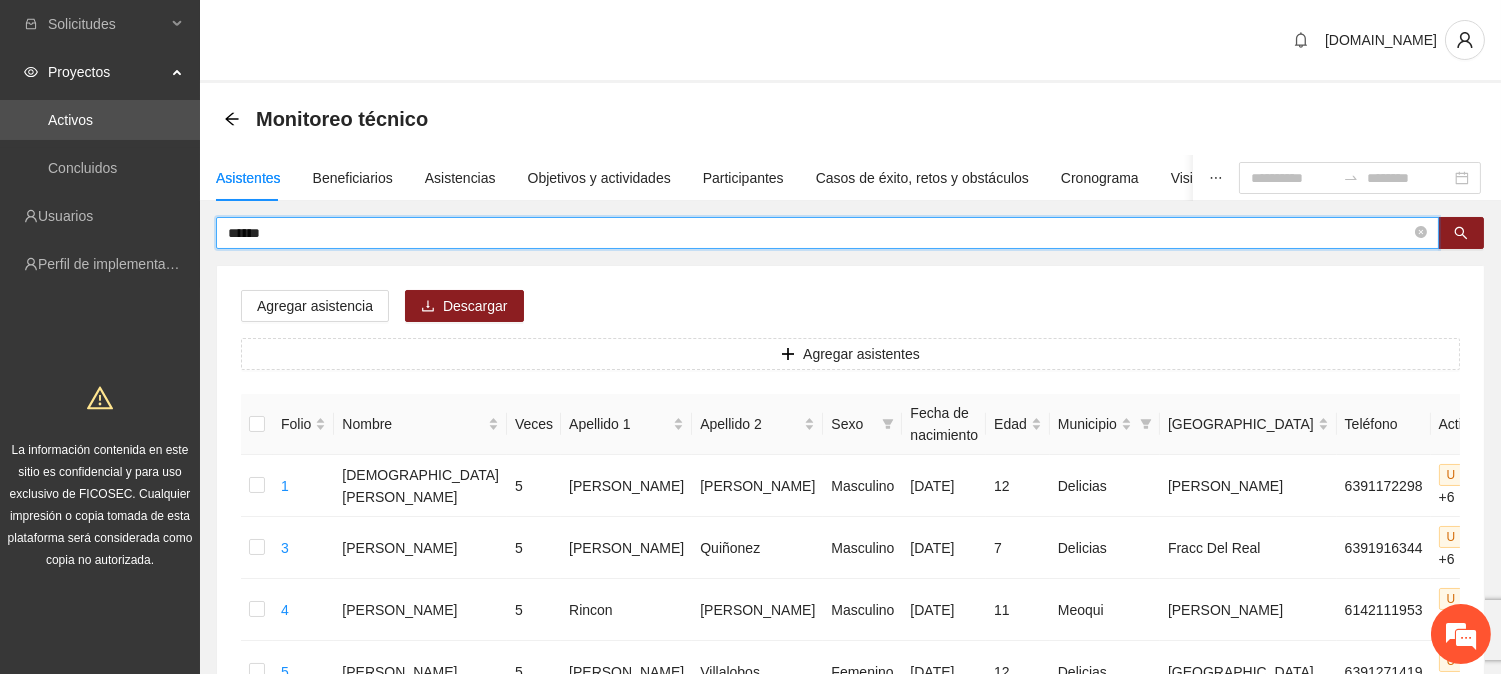 type on "******" 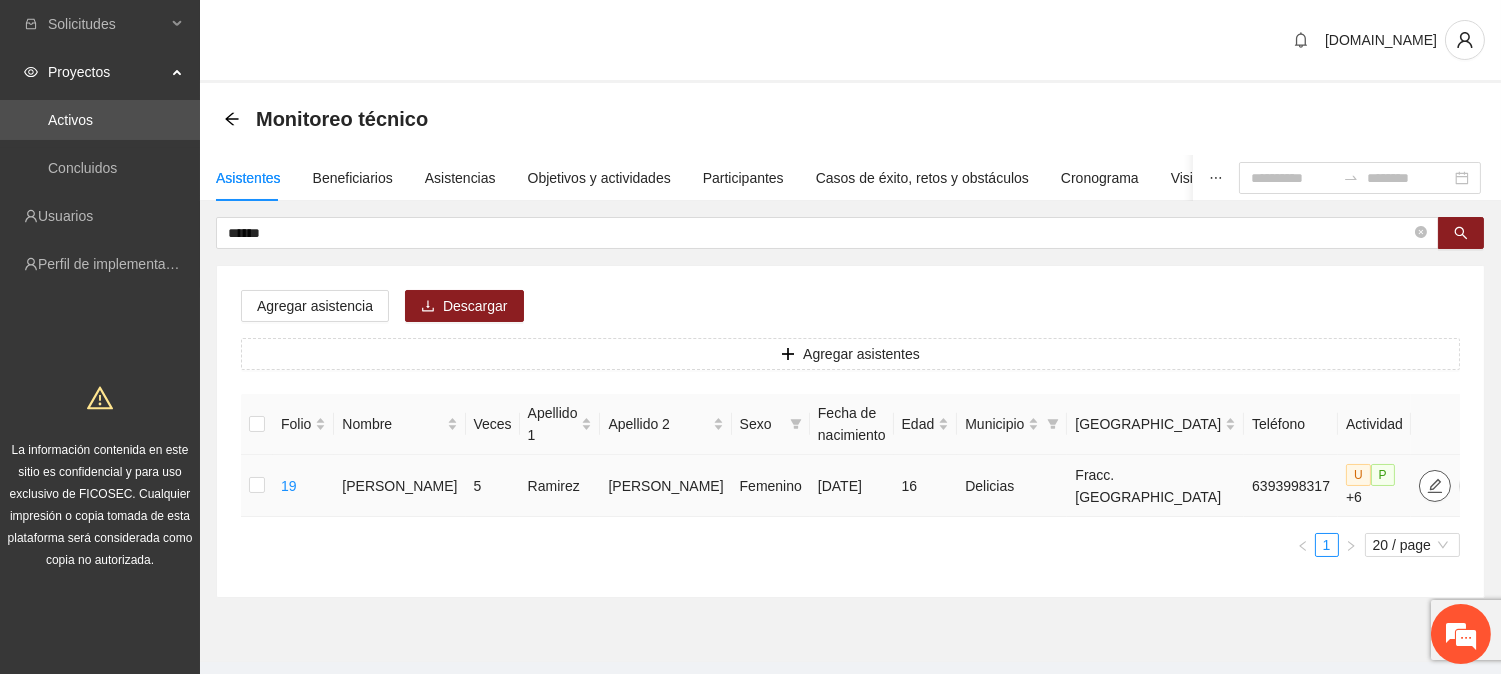 click 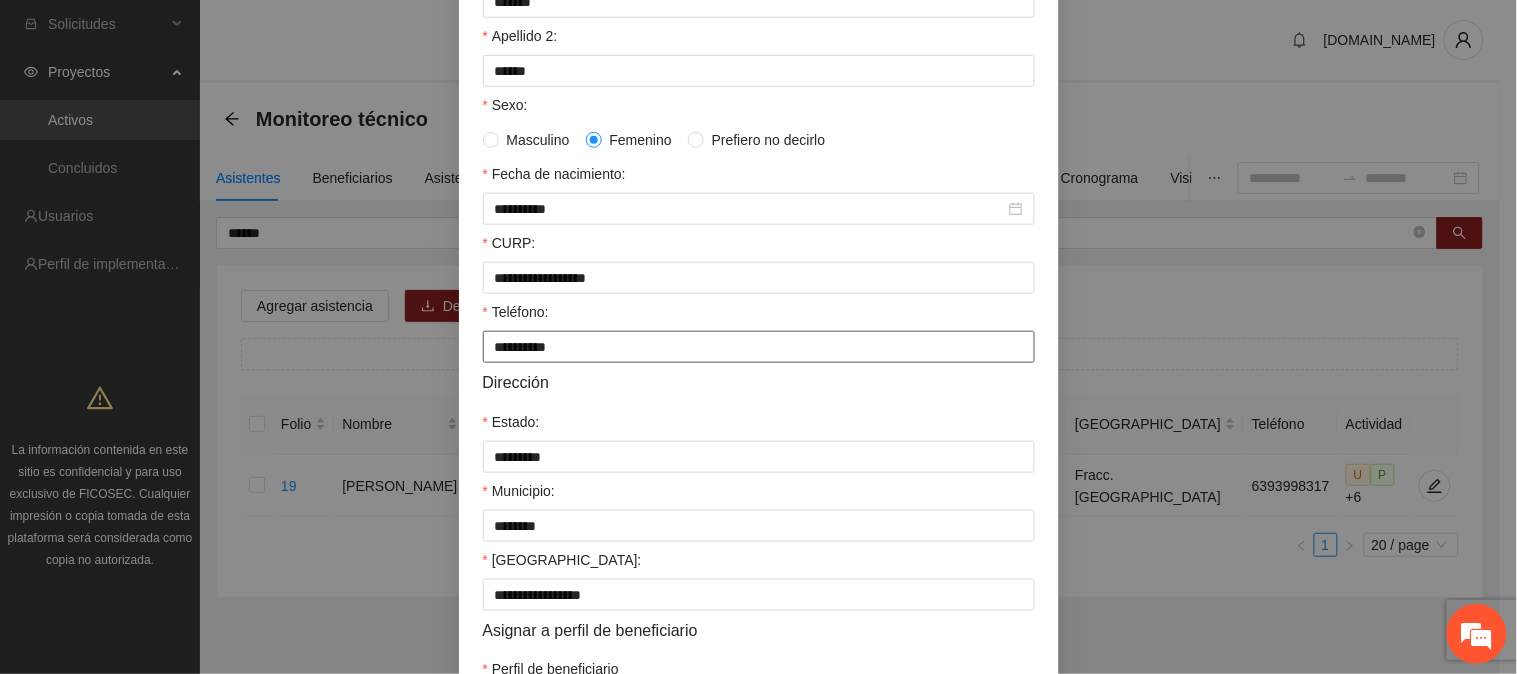 scroll, scrollTop: 506, scrollLeft: 0, axis: vertical 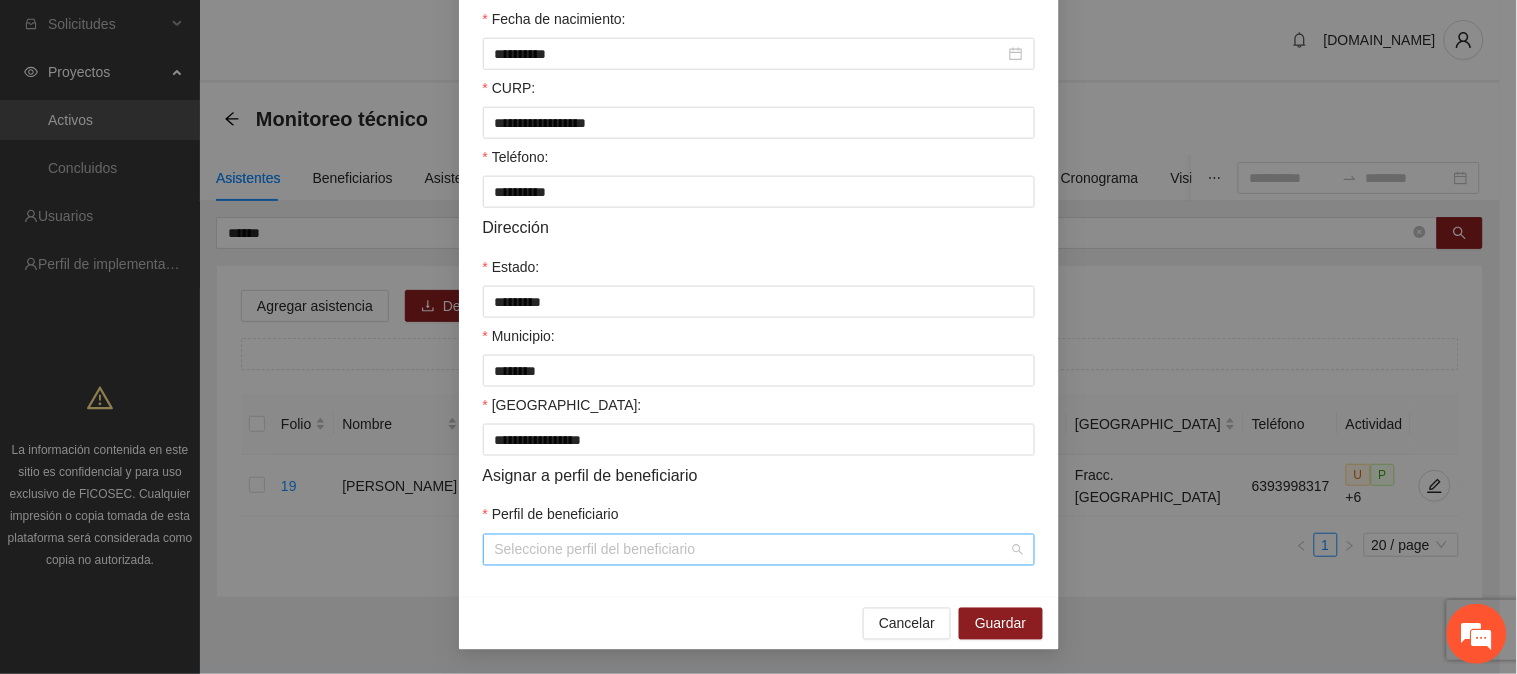 click on "Perfil de beneficiario" at bounding box center (752, 550) 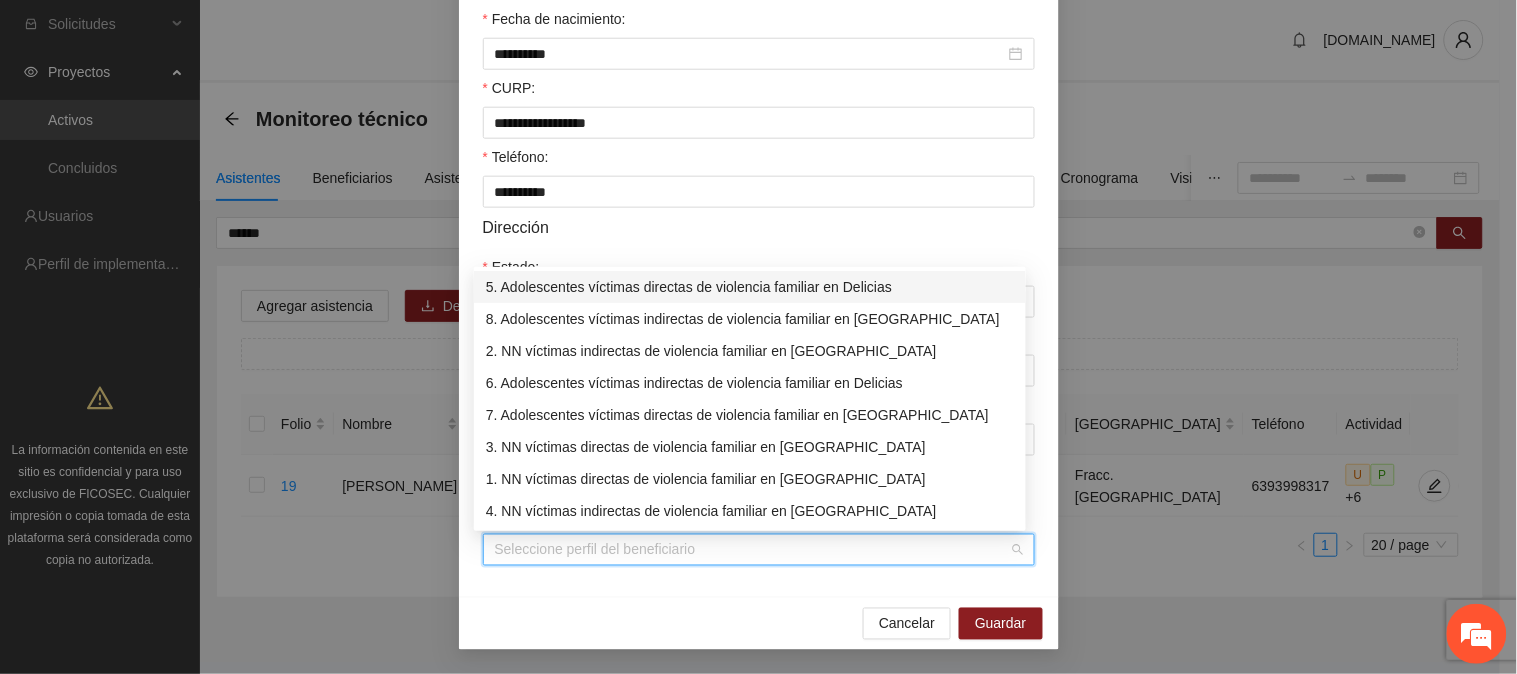 click on "Perfil de beneficiario" at bounding box center [752, 550] 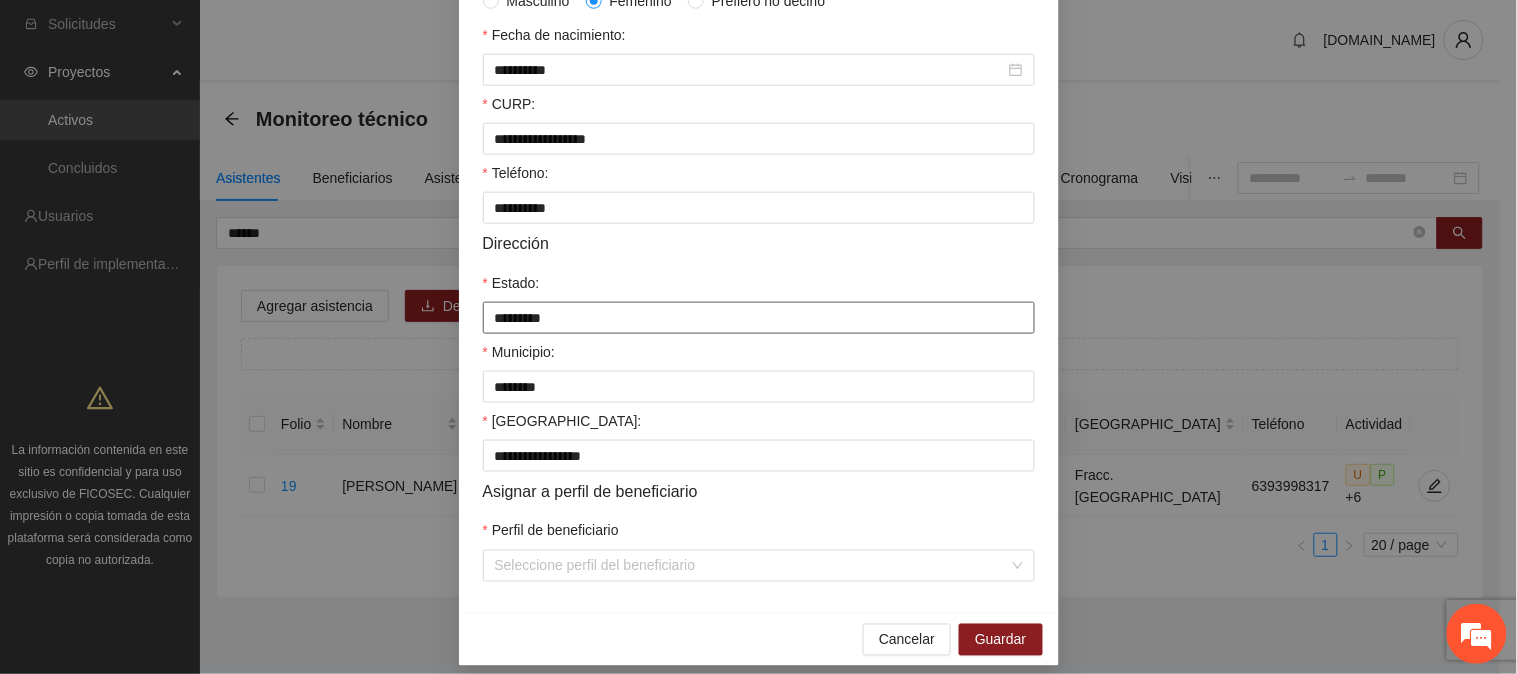 scroll, scrollTop: 506, scrollLeft: 0, axis: vertical 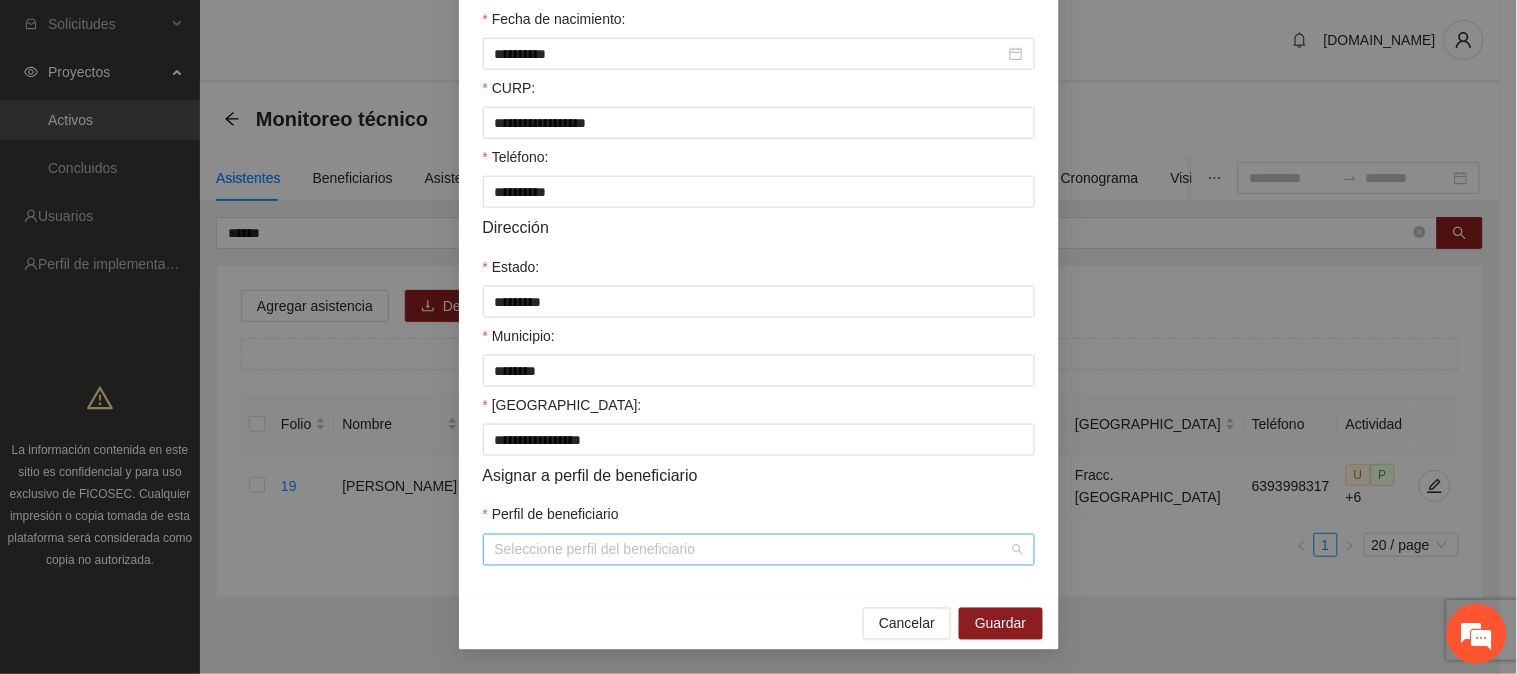 click on "Perfil de beneficiario" at bounding box center [752, 550] 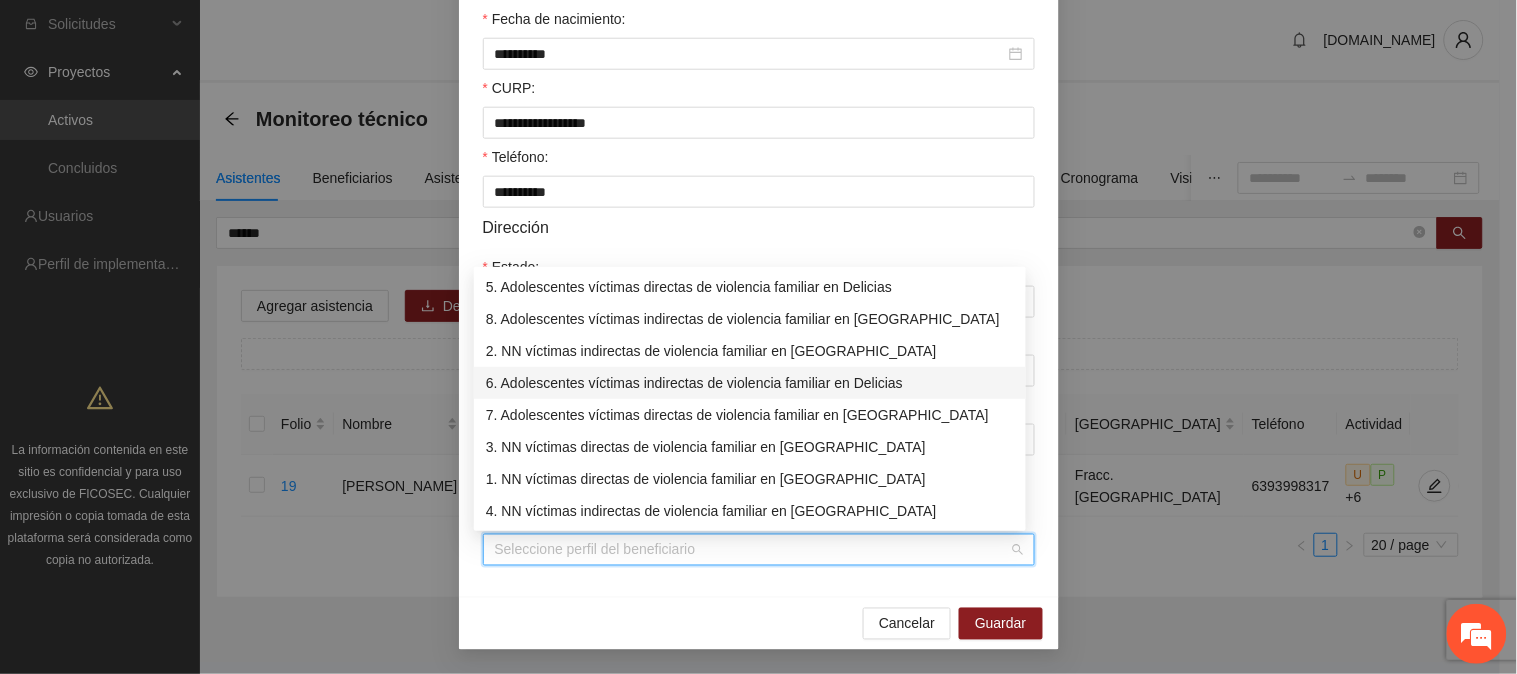 click on "6. Adolescentes víctimas indirectas de violencia familiar en Delicias" at bounding box center [750, 383] 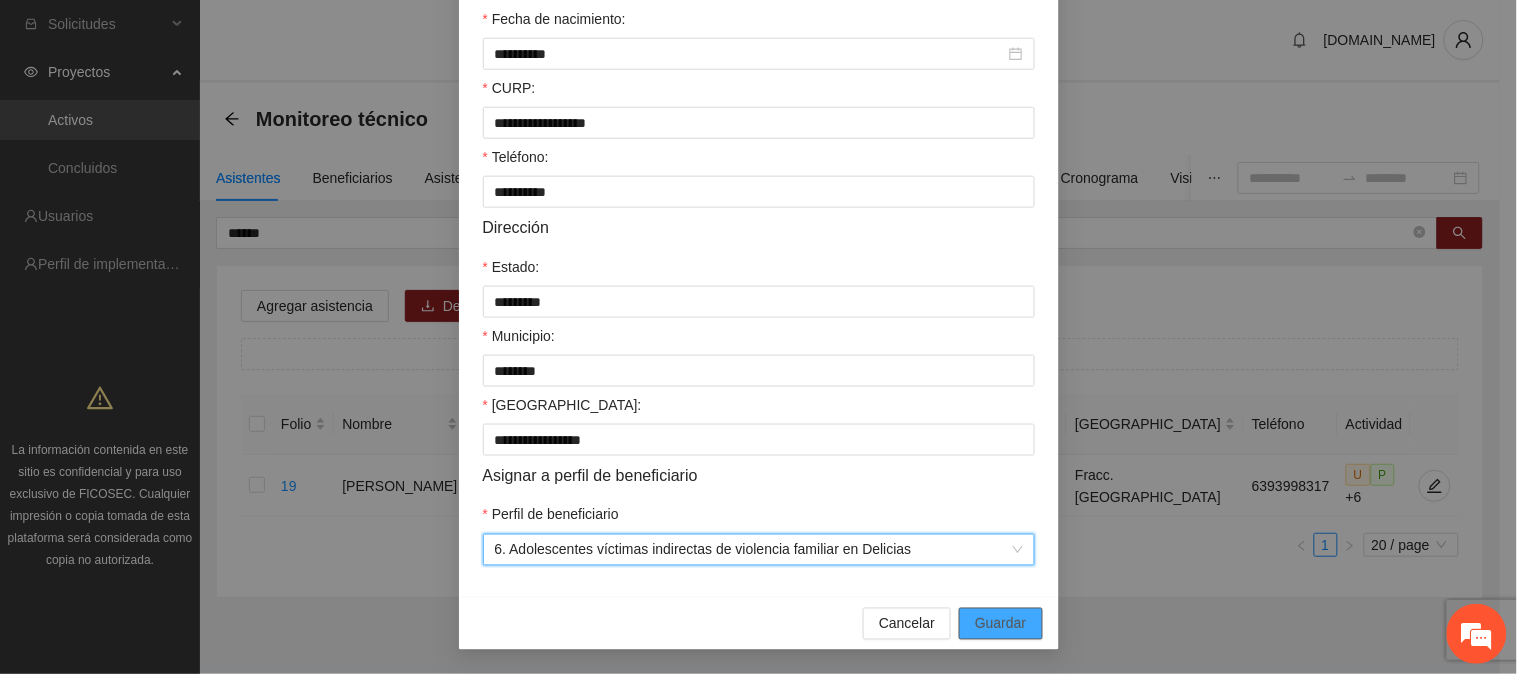 click on "Guardar" at bounding box center (1000, 624) 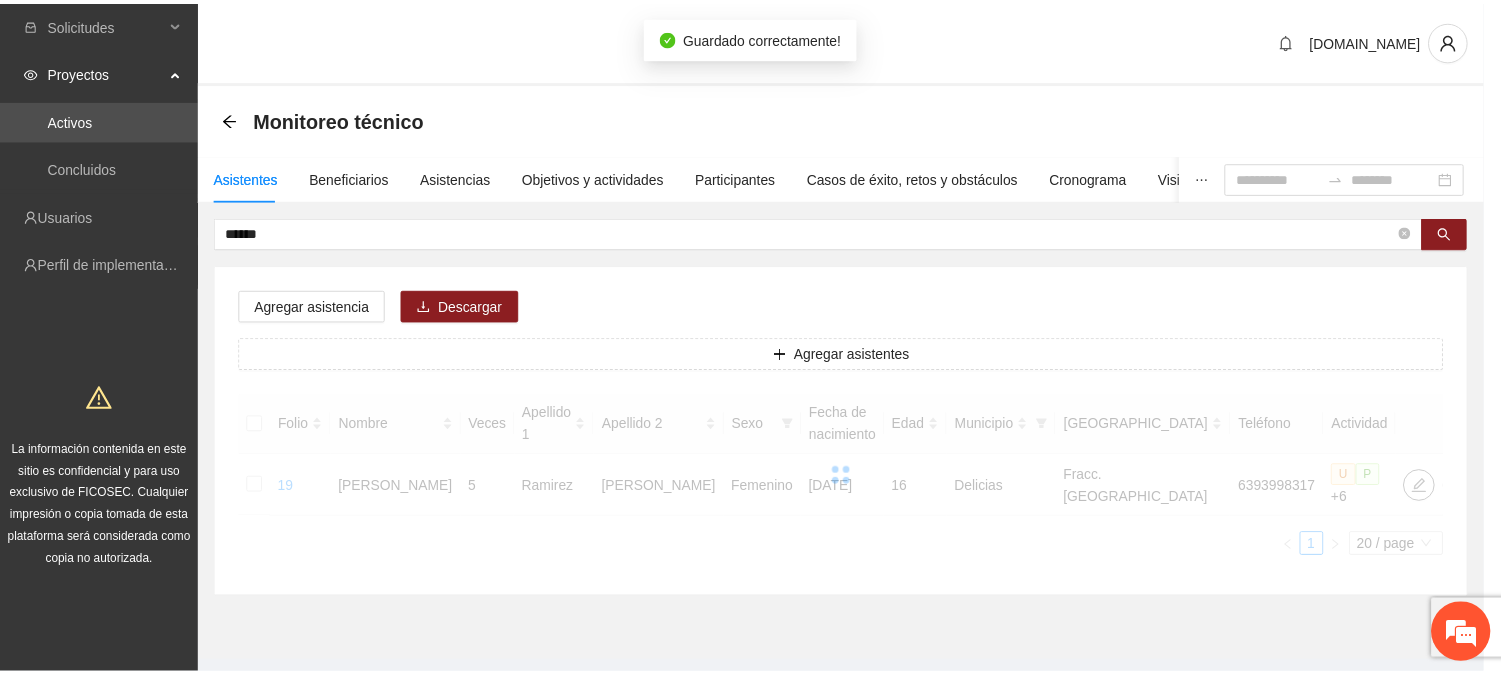 scroll, scrollTop: 0, scrollLeft: 0, axis: both 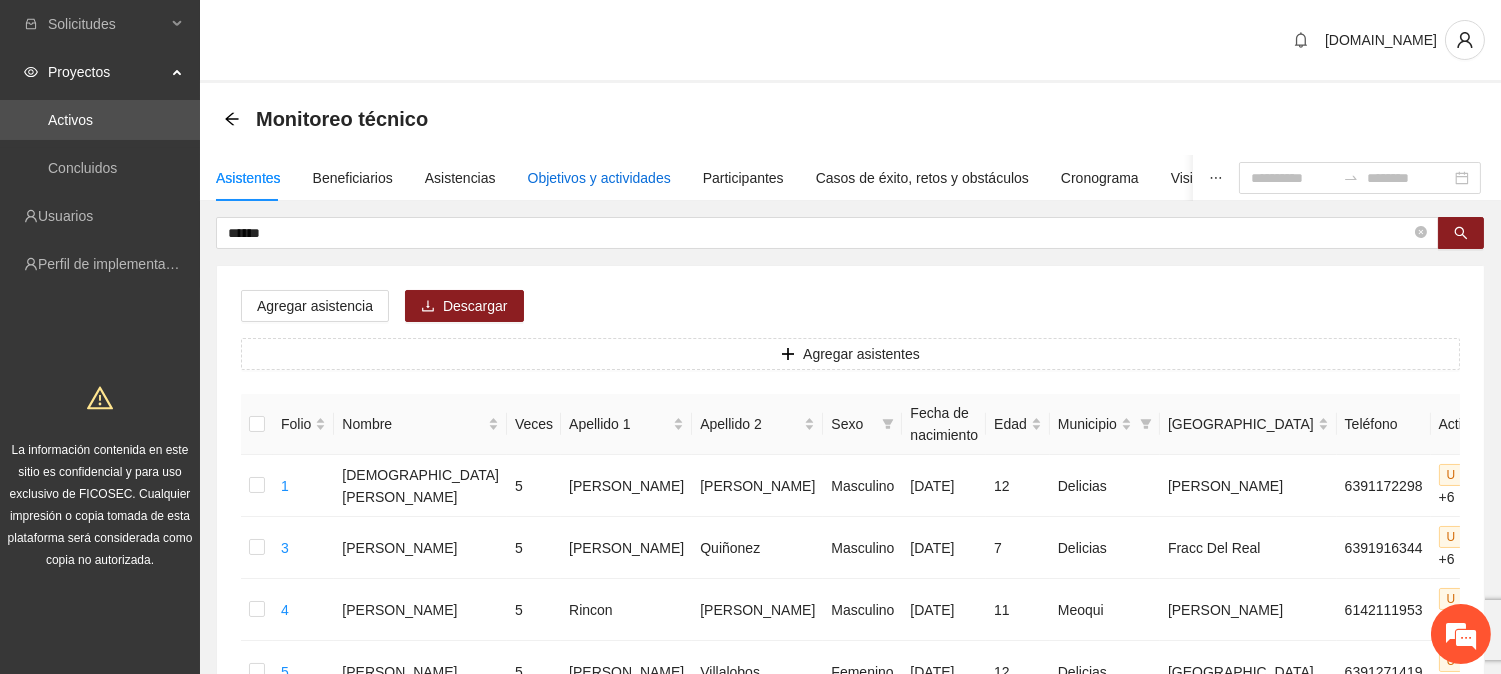 click on "Objetivos y actividades" at bounding box center [599, 178] 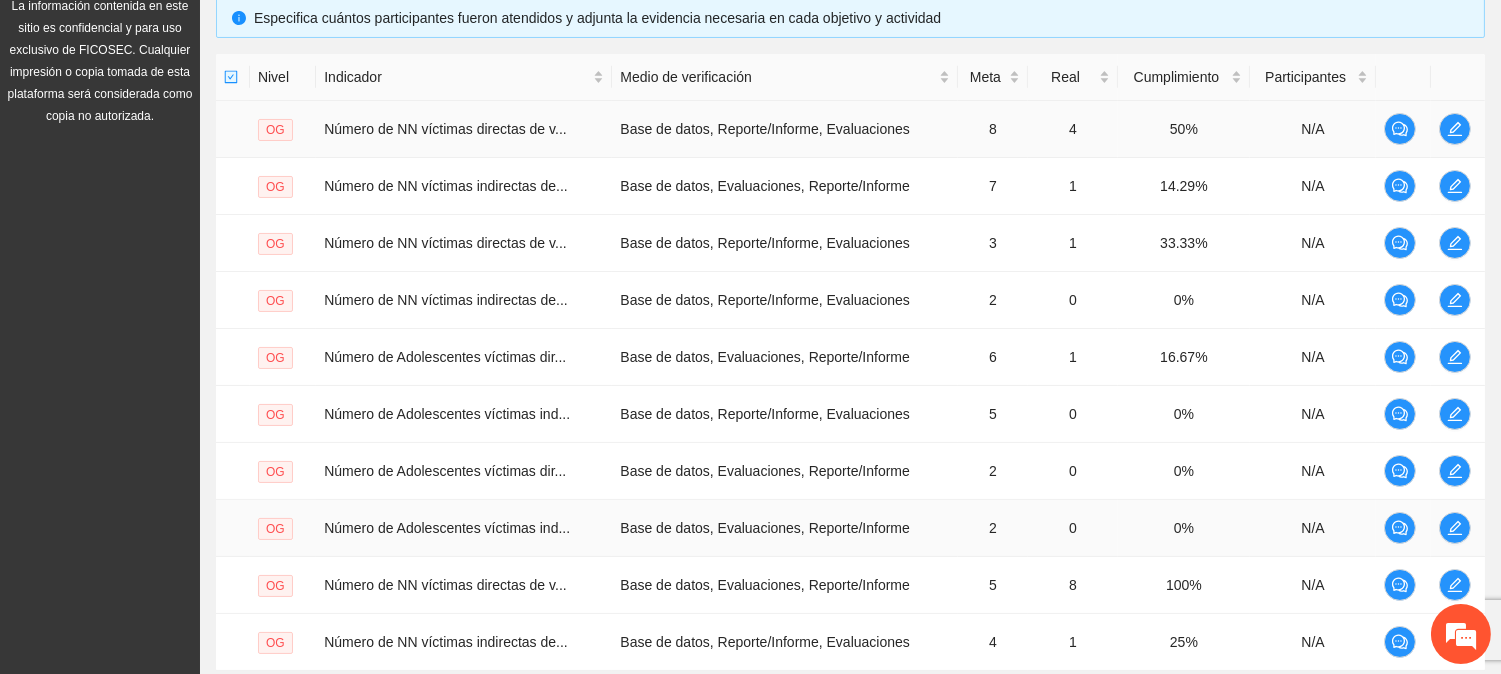 scroll, scrollTop: 633, scrollLeft: 0, axis: vertical 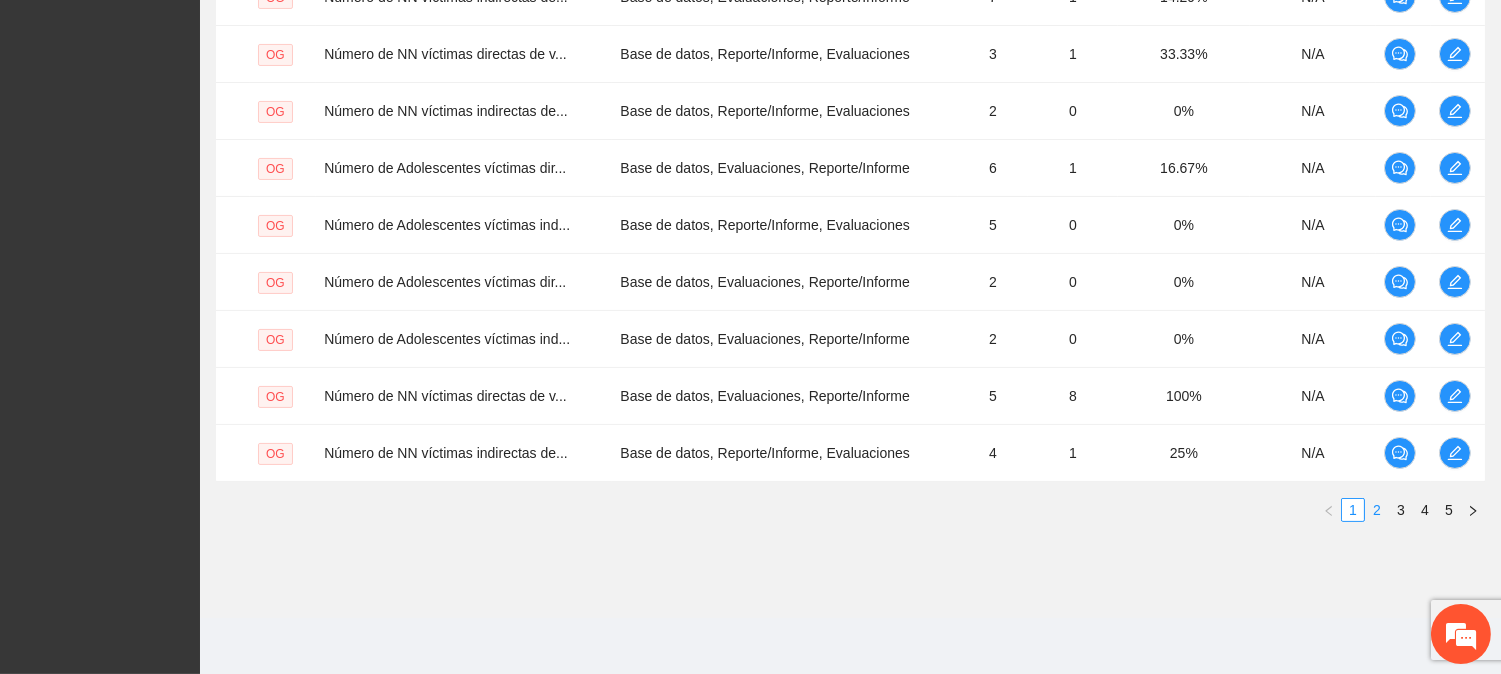 click on "2" at bounding box center [1377, 510] 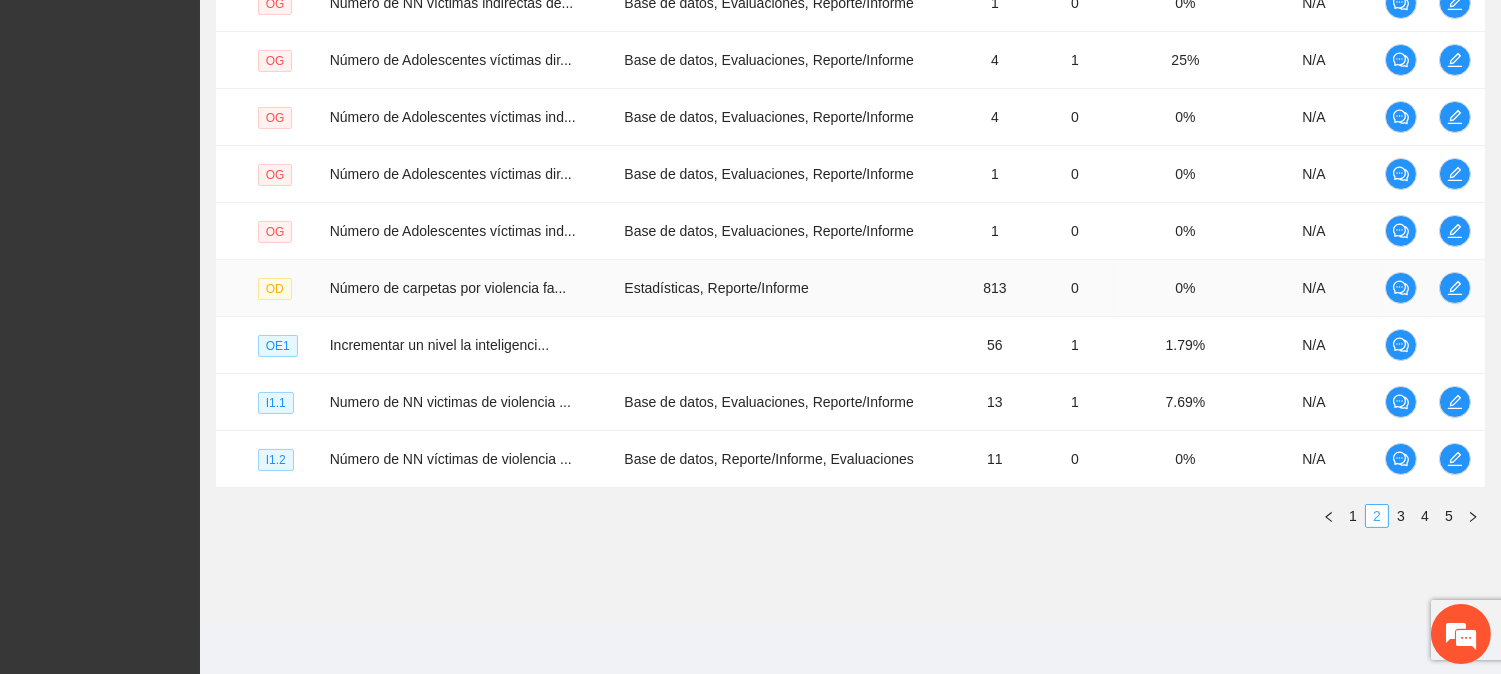 scroll, scrollTop: 633, scrollLeft: 0, axis: vertical 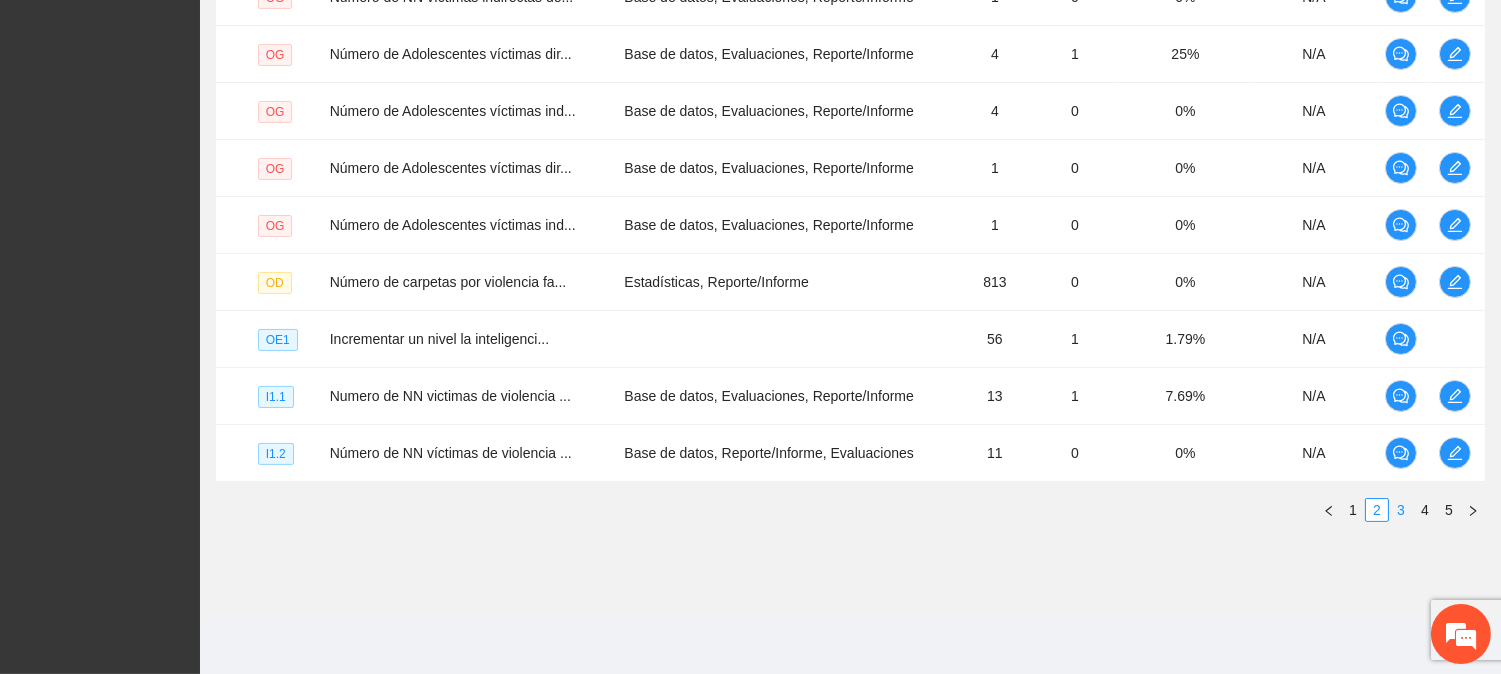click on "3" at bounding box center [1401, 510] 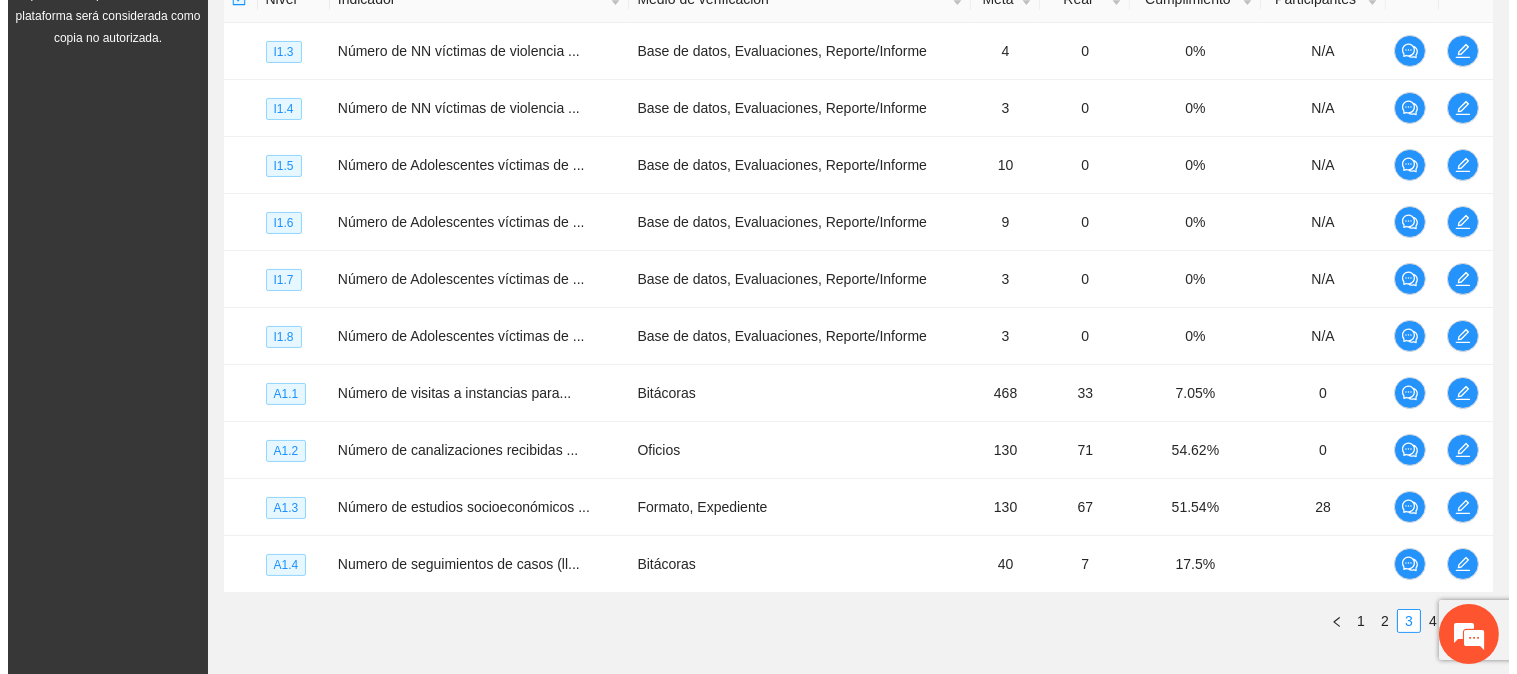 scroll, scrollTop: 633, scrollLeft: 0, axis: vertical 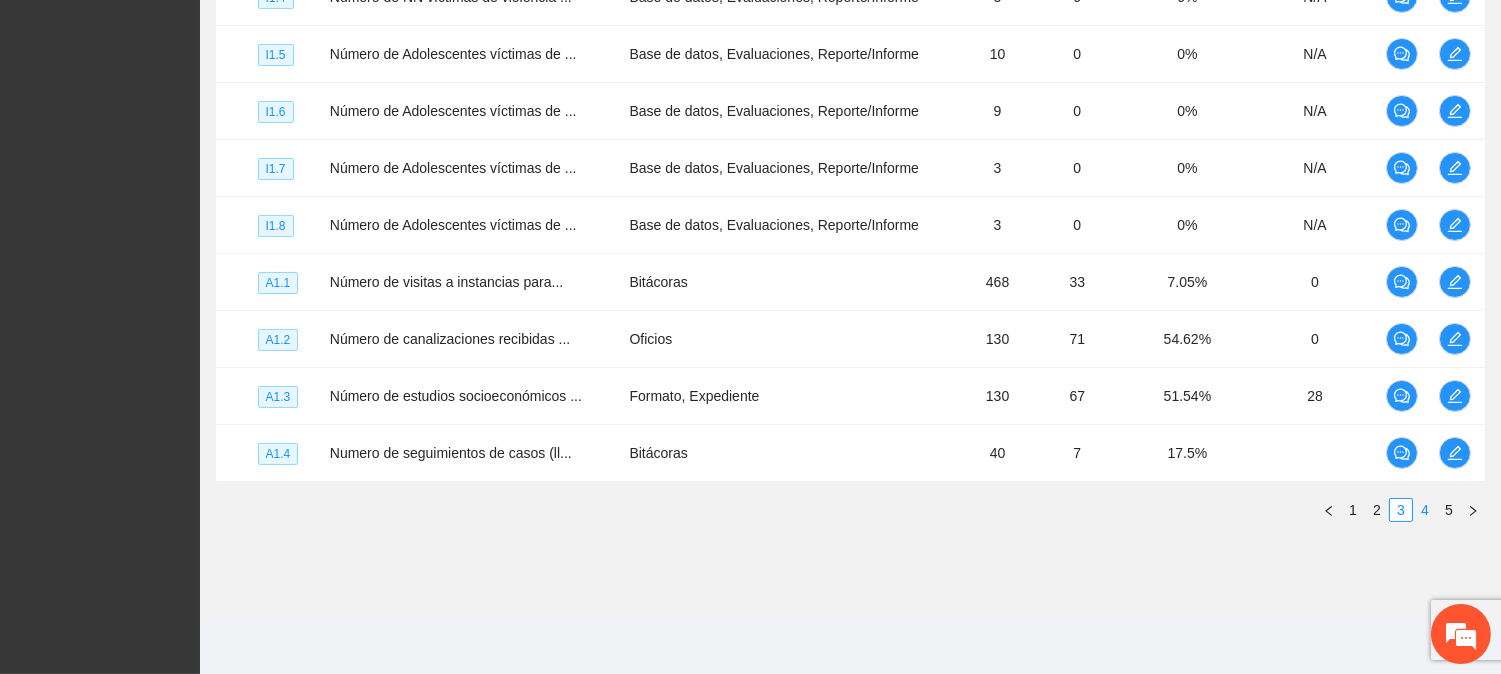 click on "4" at bounding box center (1425, 510) 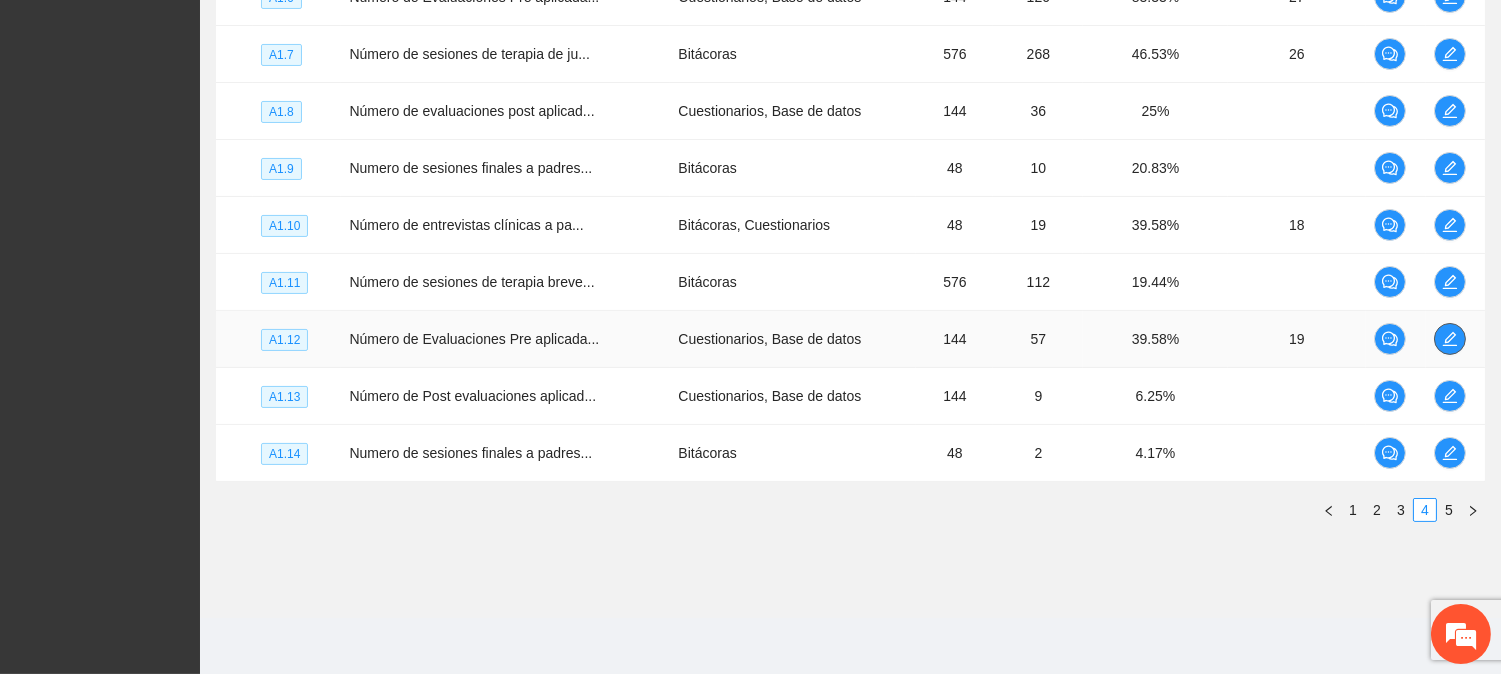 click 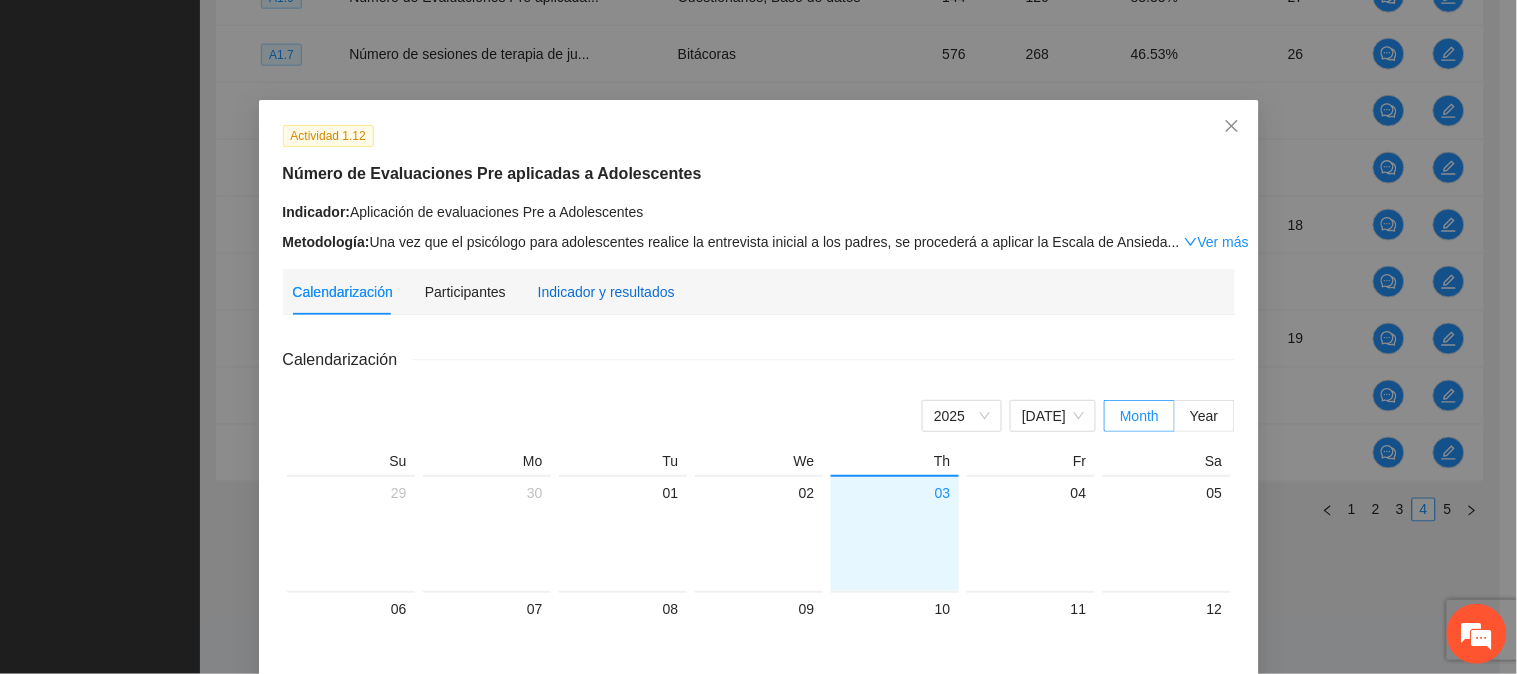 click on "Indicador y resultados" at bounding box center [606, 292] 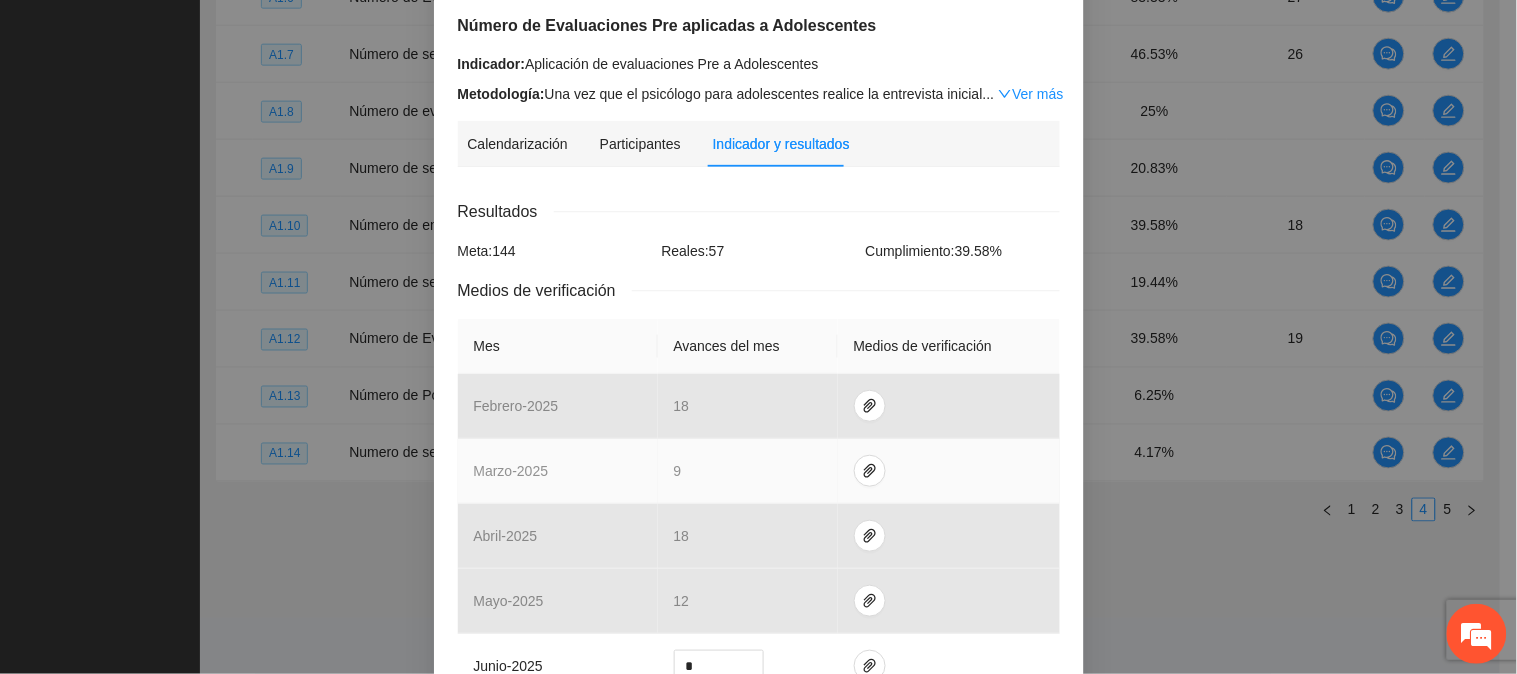 scroll, scrollTop: 222, scrollLeft: 0, axis: vertical 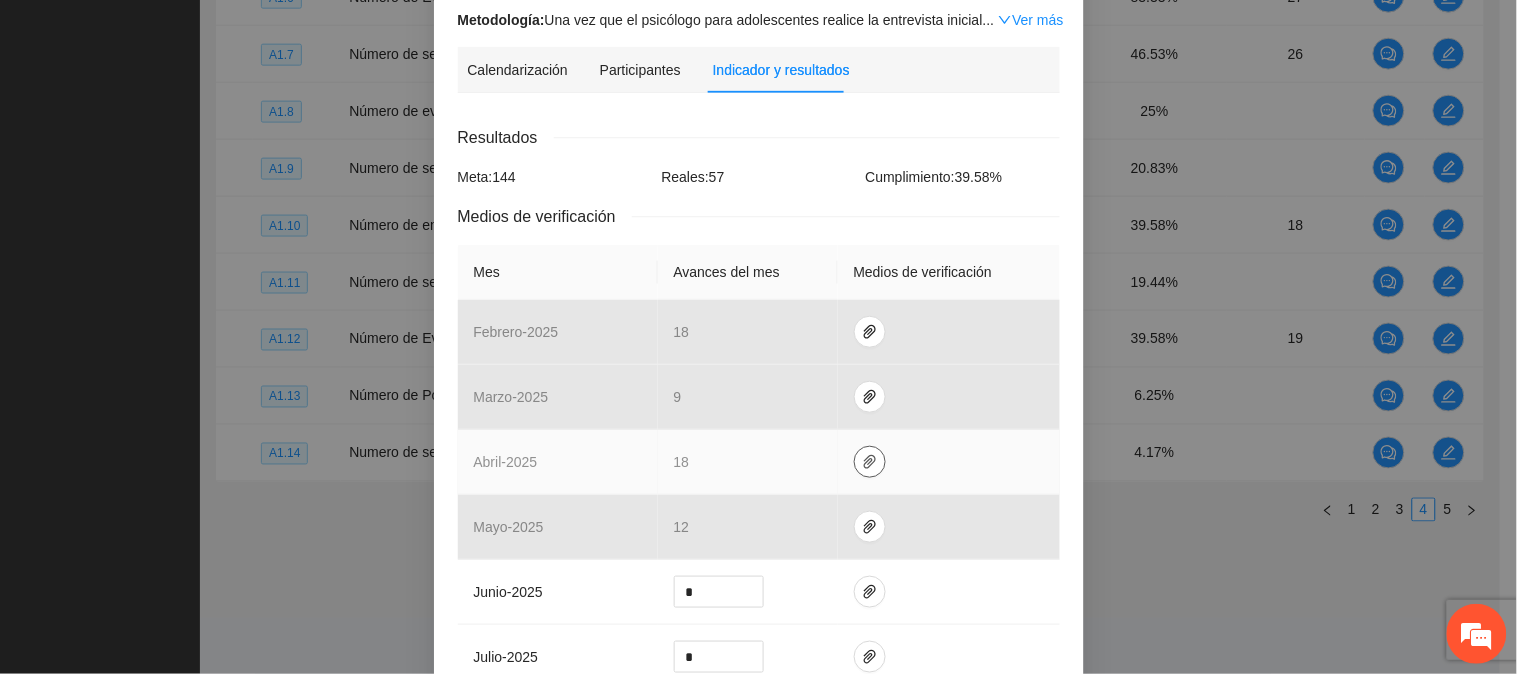 click 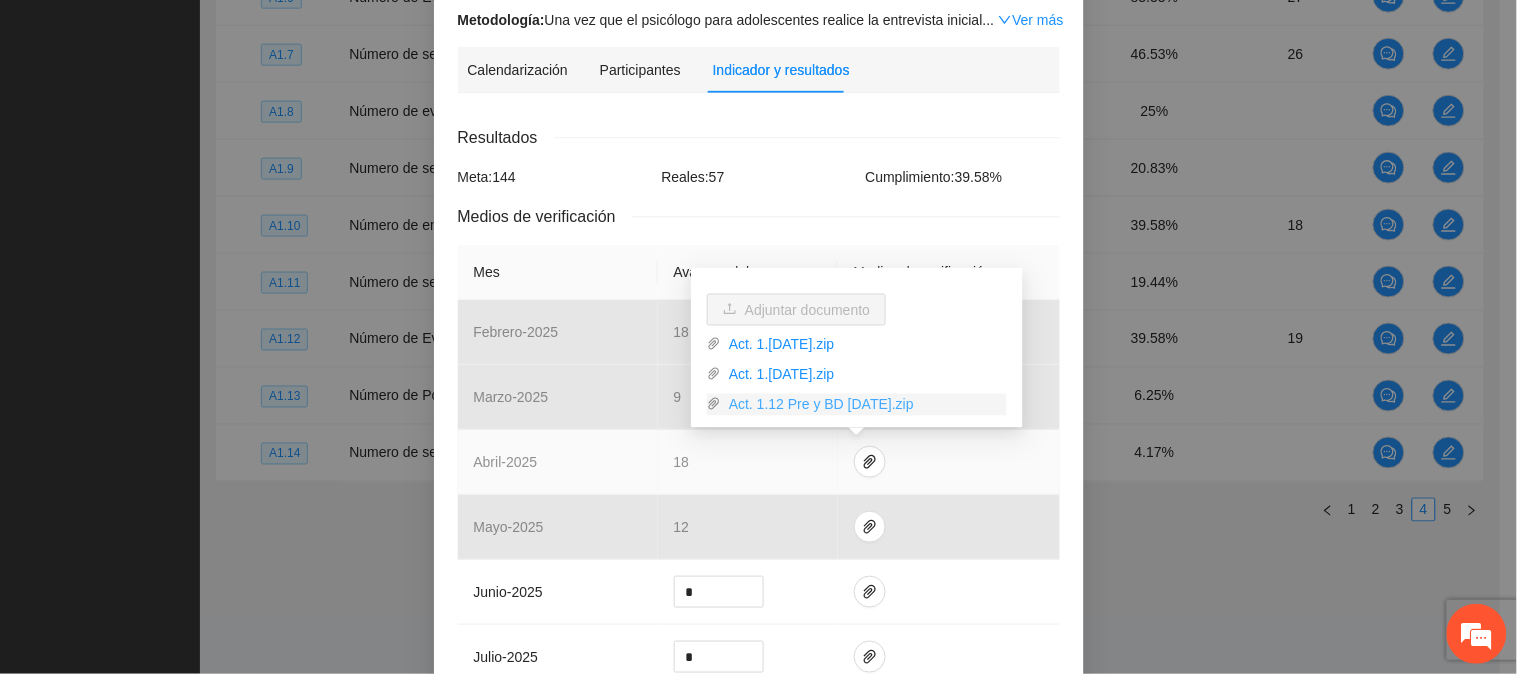 click on "Act. 1.12 Pre y BD [DATE].zip" at bounding box center [864, 405] 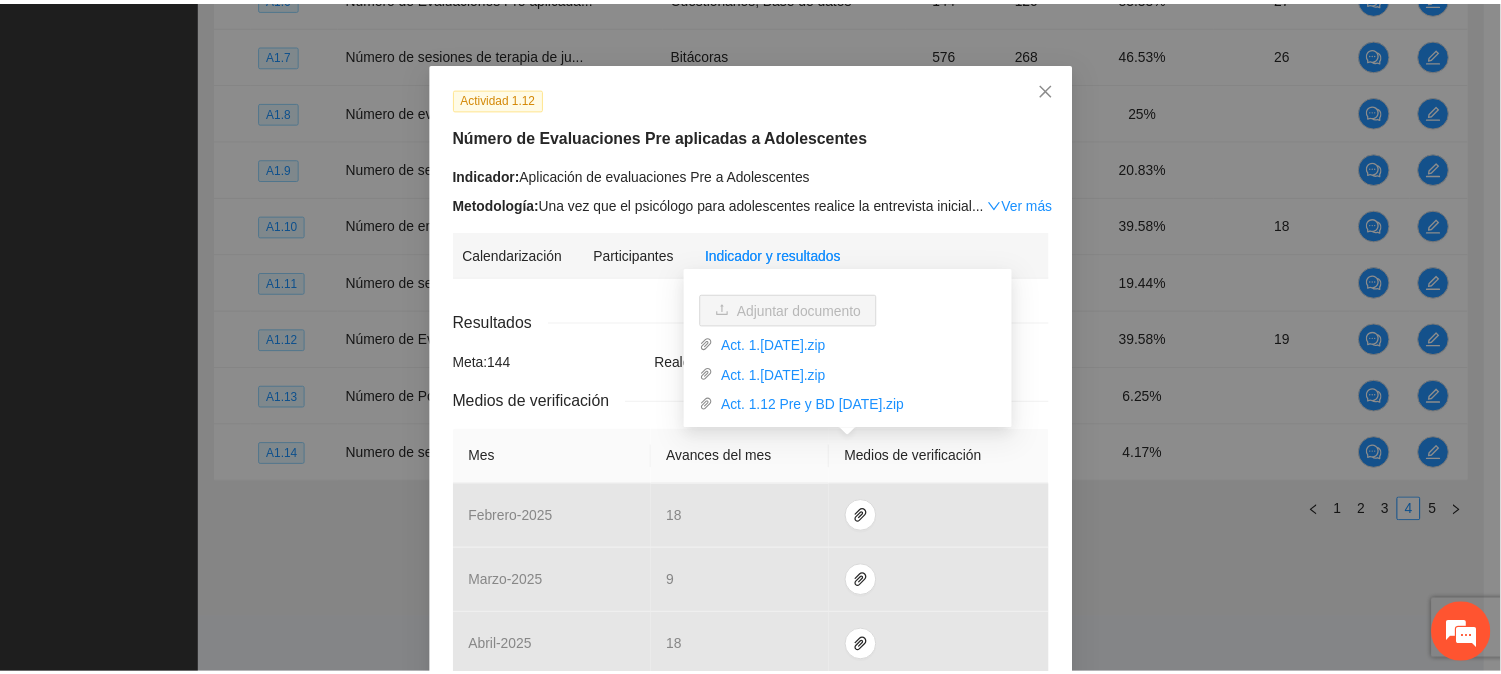 scroll, scrollTop: 0, scrollLeft: 0, axis: both 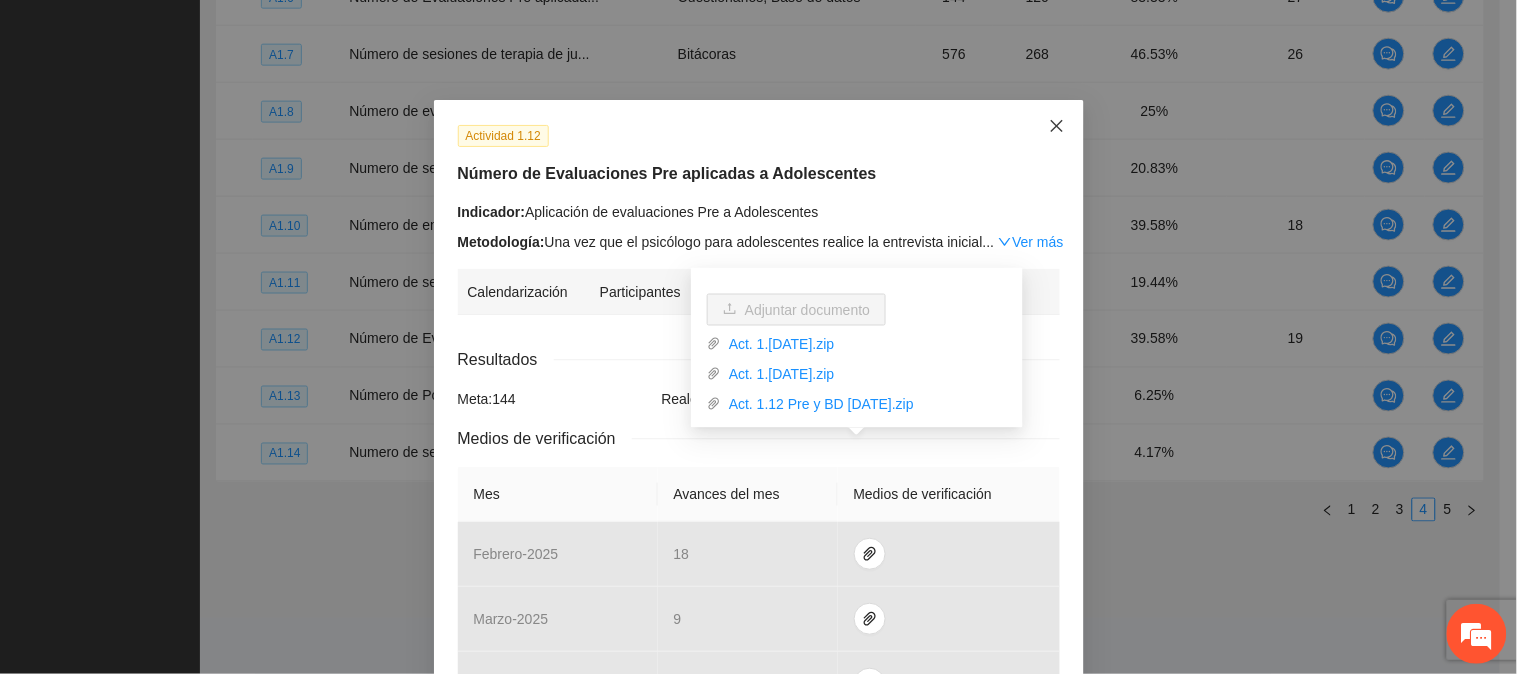 click 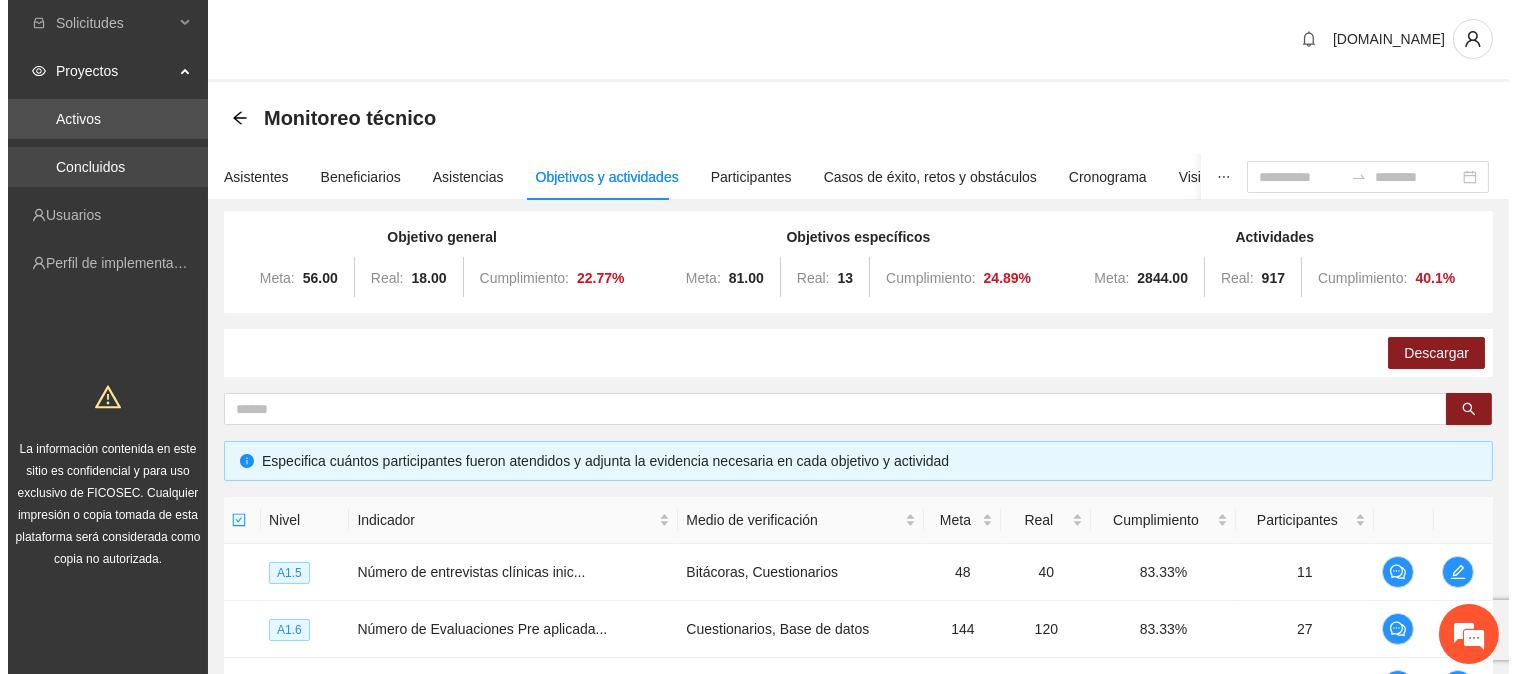 scroll, scrollTop: 0, scrollLeft: 0, axis: both 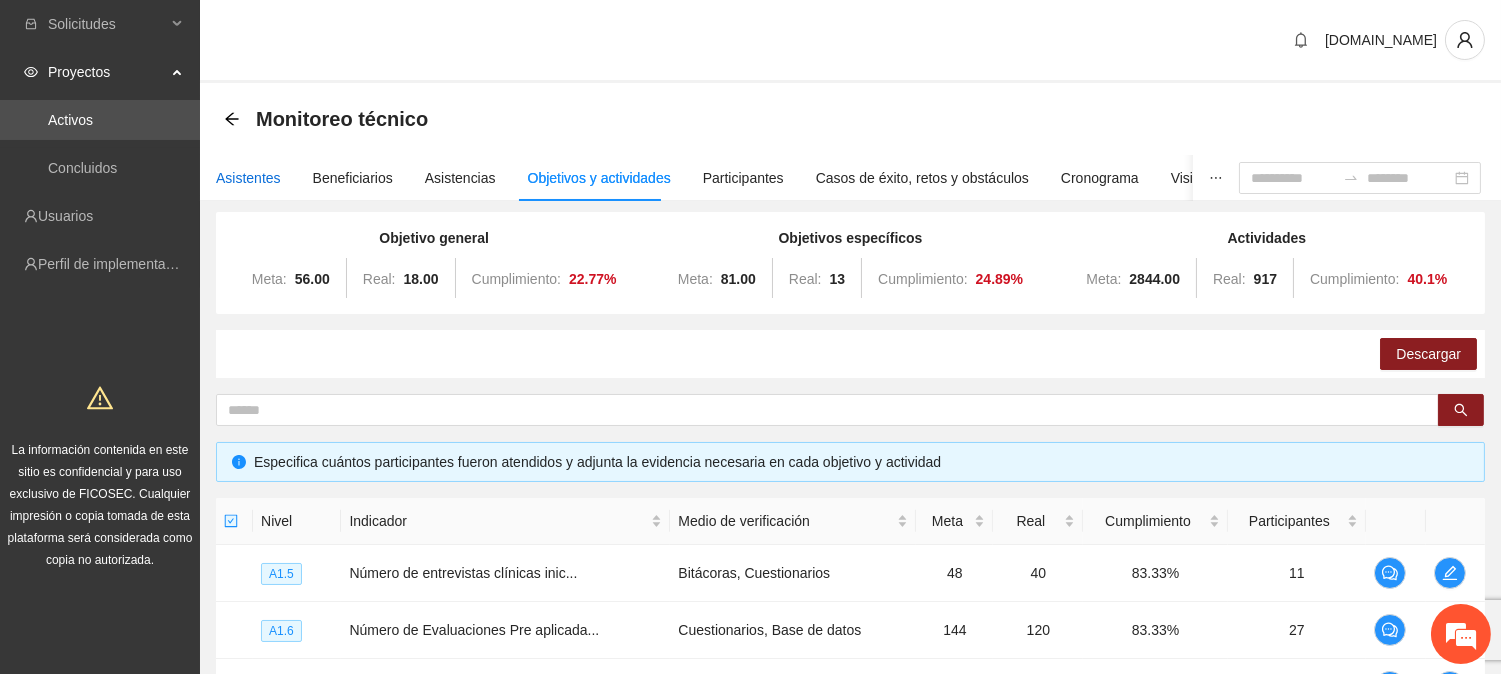 click on "Asistentes" at bounding box center [248, 178] 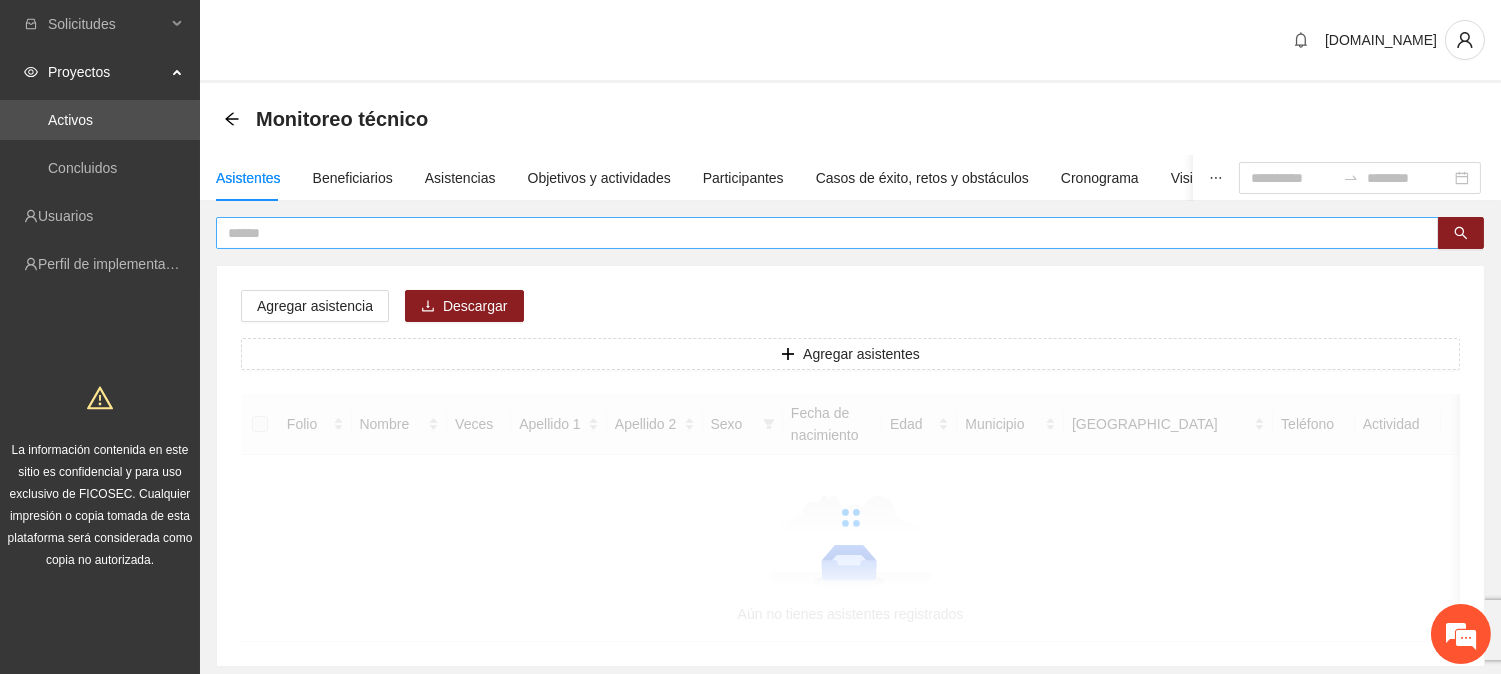 click at bounding box center (819, 233) 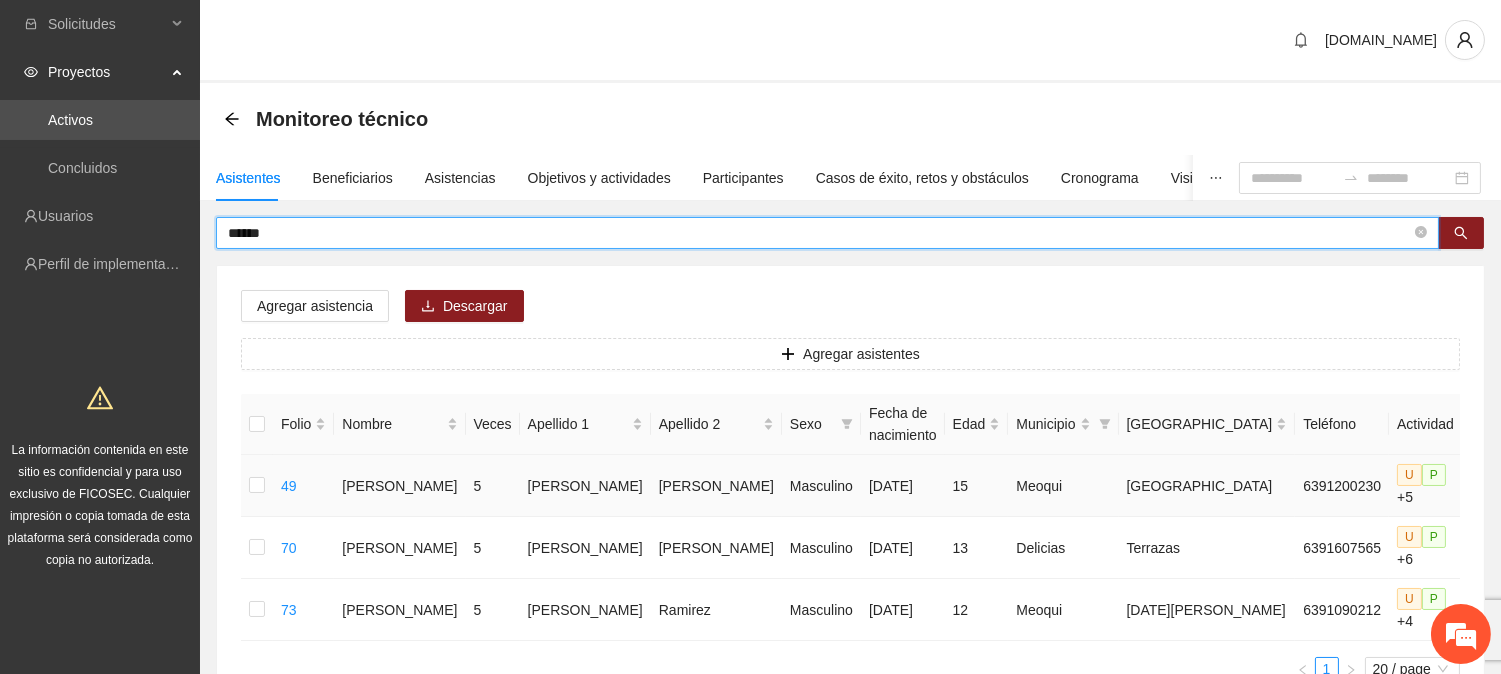 click 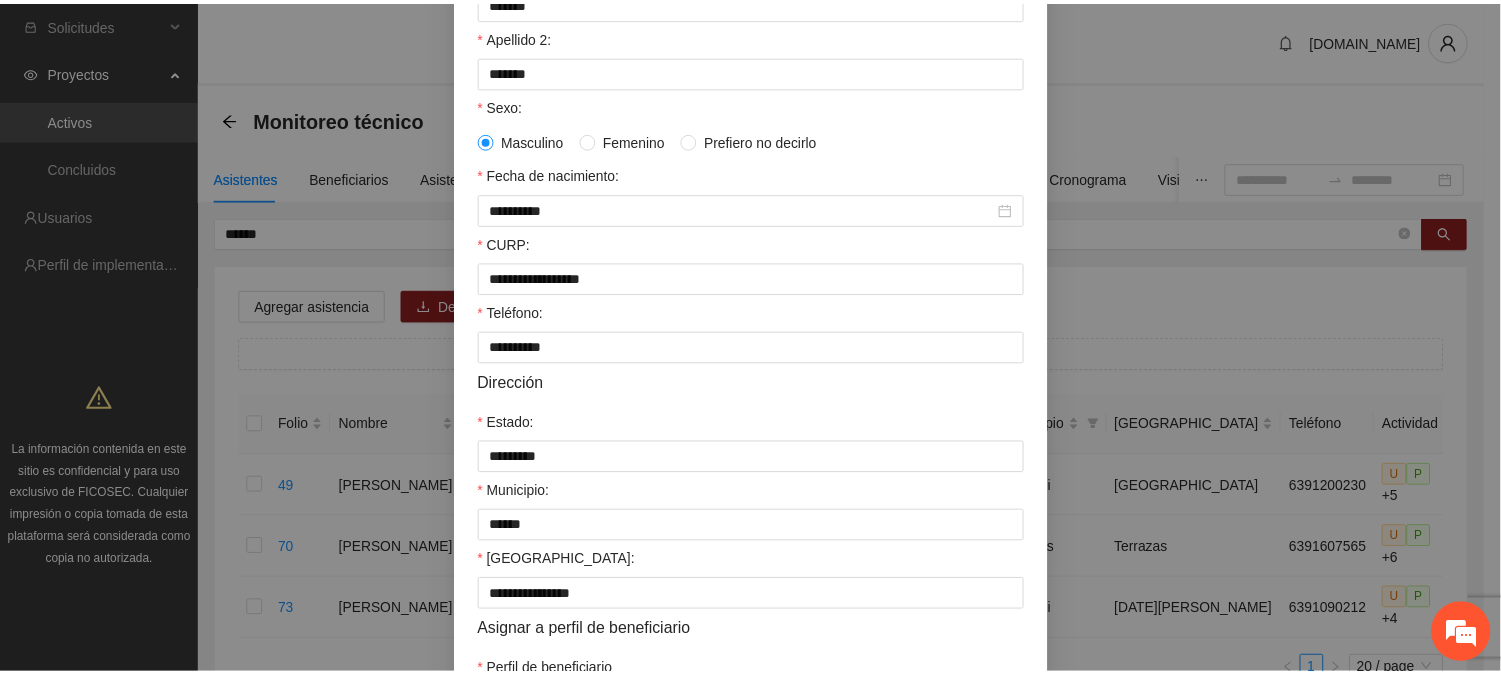 scroll, scrollTop: 506, scrollLeft: 0, axis: vertical 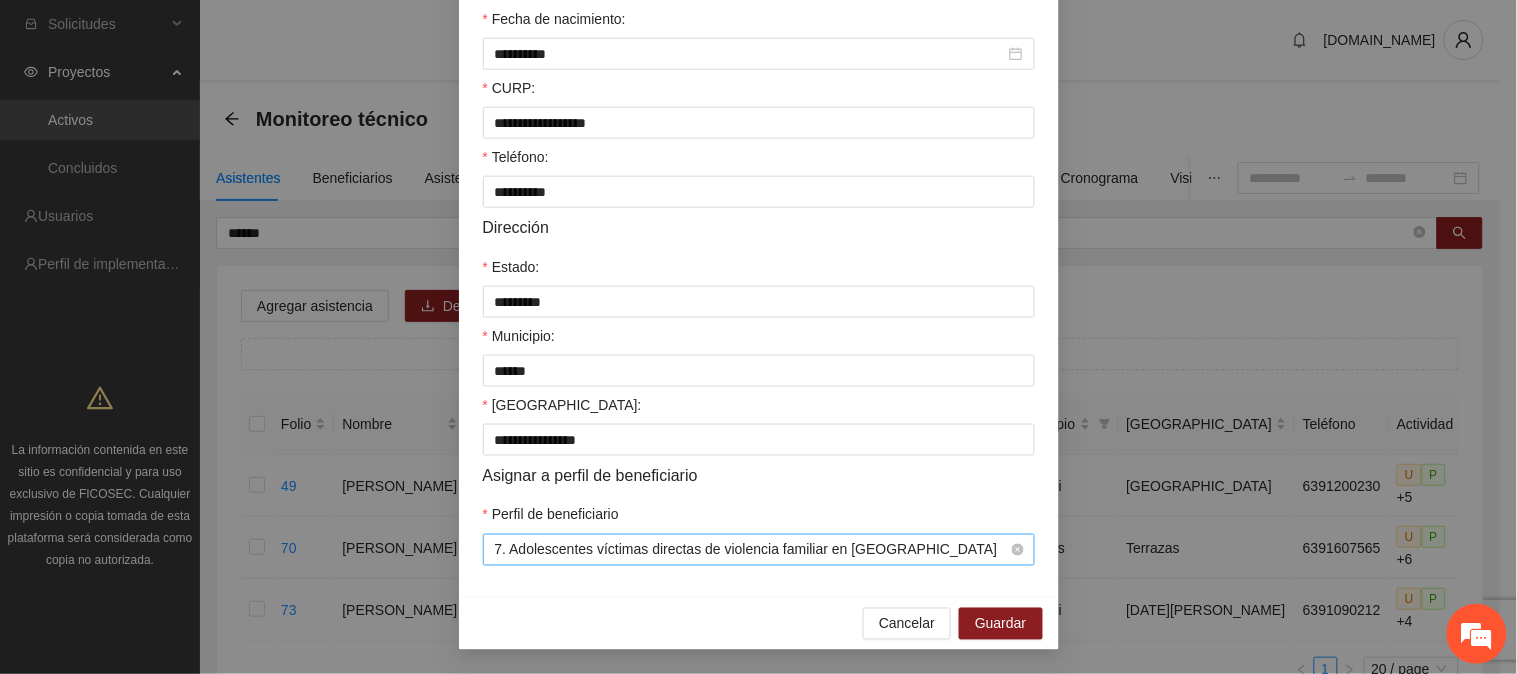 click on "7. Adolescentes víctimas directas de violencia familiar en [GEOGRAPHIC_DATA]" at bounding box center [759, 550] 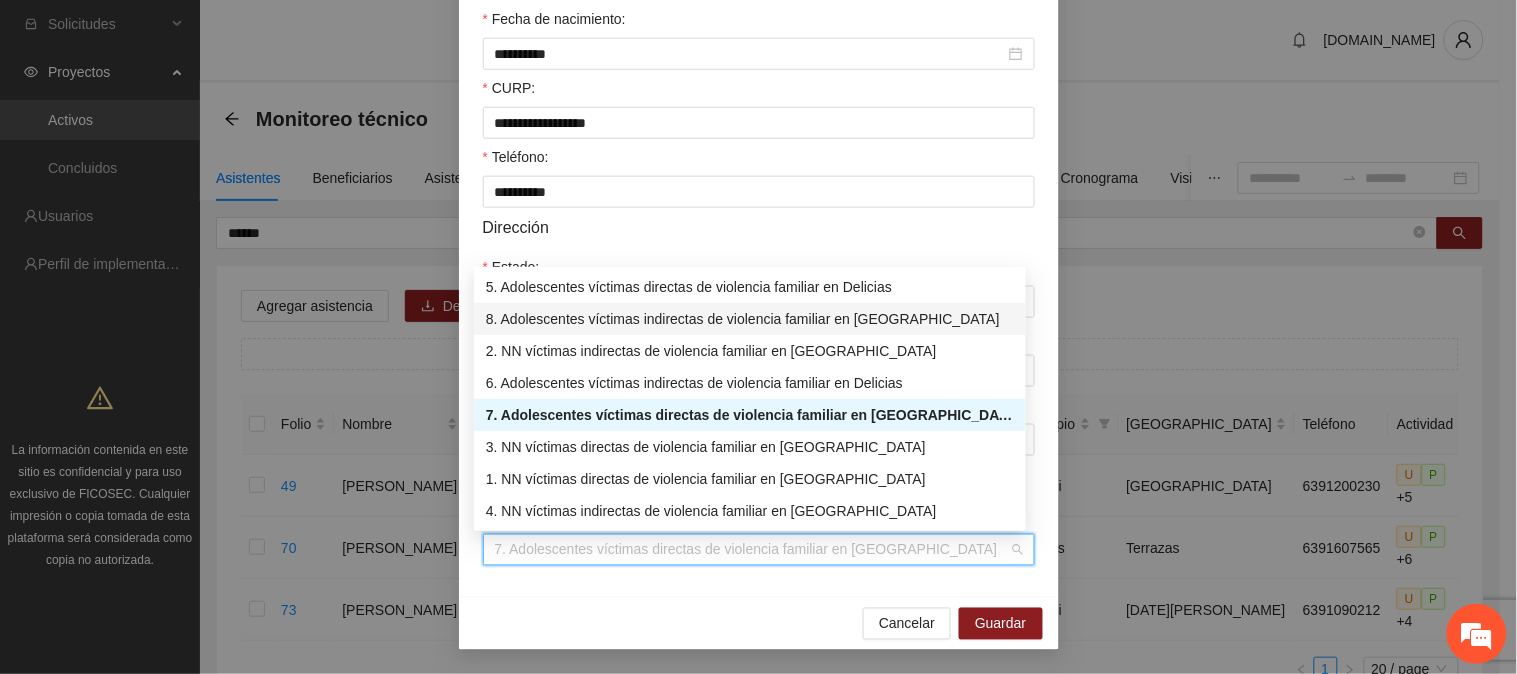 click on "8. Adolescentes víctimas indirectas de violencia familiar en [GEOGRAPHIC_DATA]" at bounding box center (750, 319) 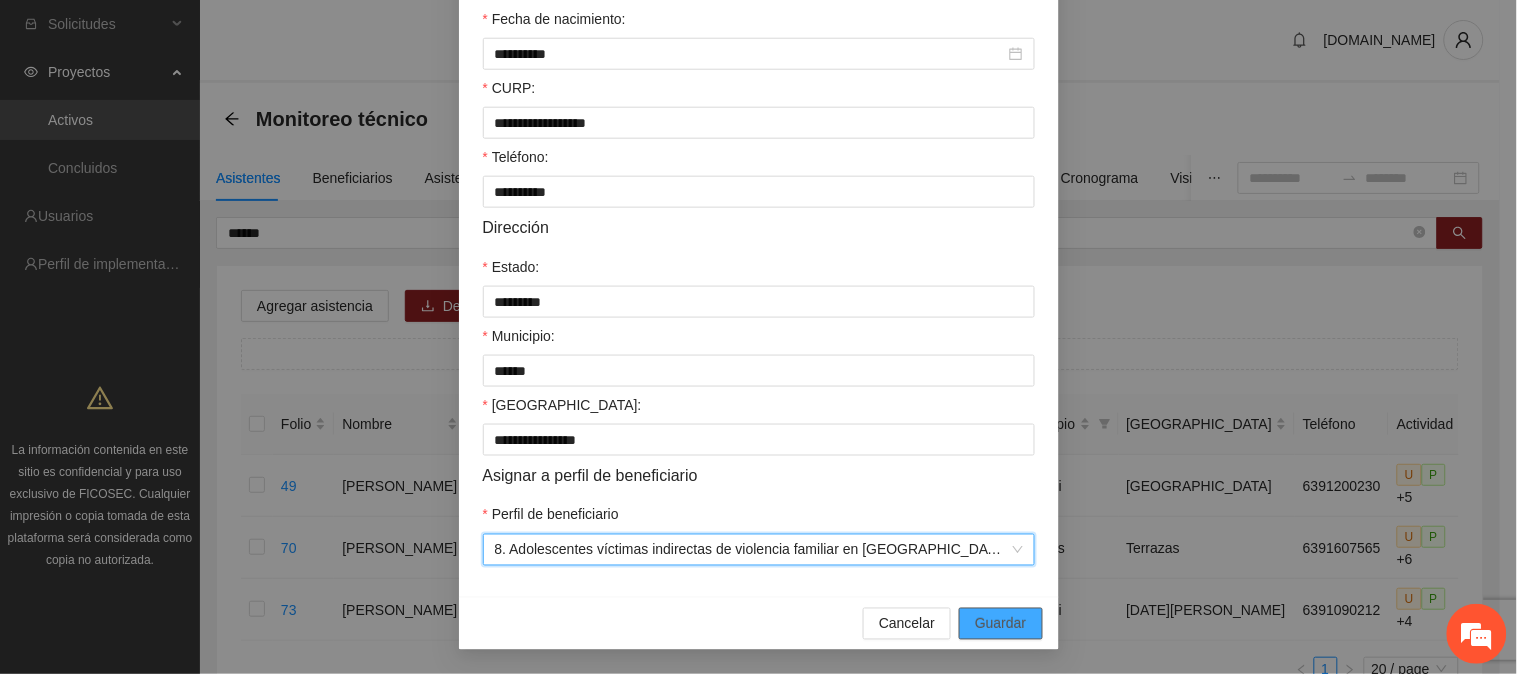 click on "Guardar" at bounding box center (1000, 624) 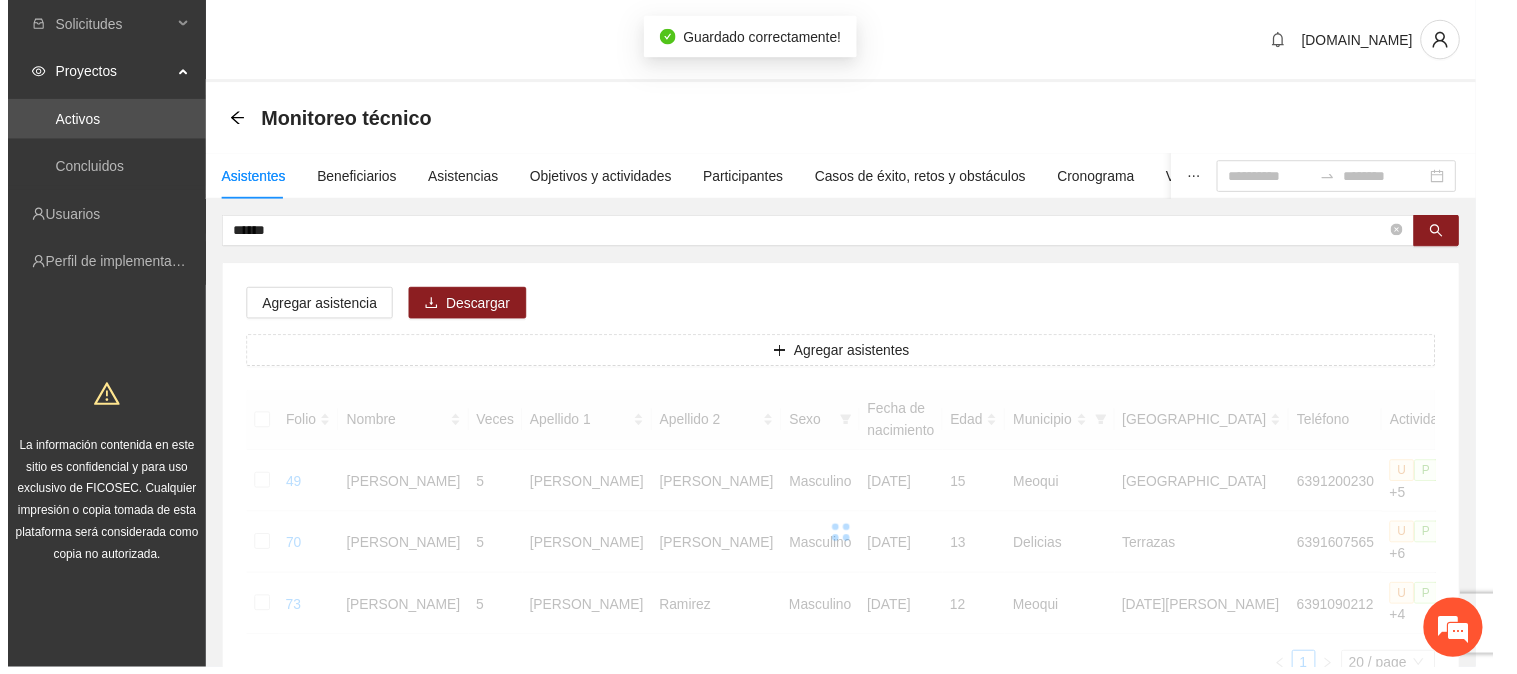 scroll, scrollTop: 0, scrollLeft: 0, axis: both 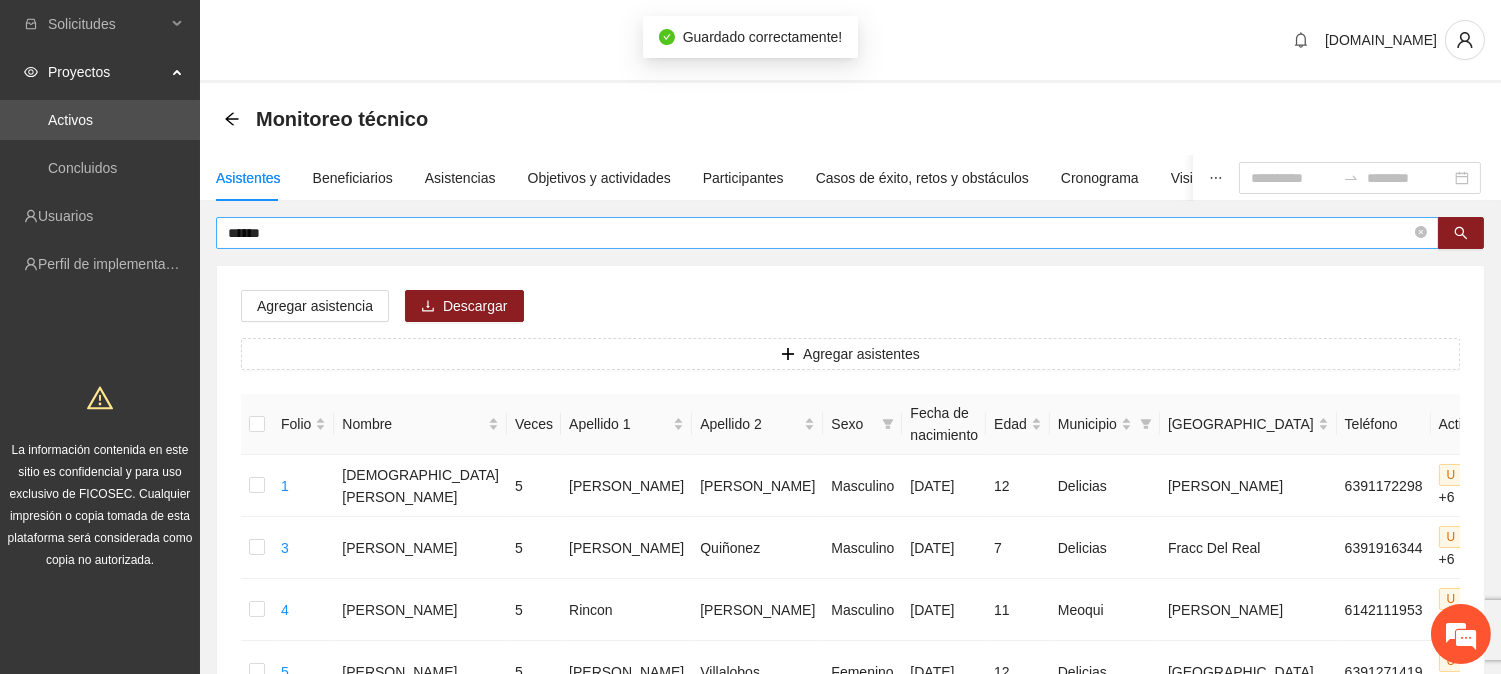 click on "******" at bounding box center [819, 233] 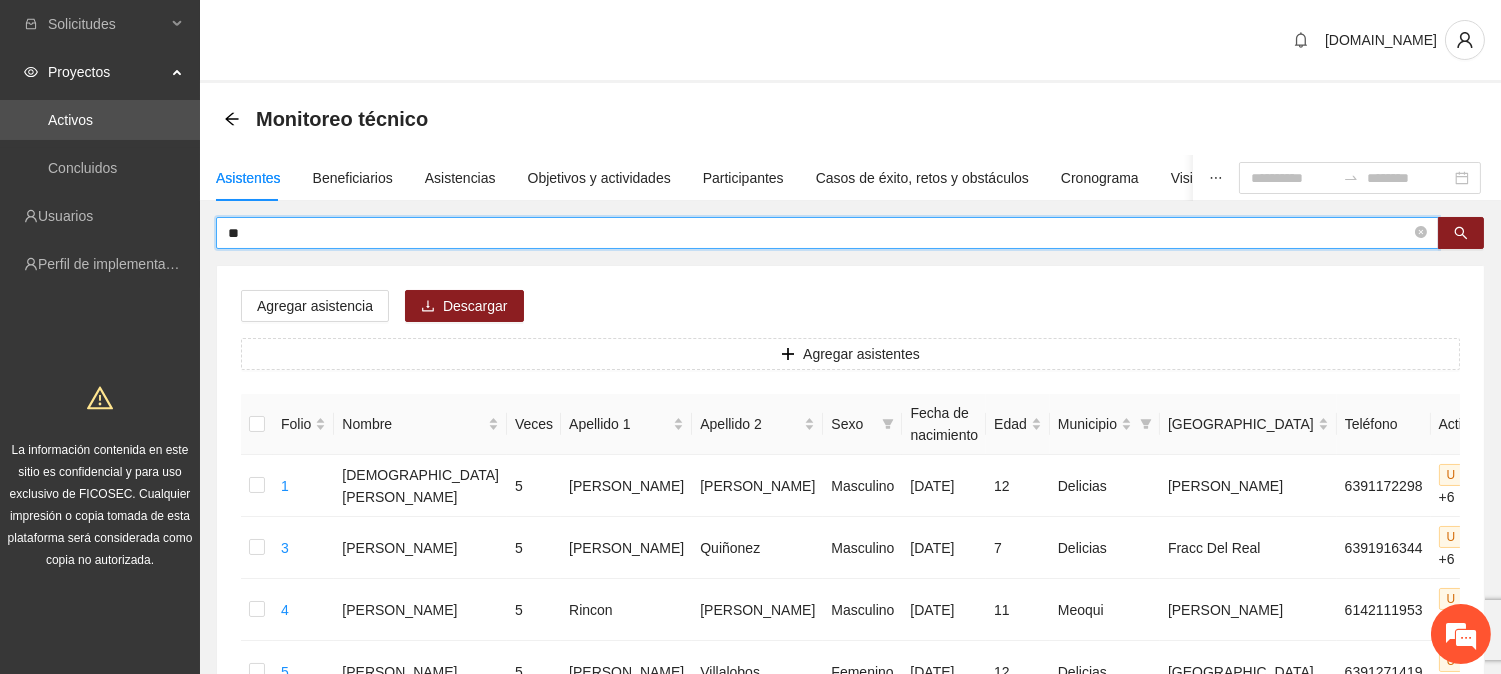 type on "*" 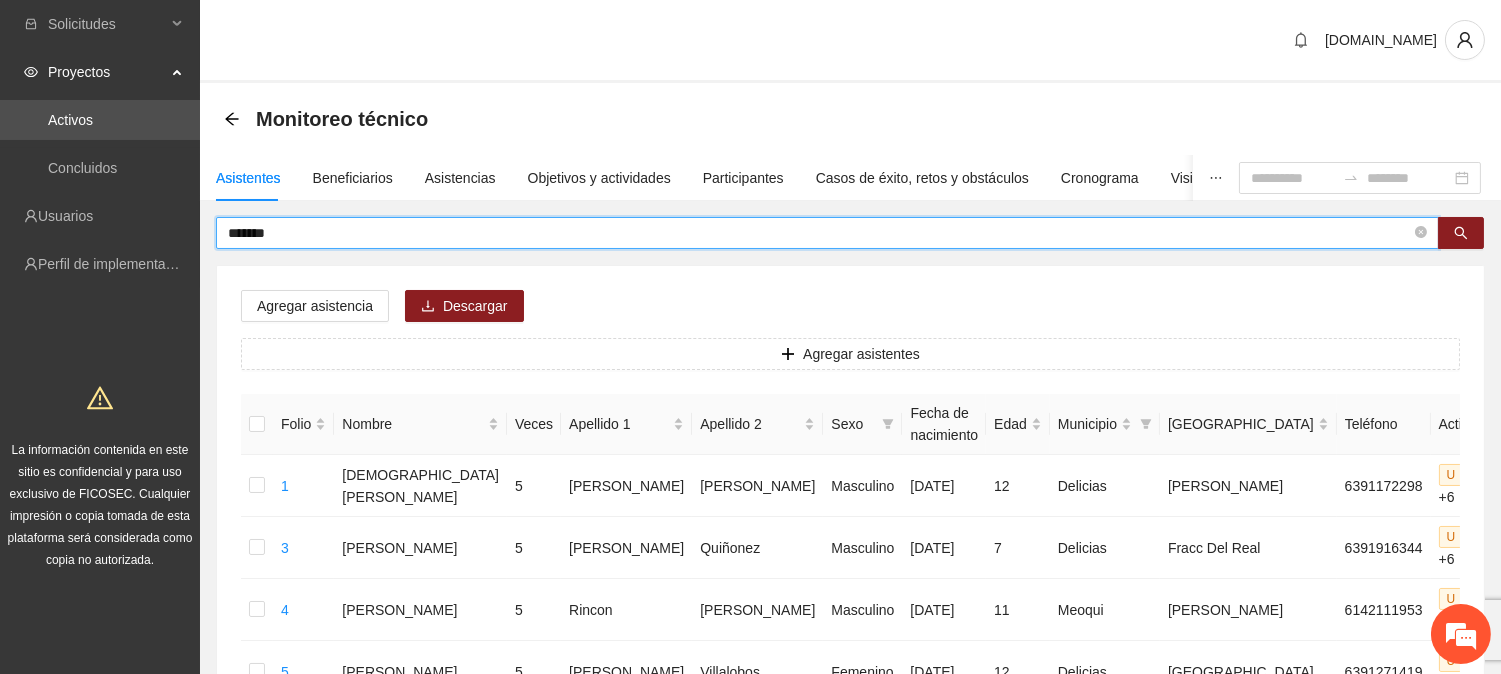type on "*******" 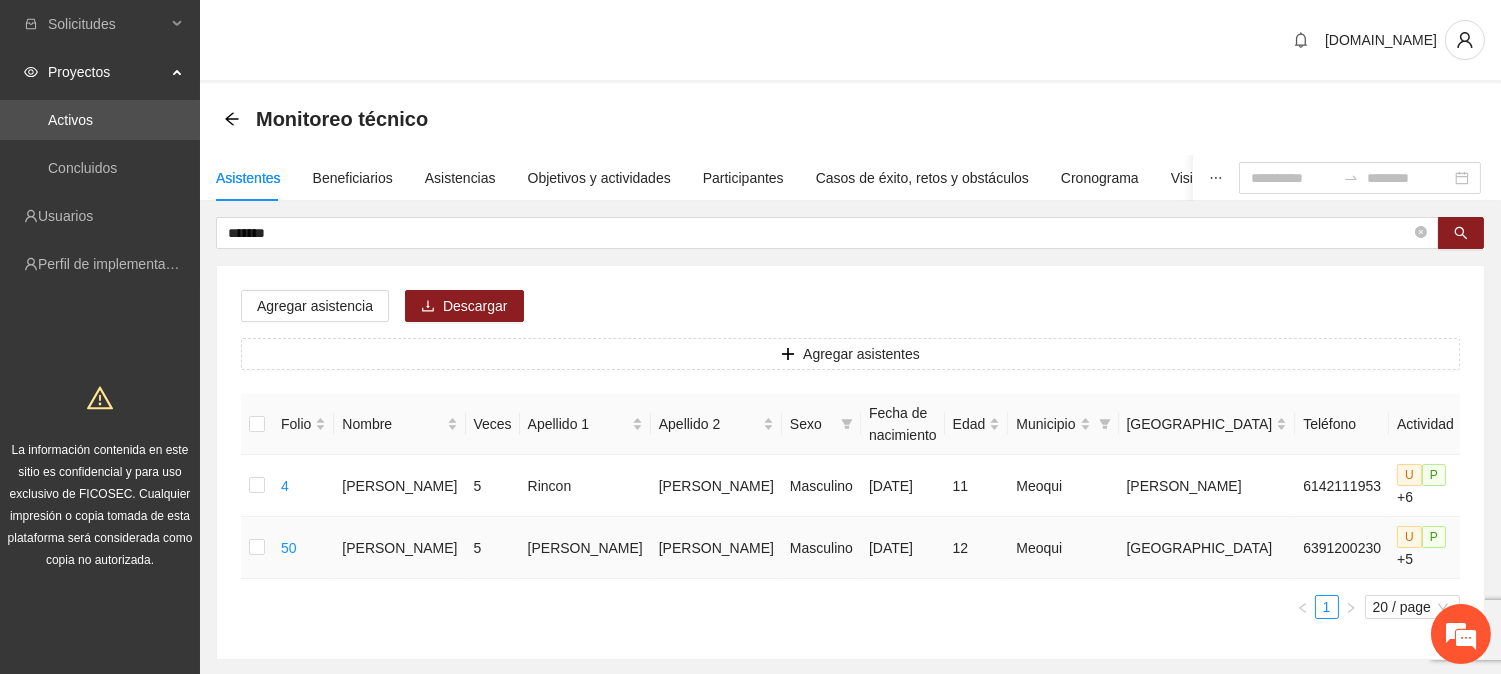 click 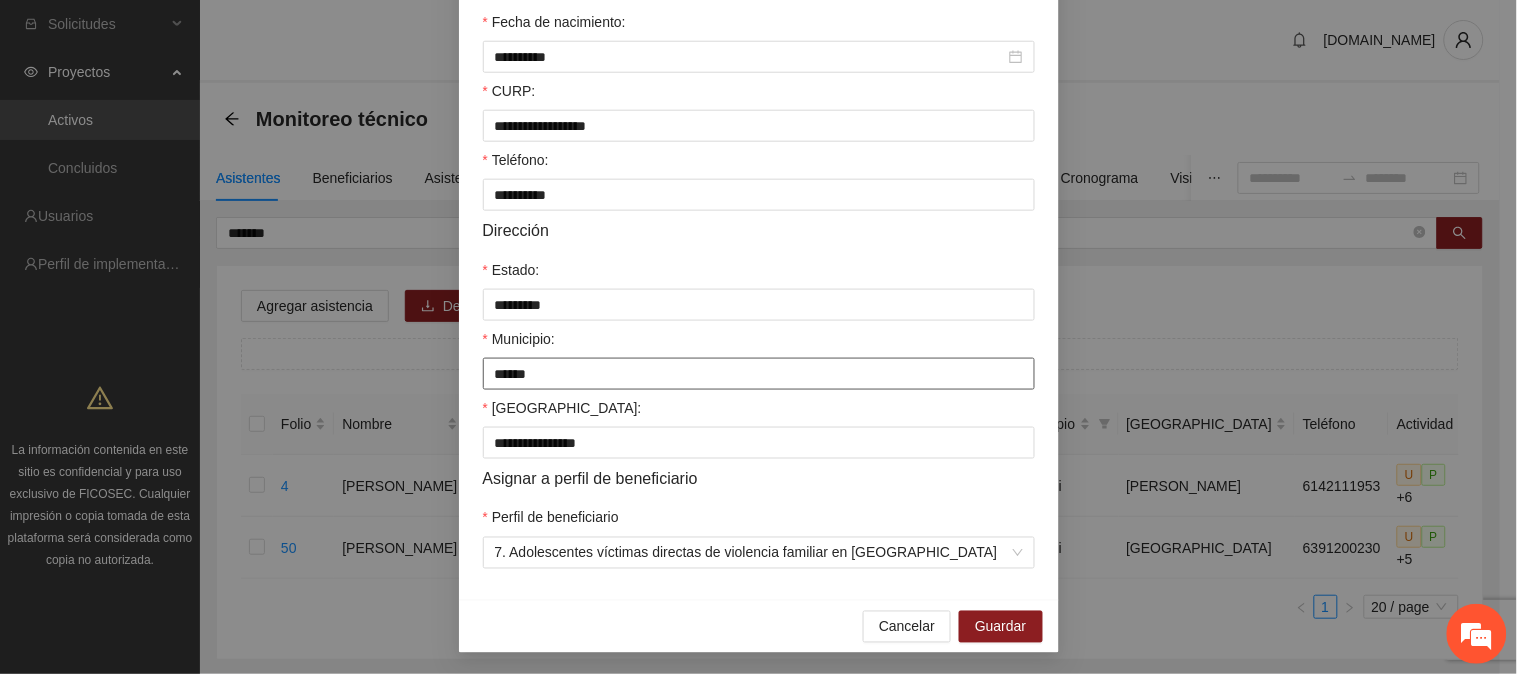 scroll, scrollTop: 506, scrollLeft: 0, axis: vertical 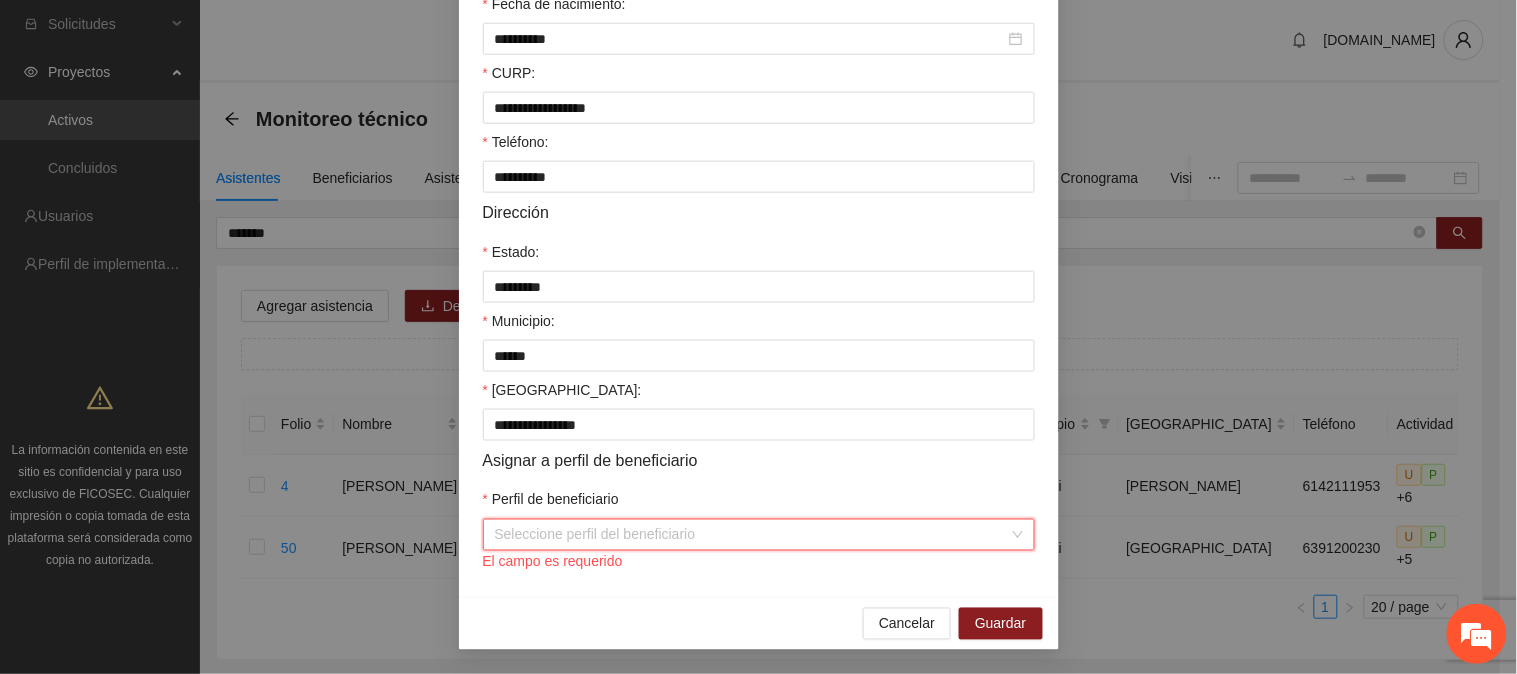 click on "Perfil de beneficiario" at bounding box center (752, 535) 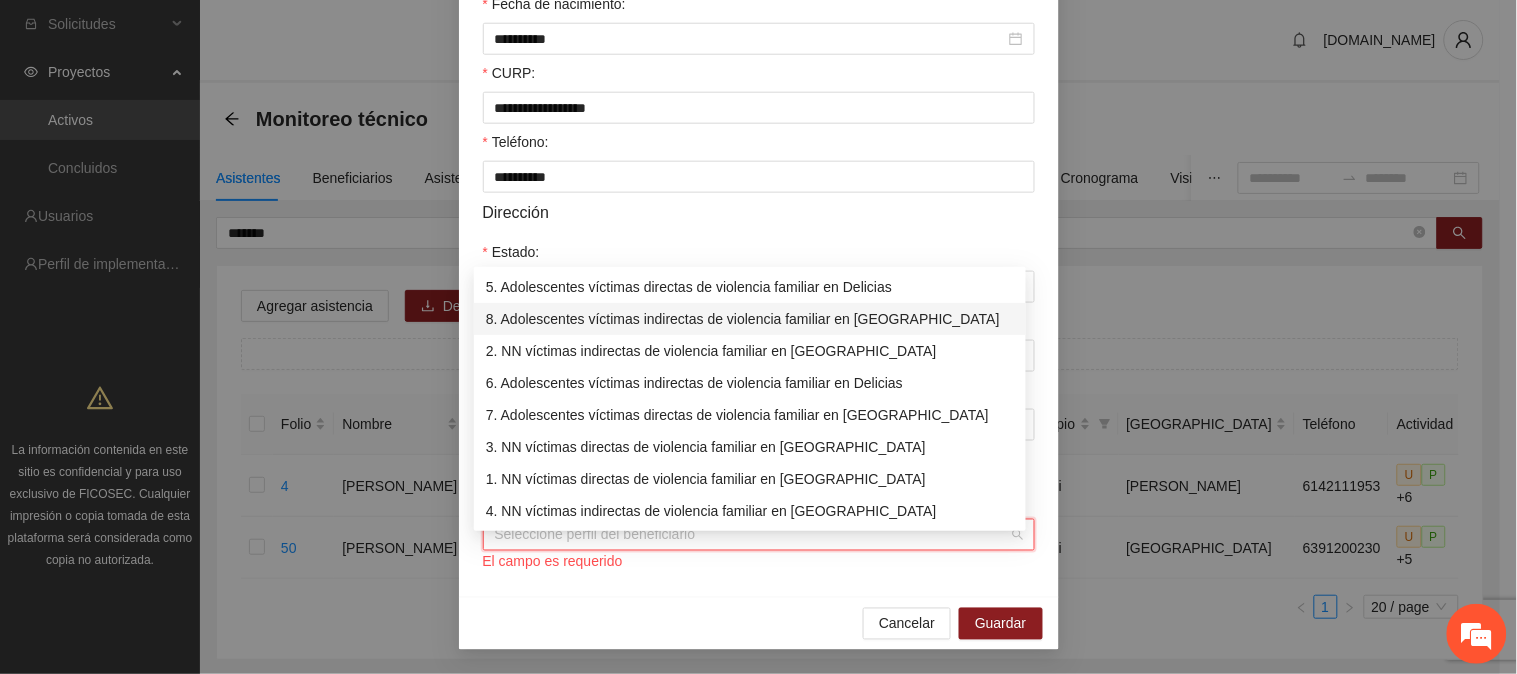 click on "8. Adolescentes víctimas indirectas de violencia familiar en [GEOGRAPHIC_DATA]" at bounding box center [750, 319] 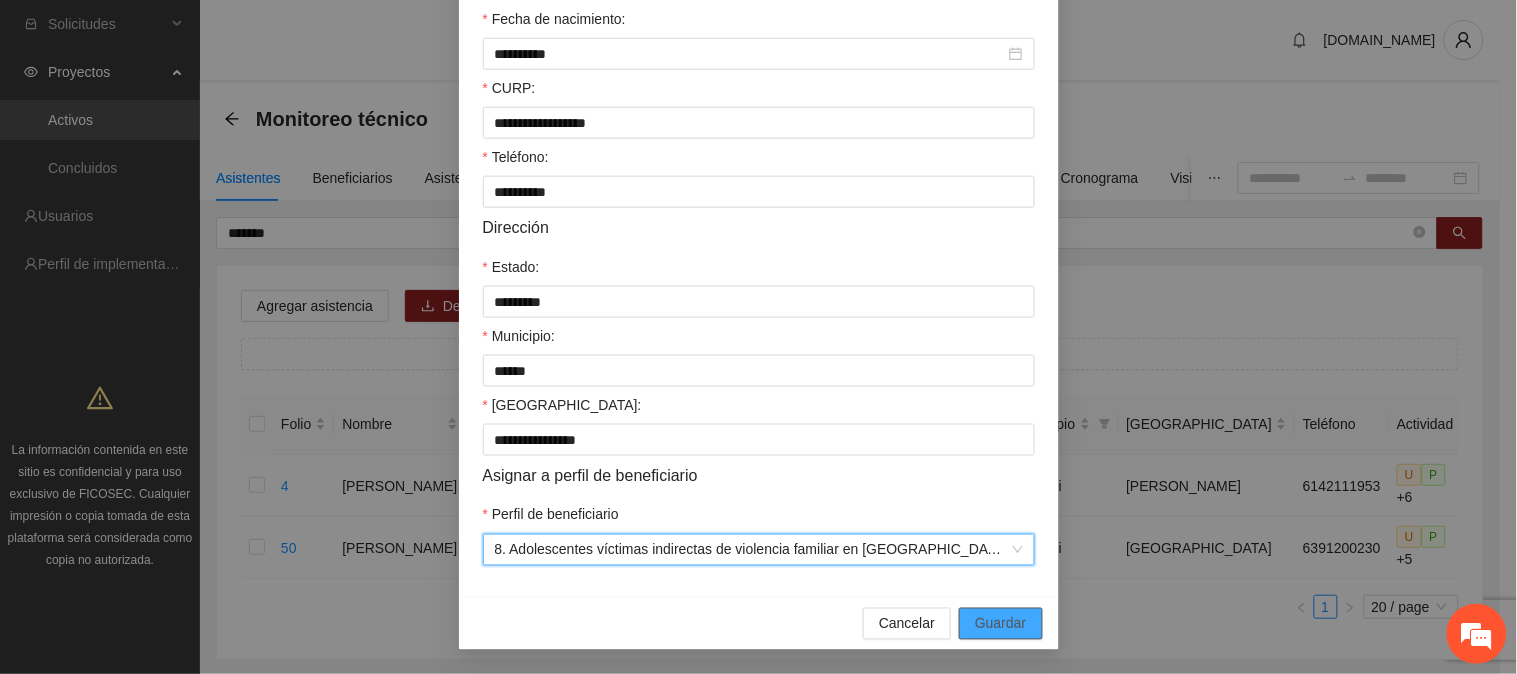 click on "Guardar" at bounding box center (1000, 624) 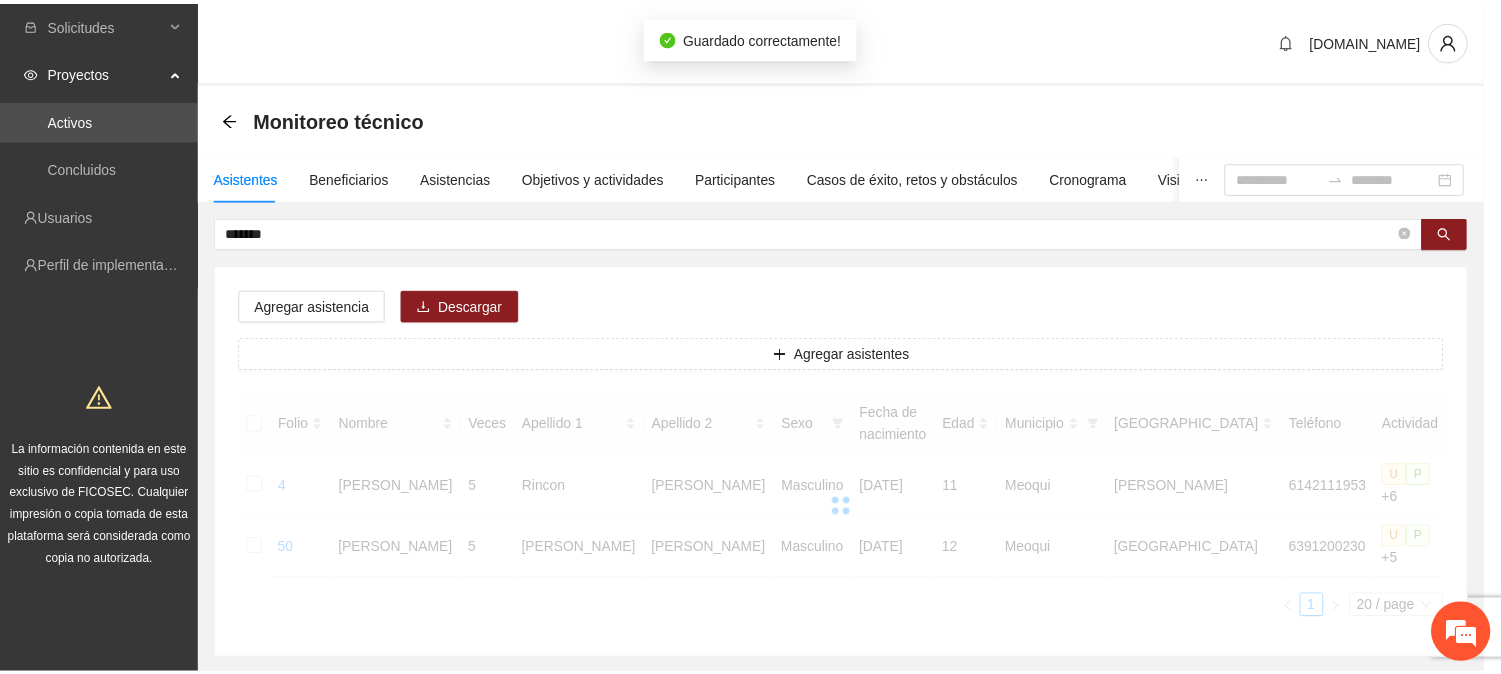 scroll, scrollTop: 0, scrollLeft: 0, axis: both 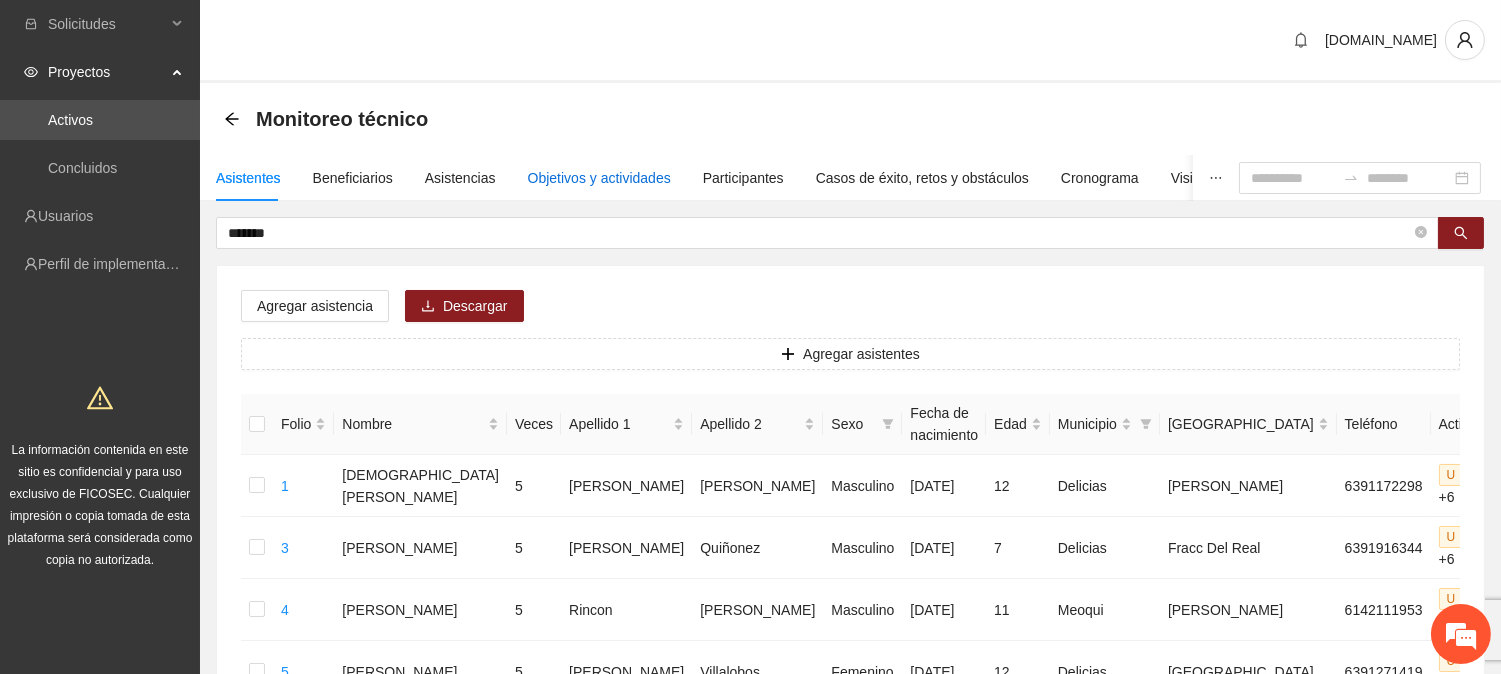 click on "Objetivos y actividades" at bounding box center [599, 178] 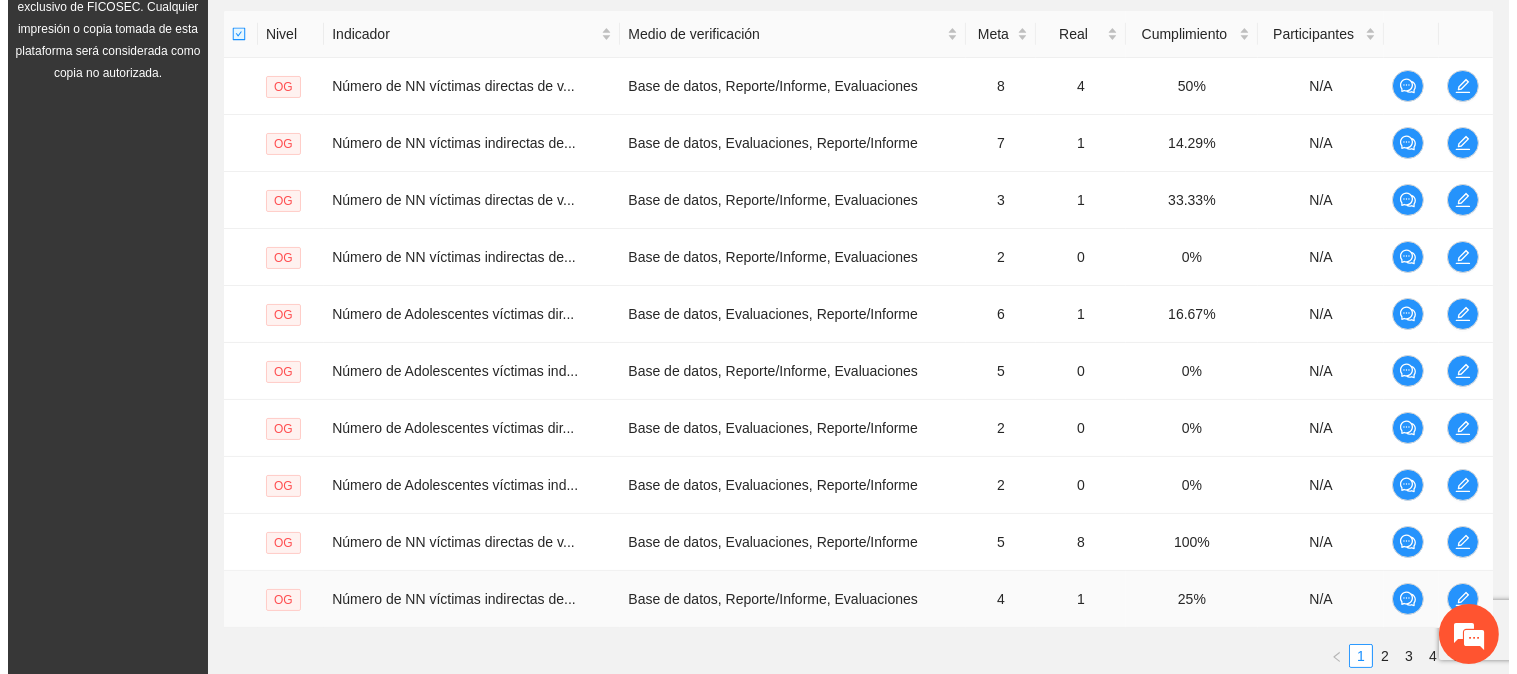 scroll, scrollTop: 633, scrollLeft: 0, axis: vertical 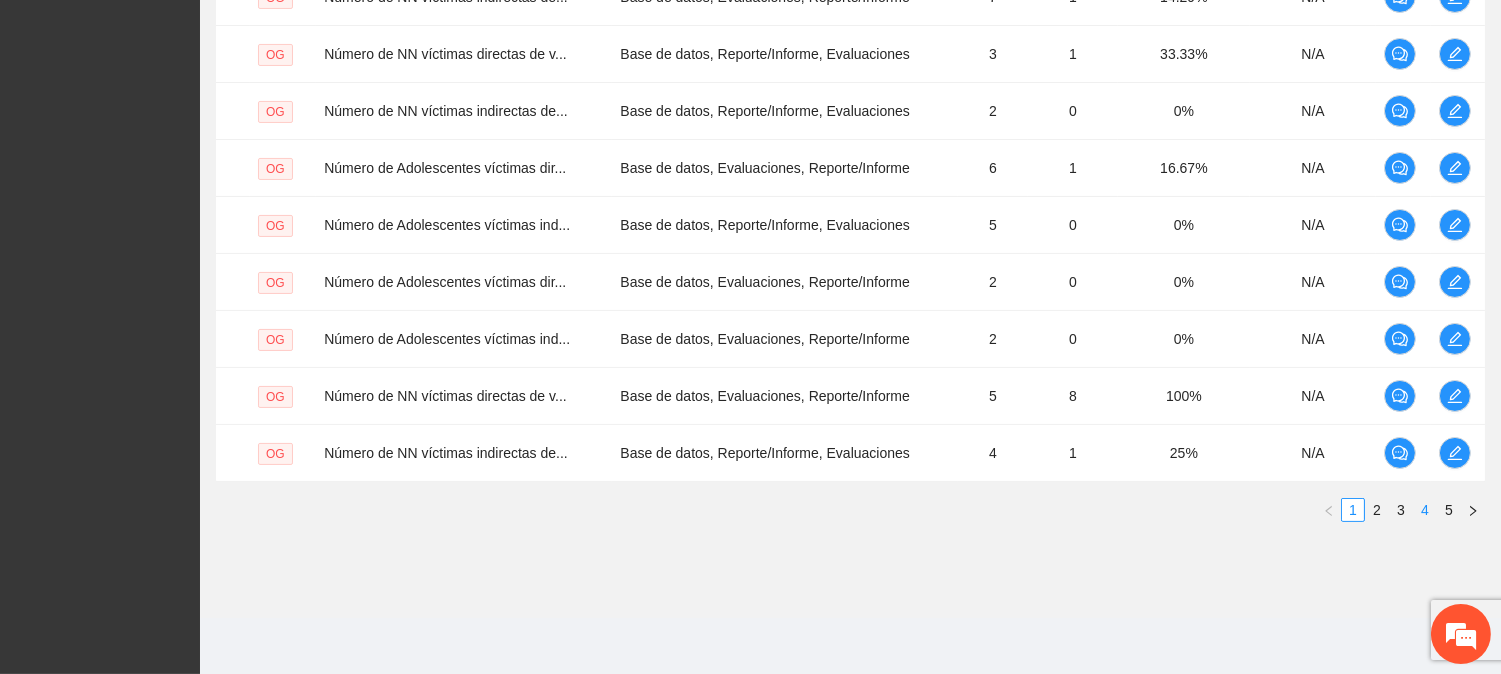 click on "4" at bounding box center [1425, 510] 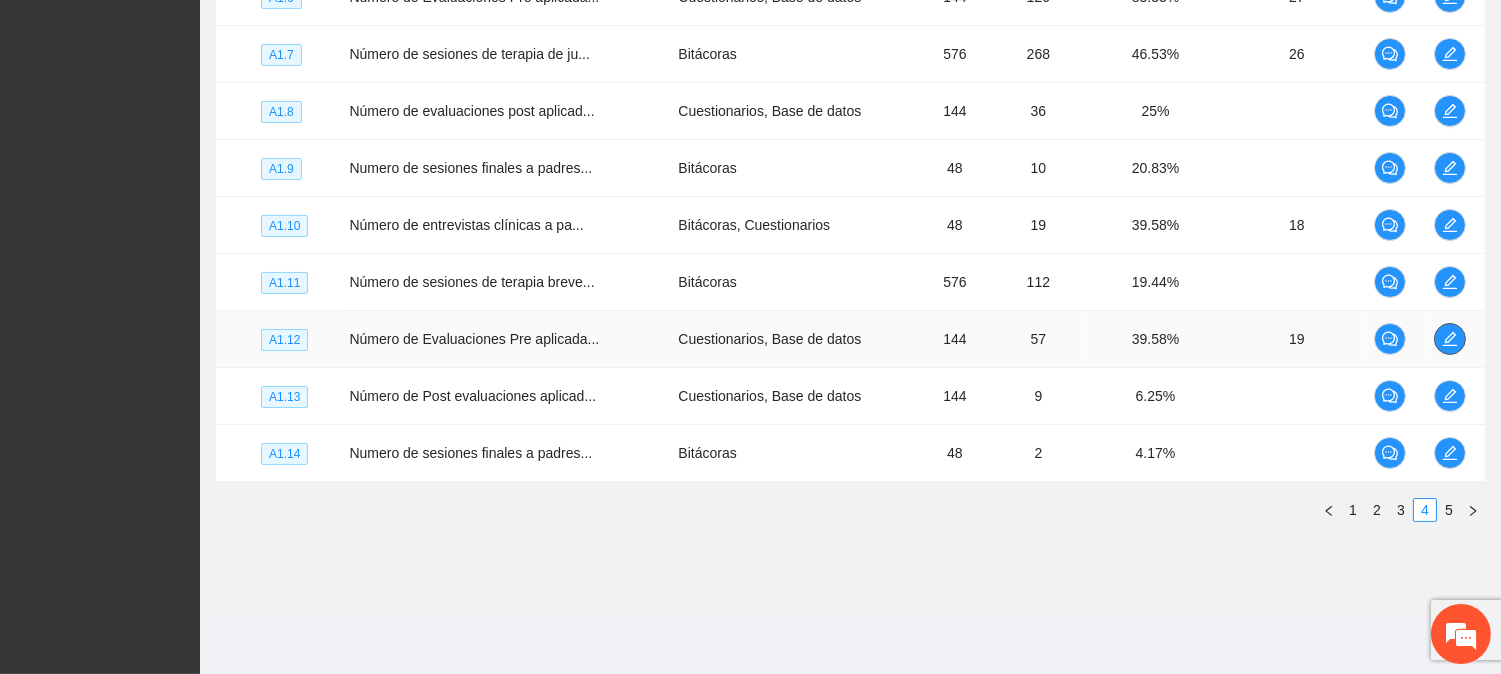 click at bounding box center (1450, 339) 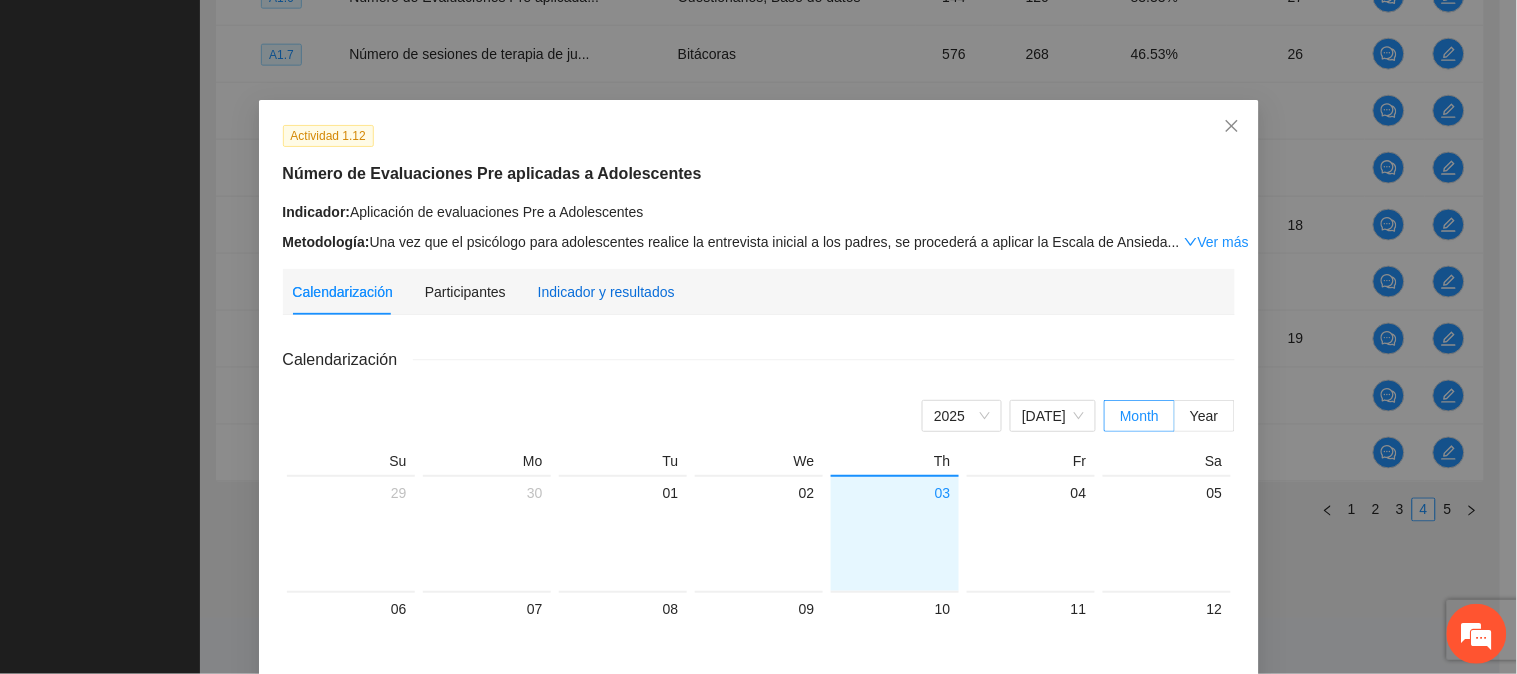 click on "Indicador y resultados" at bounding box center (606, 292) 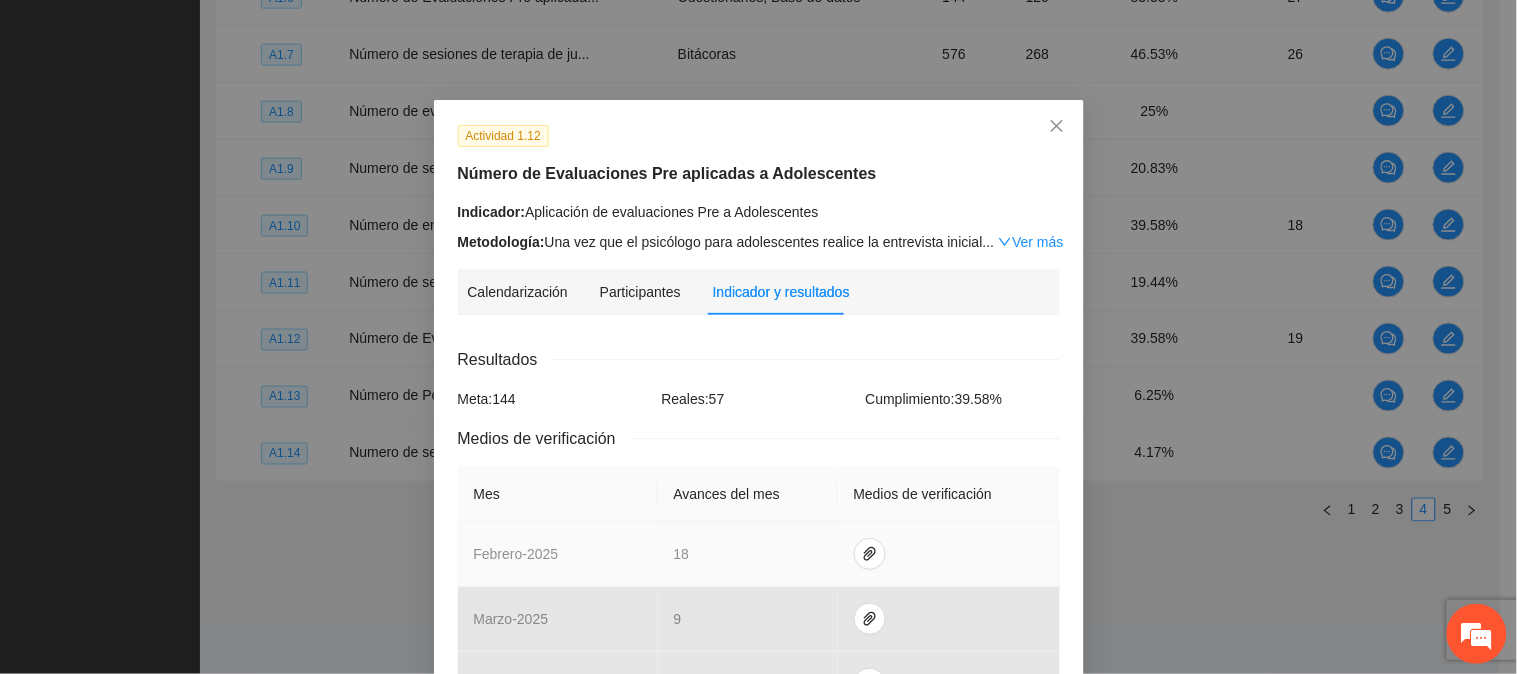 scroll, scrollTop: 111, scrollLeft: 0, axis: vertical 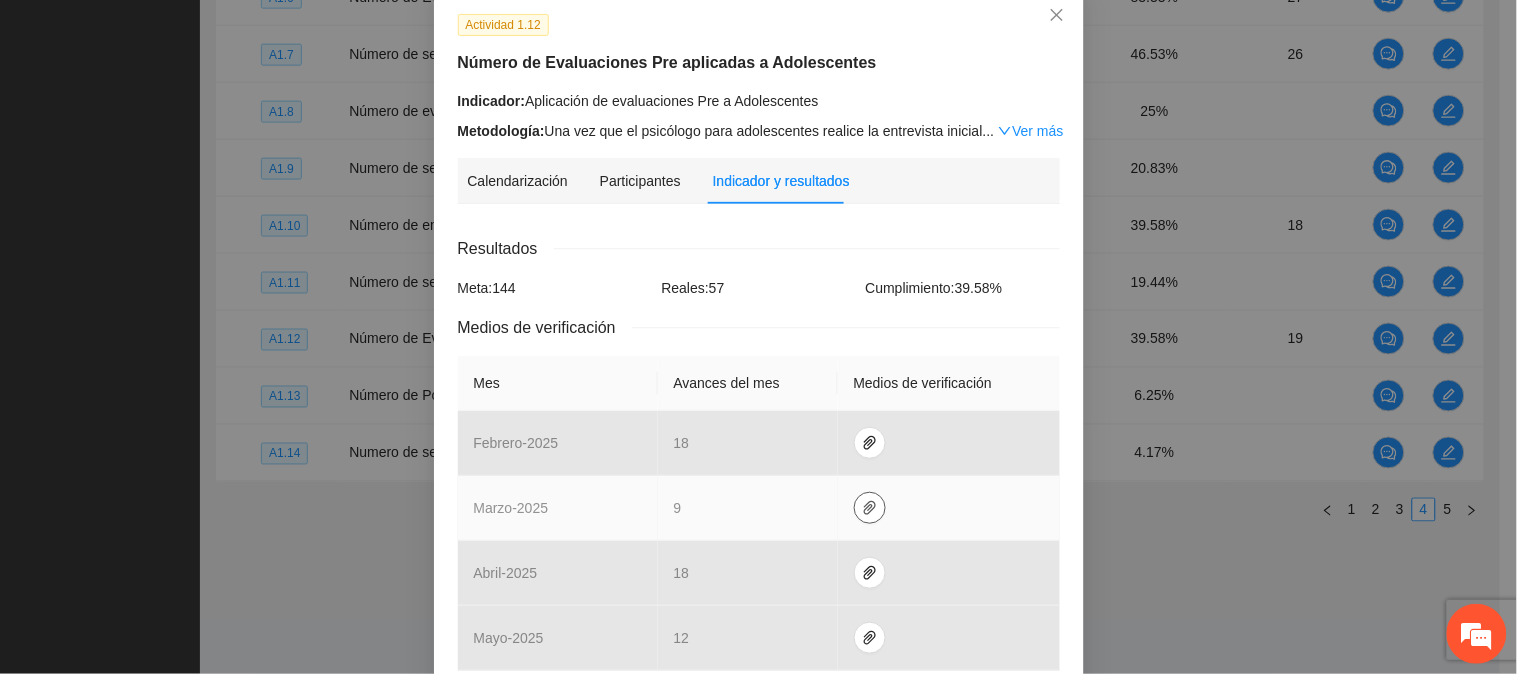click 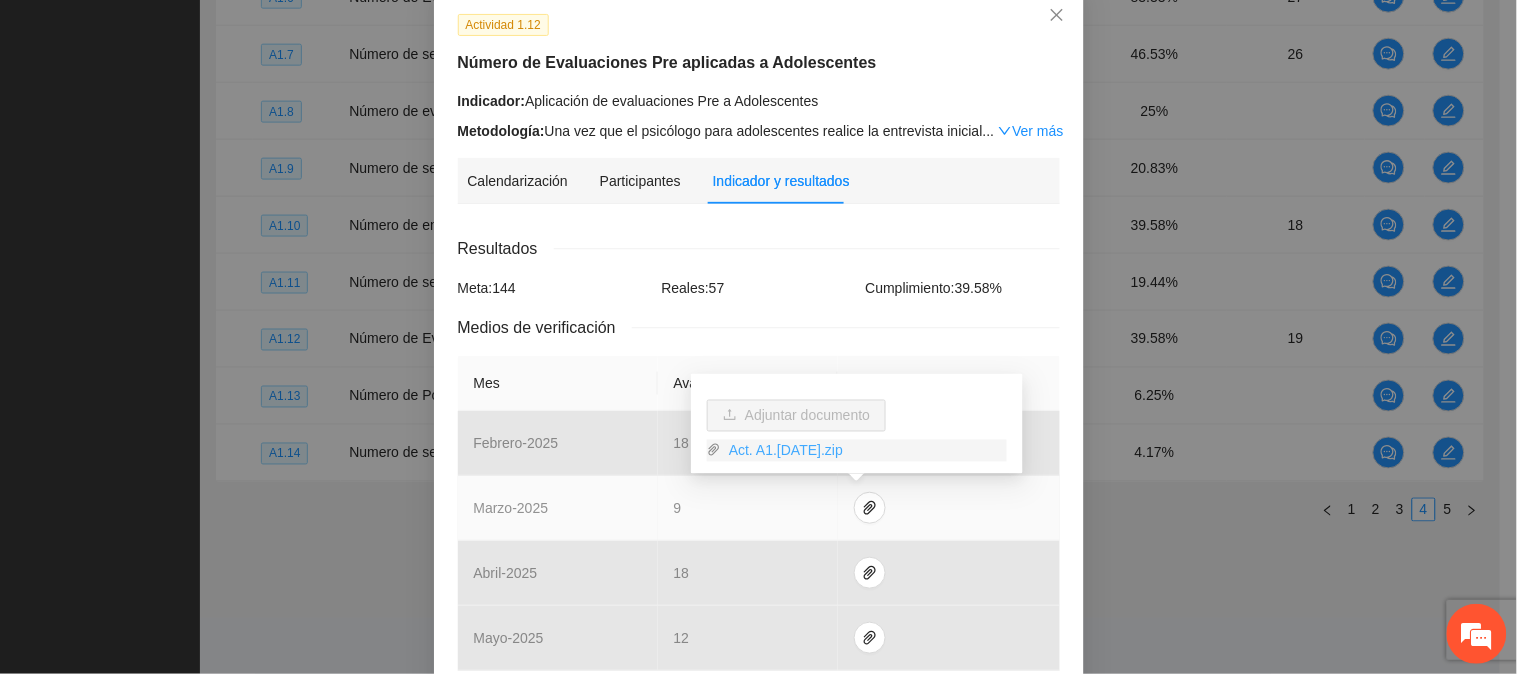 click on "Act. A1.[DATE].zip" at bounding box center [864, 451] 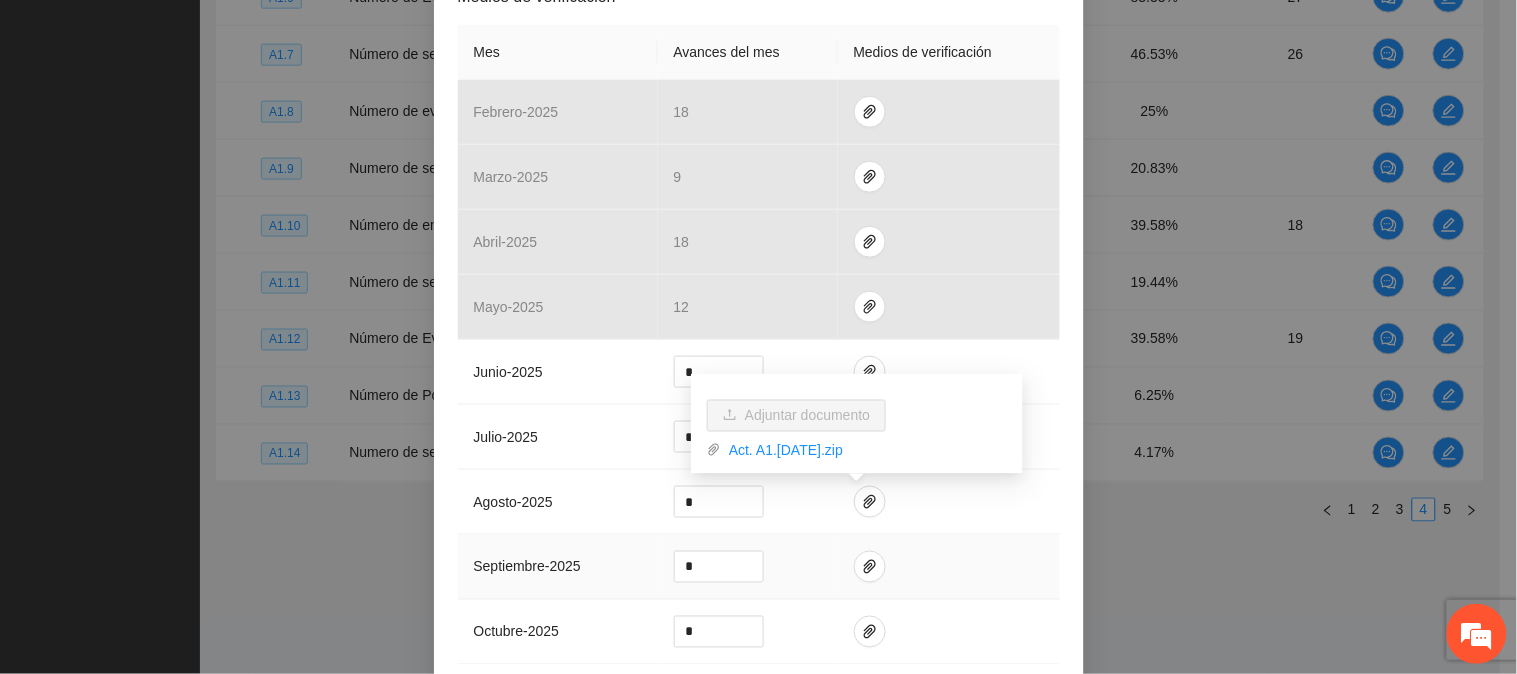 scroll, scrollTop: 444, scrollLeft: 0, axis: vertical 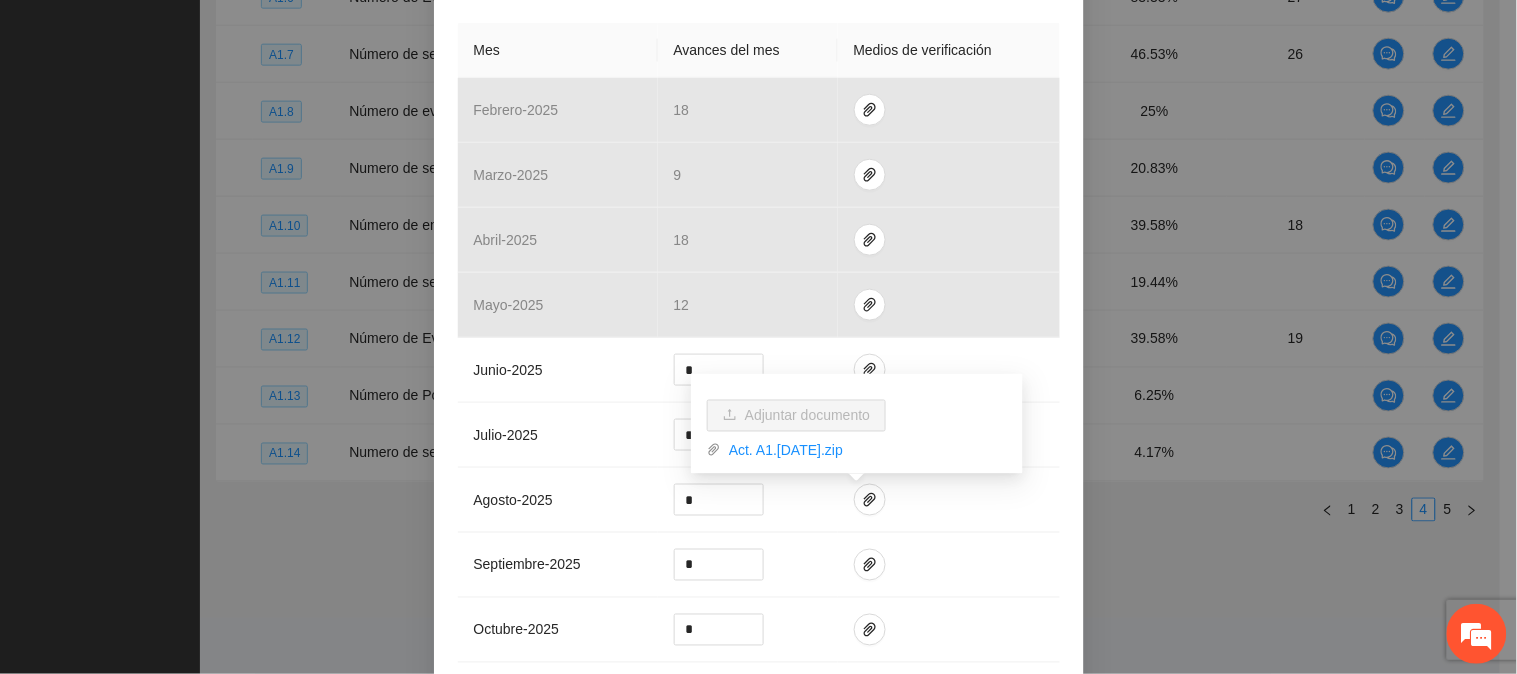 click on "Actividad 1.12 Número de Evaluaciones Pre aplicadas a Adolescentes  Indicador:  Aplicación de evaluaciones Pre a Adolescentes Metodología:  Una vez que el psicólogo para adolescentes realice la entrevista inicial ...  Ver más Calendarización Participantes Indicador y resultados Calendarización [DATE] Month Year Su Mo Tu We Th Fr Sa 29 30 01 02 03 04 05 06 07 08 09 10 11 12 13 14 15 16 17 18 19 20 21 22 23 24 25 26 27 28 29 30 31 01 02 03 04 05 06 07 08 09 Resultados Meta:  144 Reales:  57 Cumplimiento:  39.58 % Medios de verificación Mes Avances del mes Medios de verificación febrero  -  2025 [DATE]  -  2025 [DATE]  -  2025 [DATE]  -  2025 [DATE]  -  2025 * julio  -  2025 * agosto  -  2025 * septiembre  -  2025 * octubre  -  2025 * Productos 48 Adolescentes Pre evaluados con los 3 instrumentos" at bounding box center (759, 218) 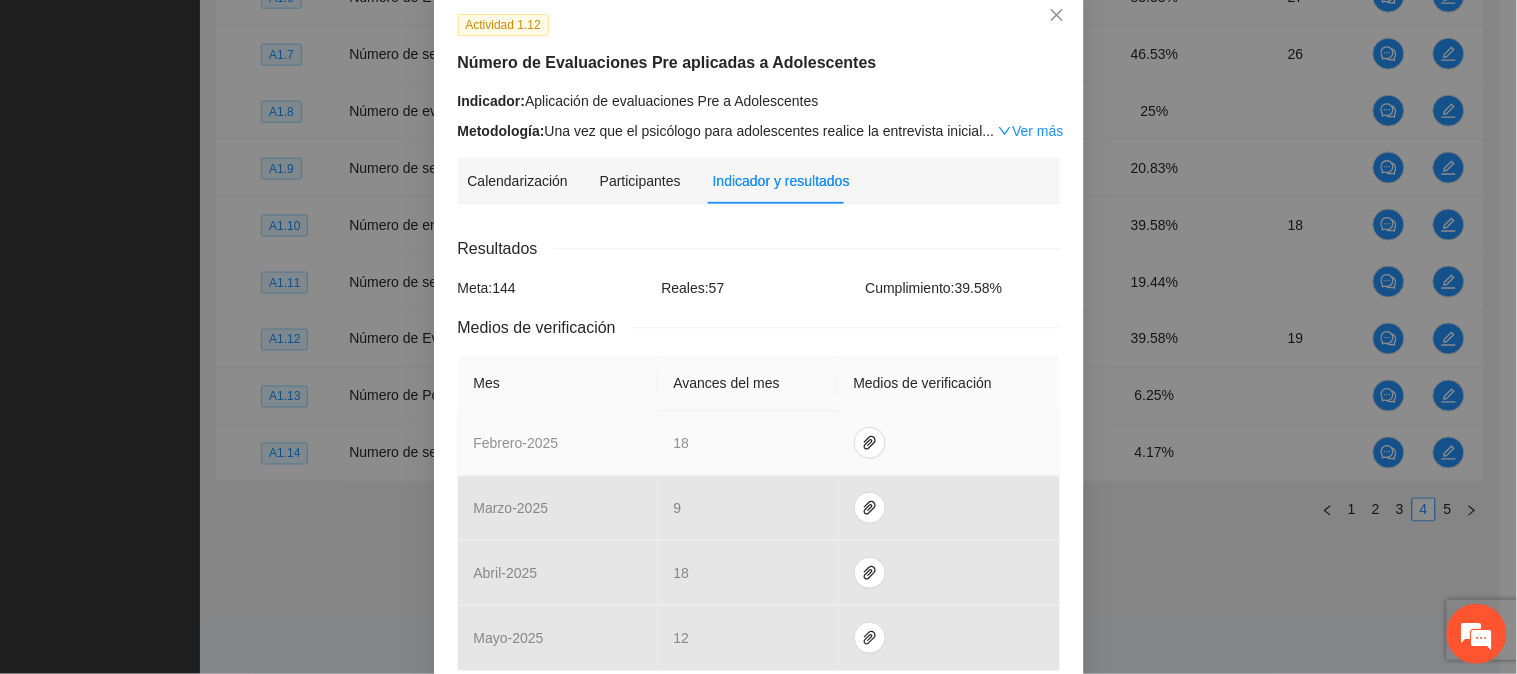scroll, scrollTop: 0, scrollLeft: 0, axis: both 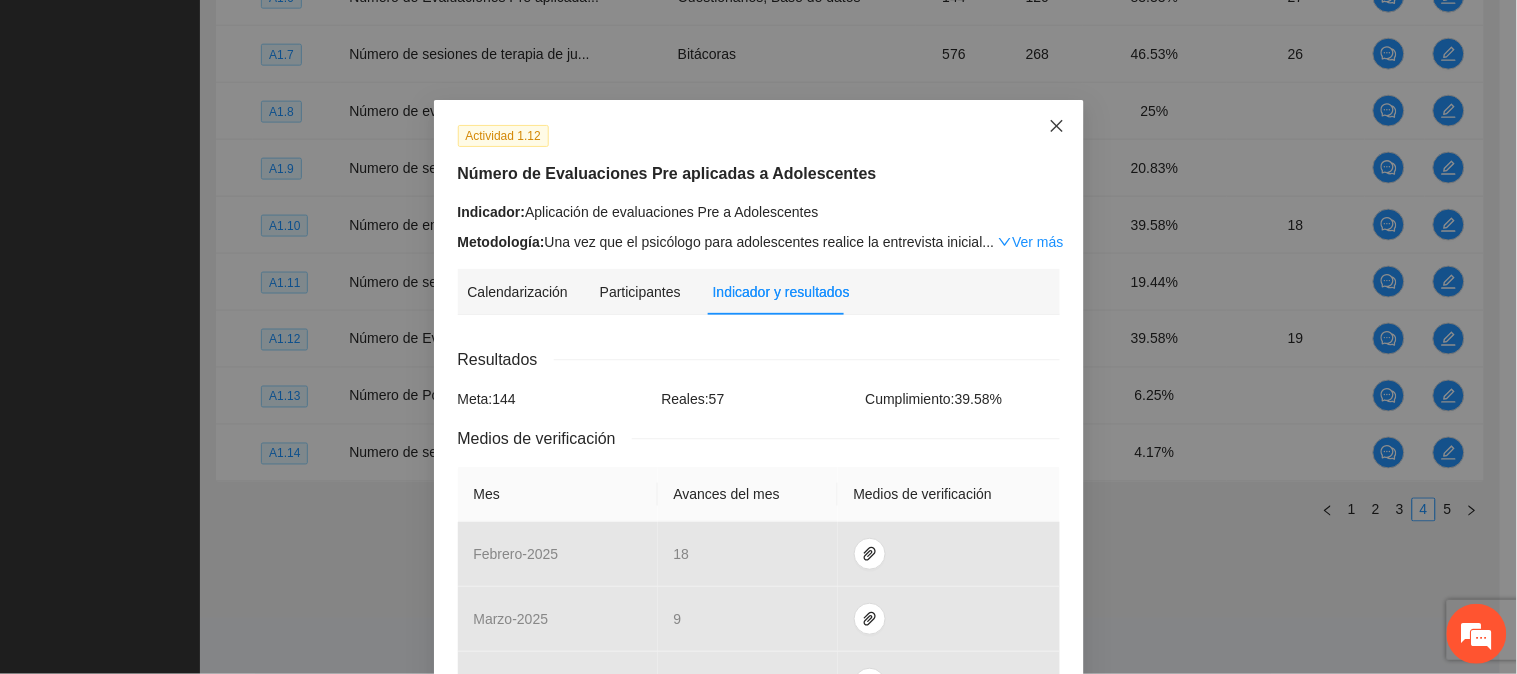 click at bounding box center (1057, 127) 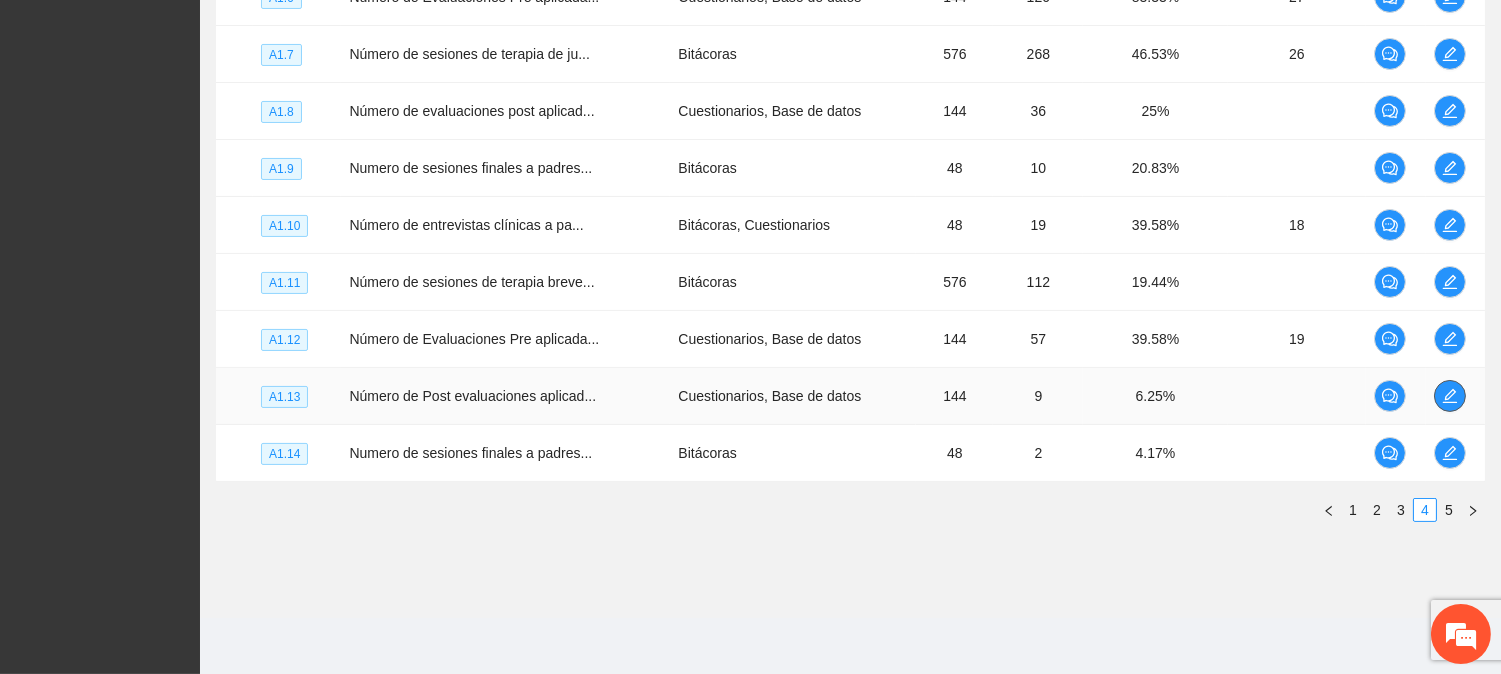 click 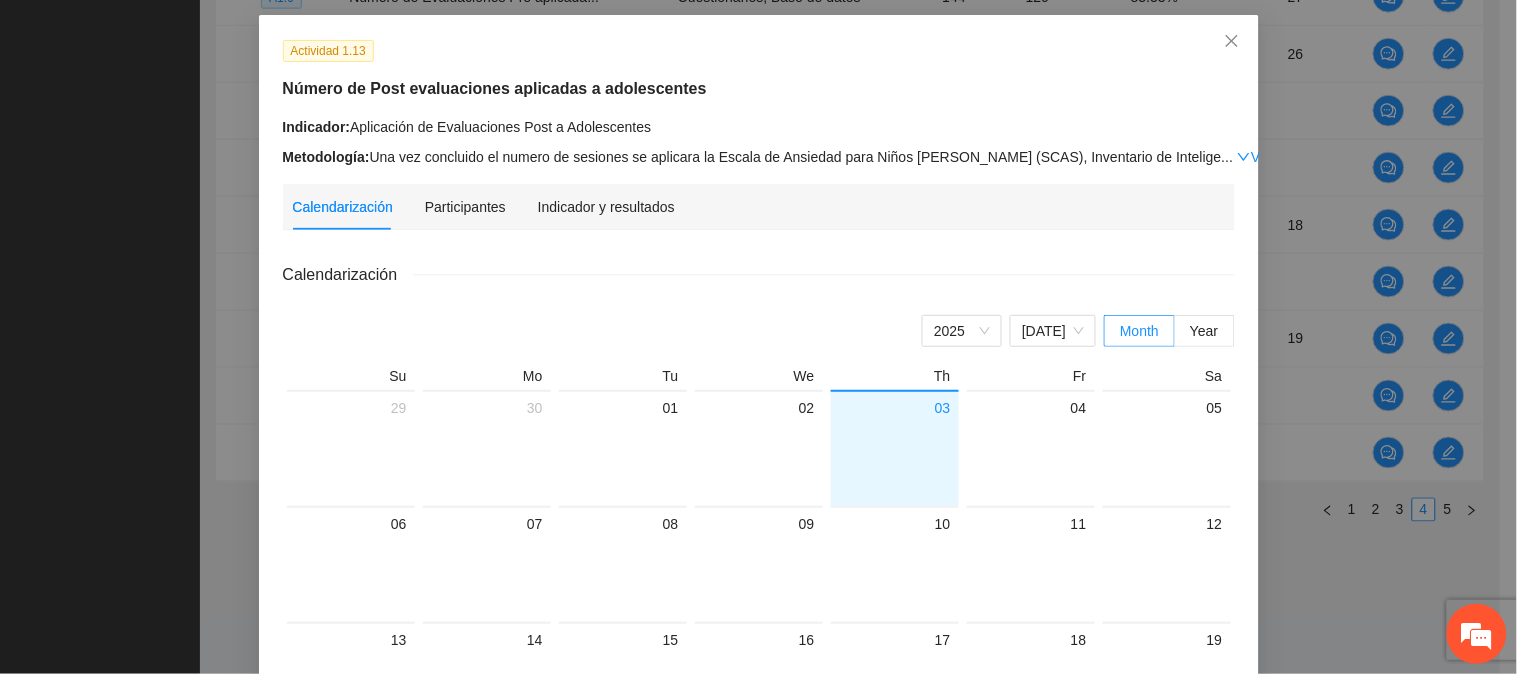 scroll, scrollTop: 0, scrollLeft: 0, axis: both 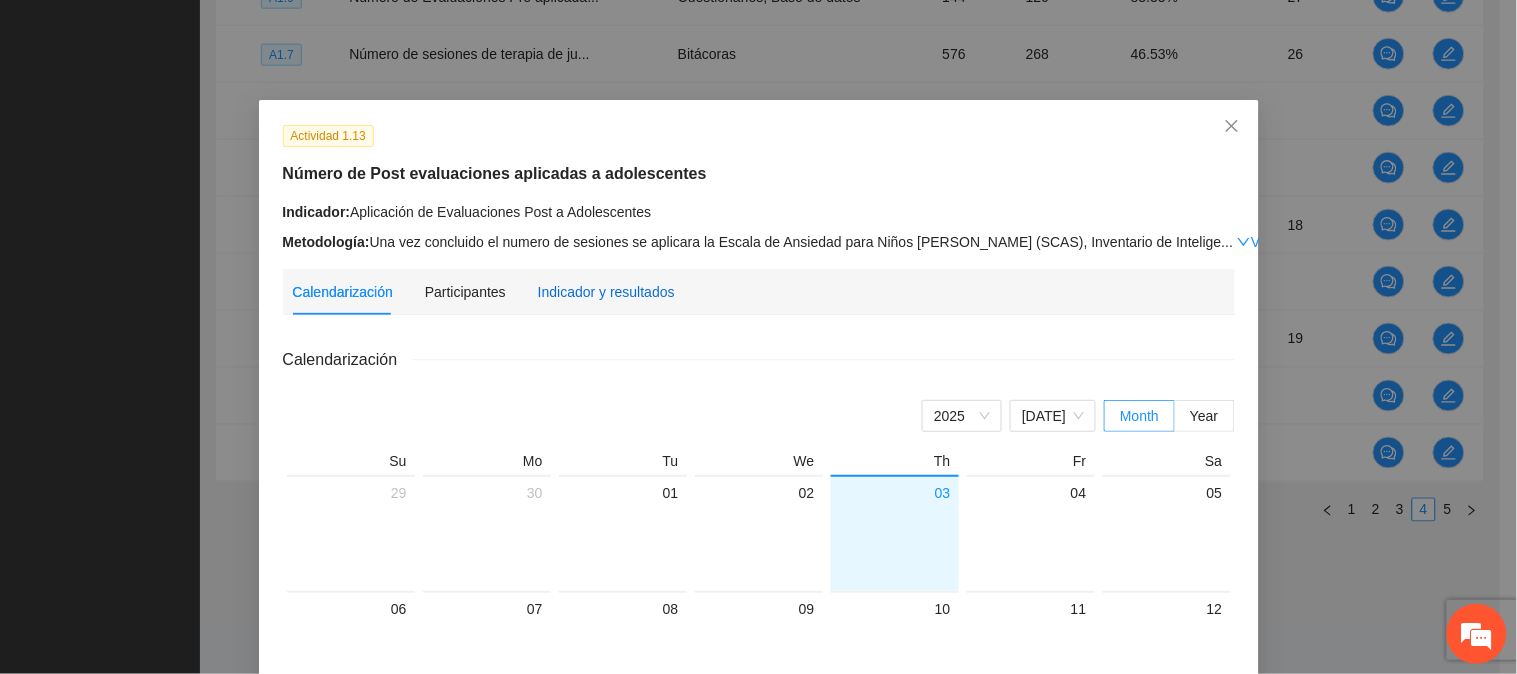 click on "Indicador y resultados" at bounding box center [606, 292] 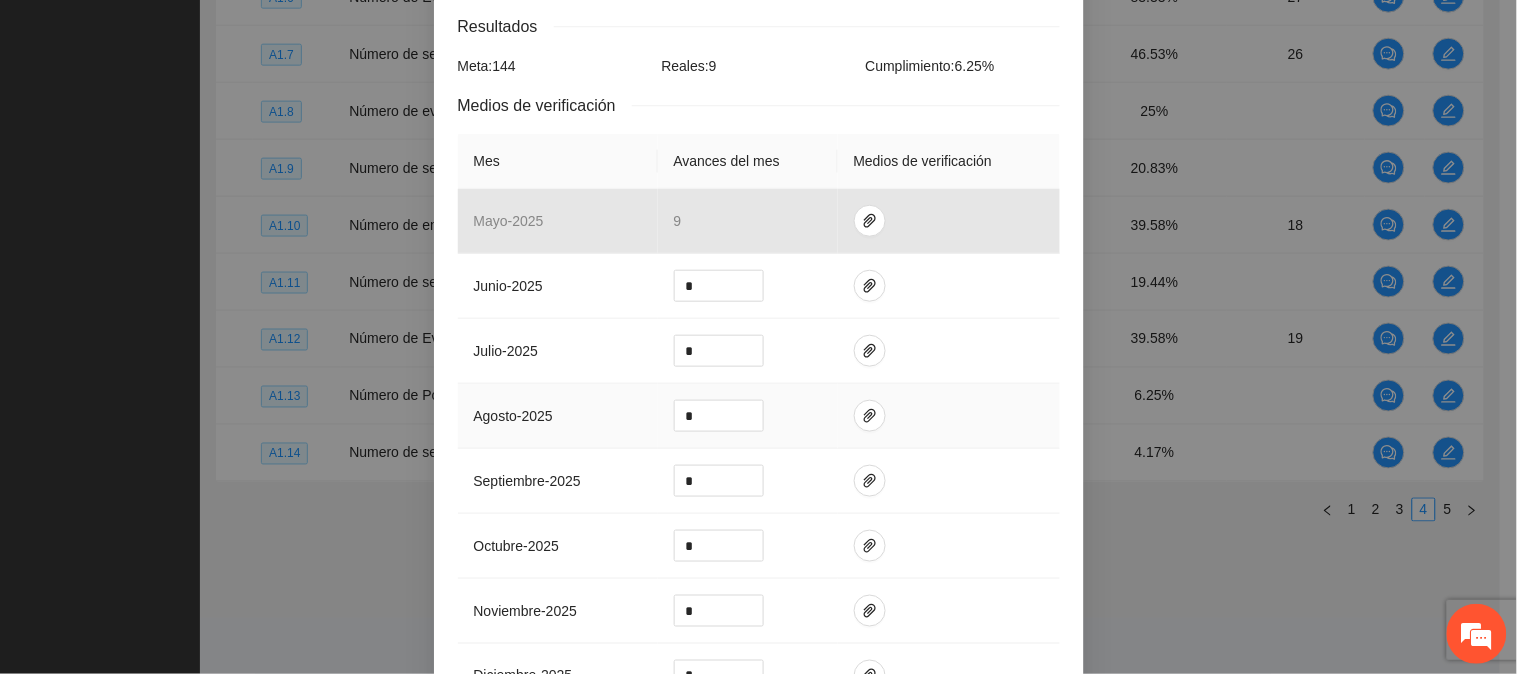 scroll, scrollTop: 222, scrollLeft: 0, axis: vertical 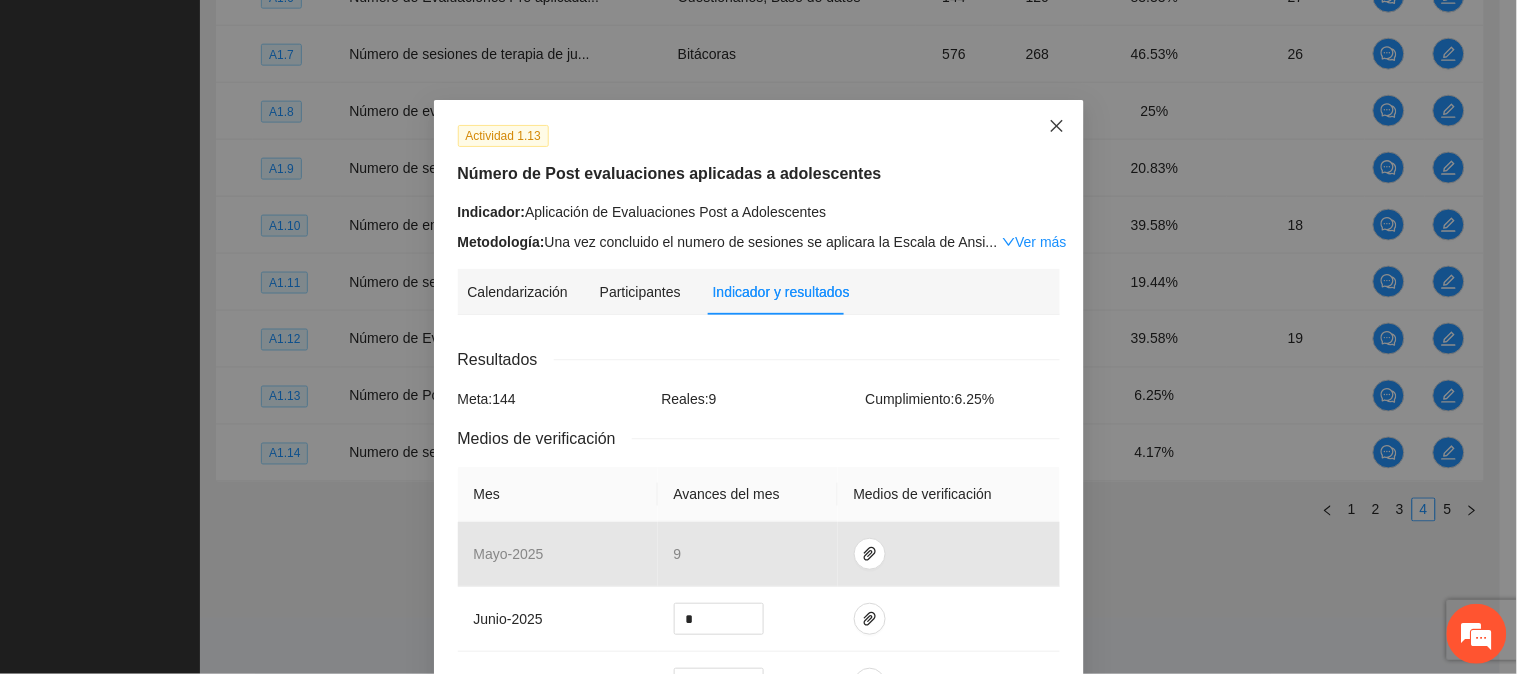 click at bounding box center (1057, 127) 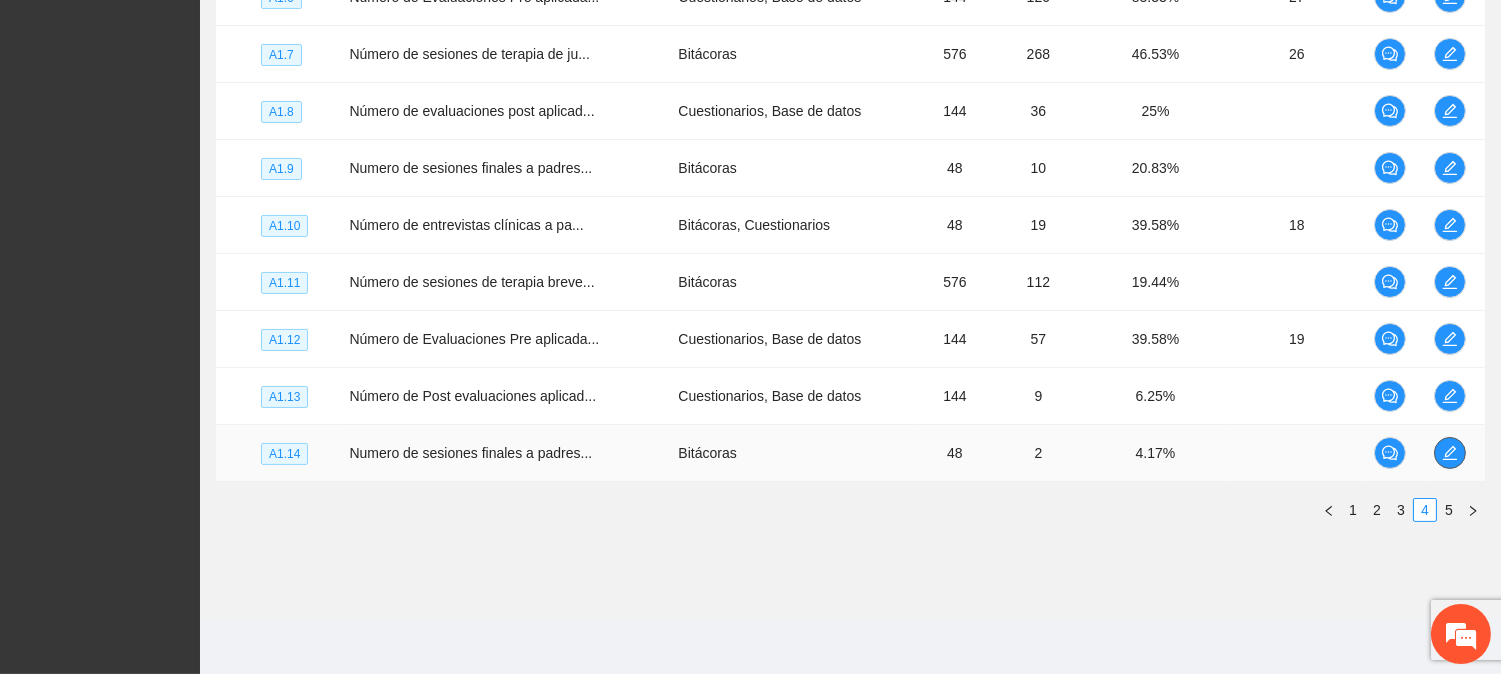 click 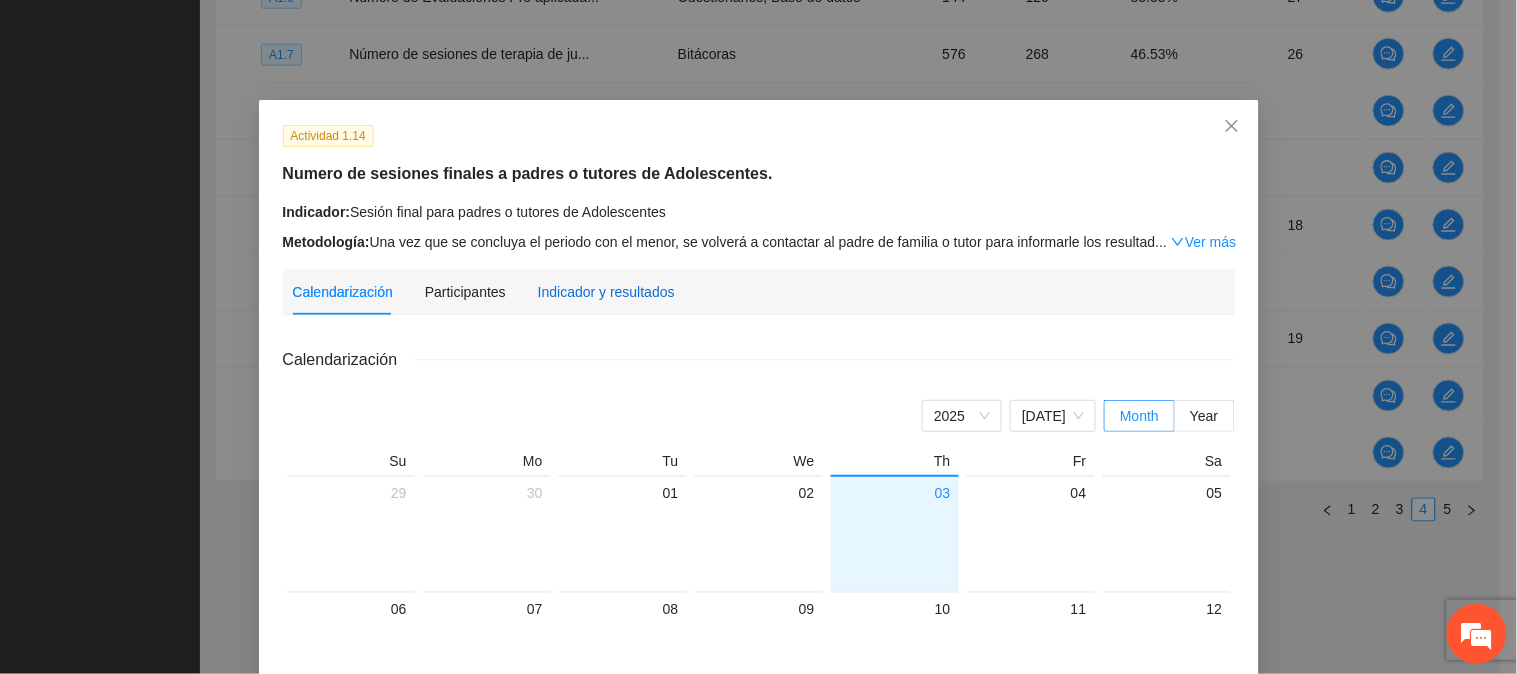 click on "Indicador y resultados" at bounding box center (606, 292) 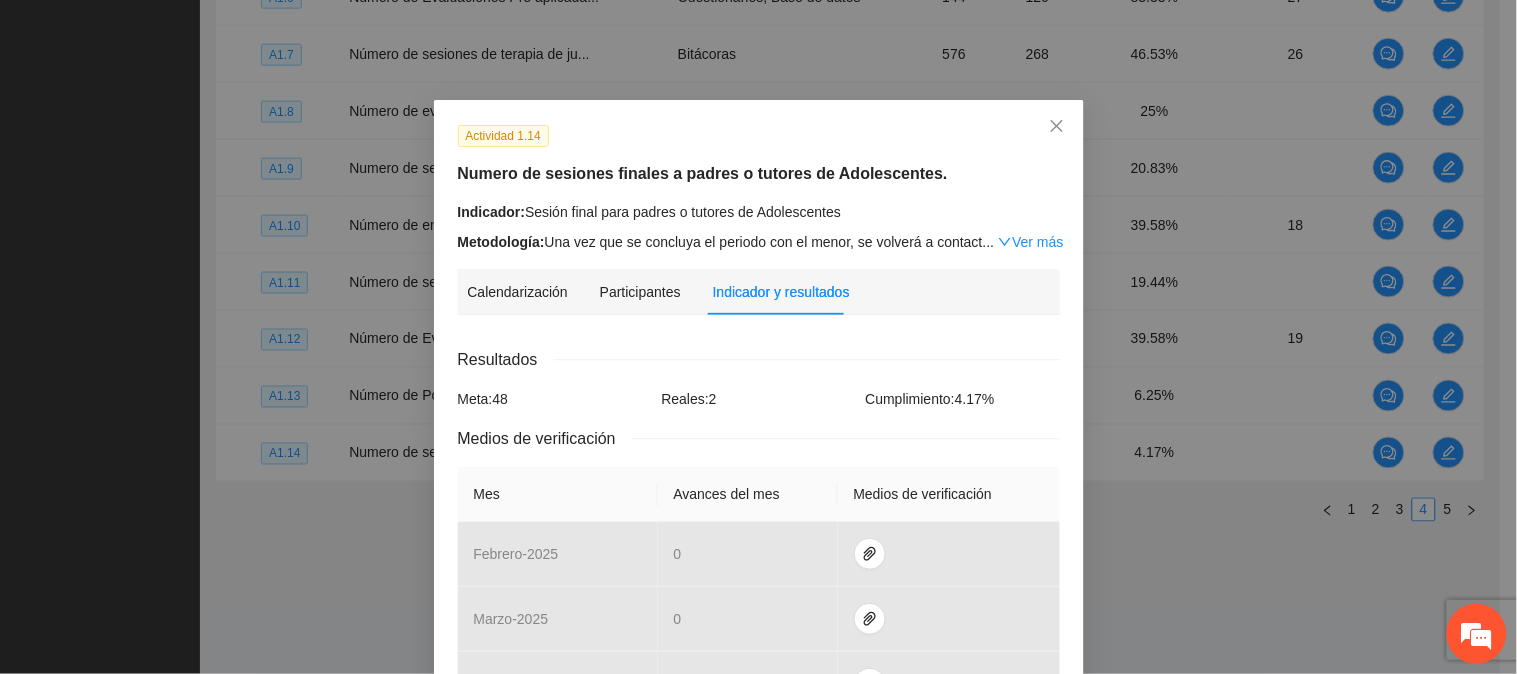 scroll, scrollTop: 222, scrollLeft: 0, axis: vertical 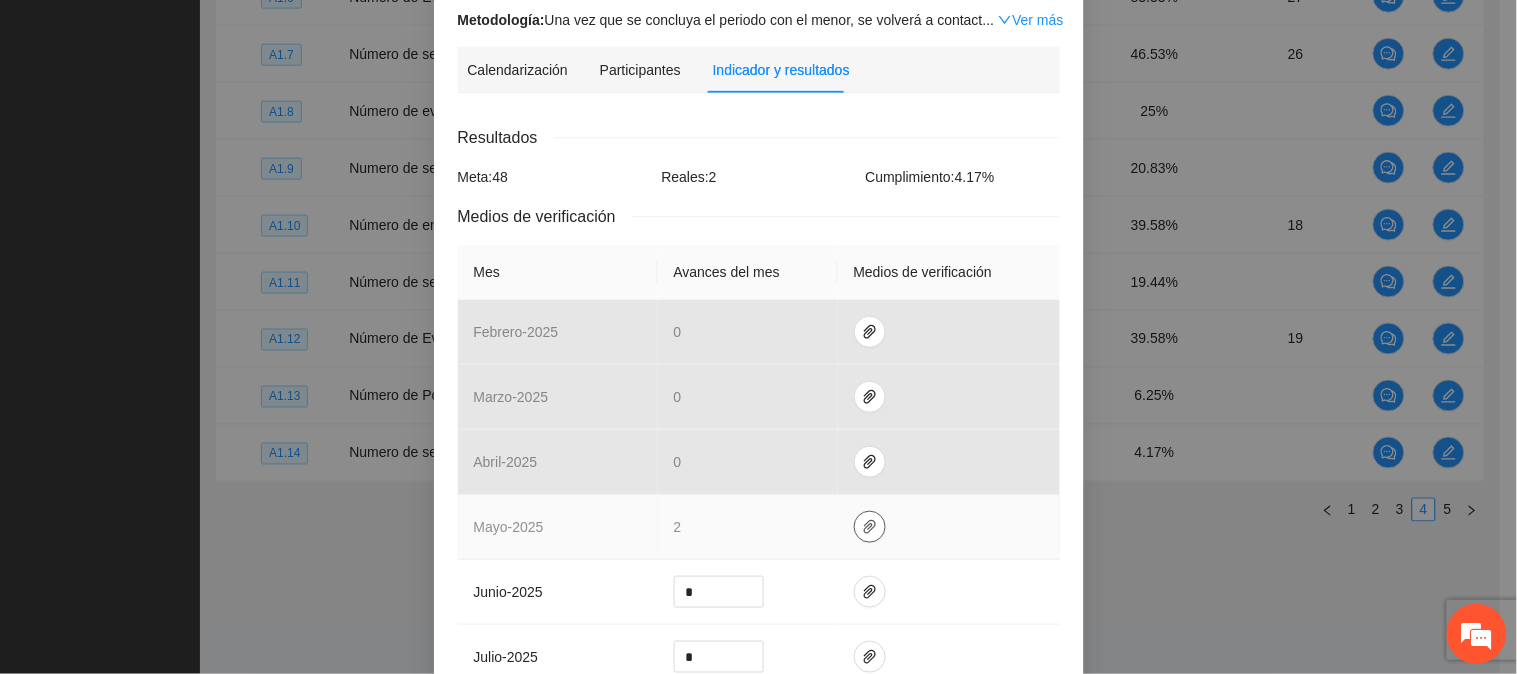click 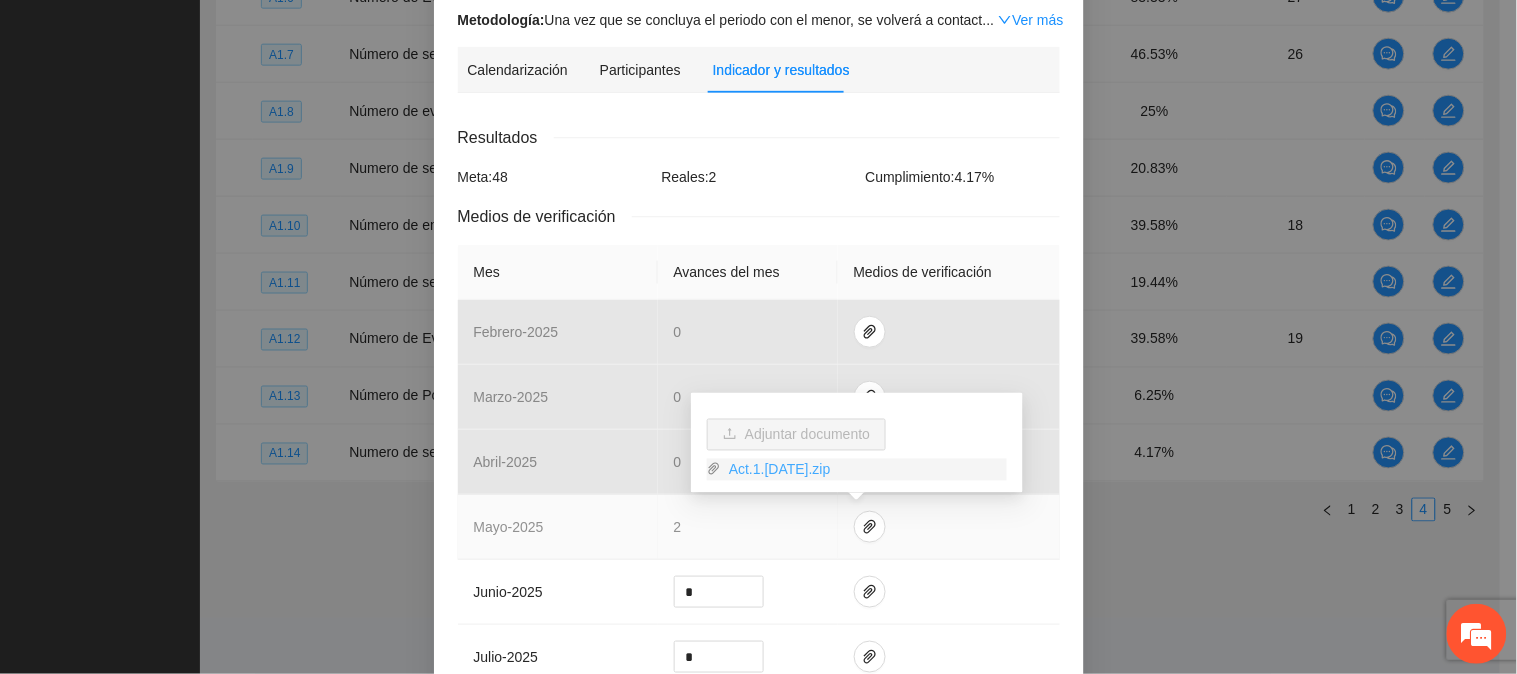 click on "Act.1.[DATE].zip" at bounding box center [864, 470] 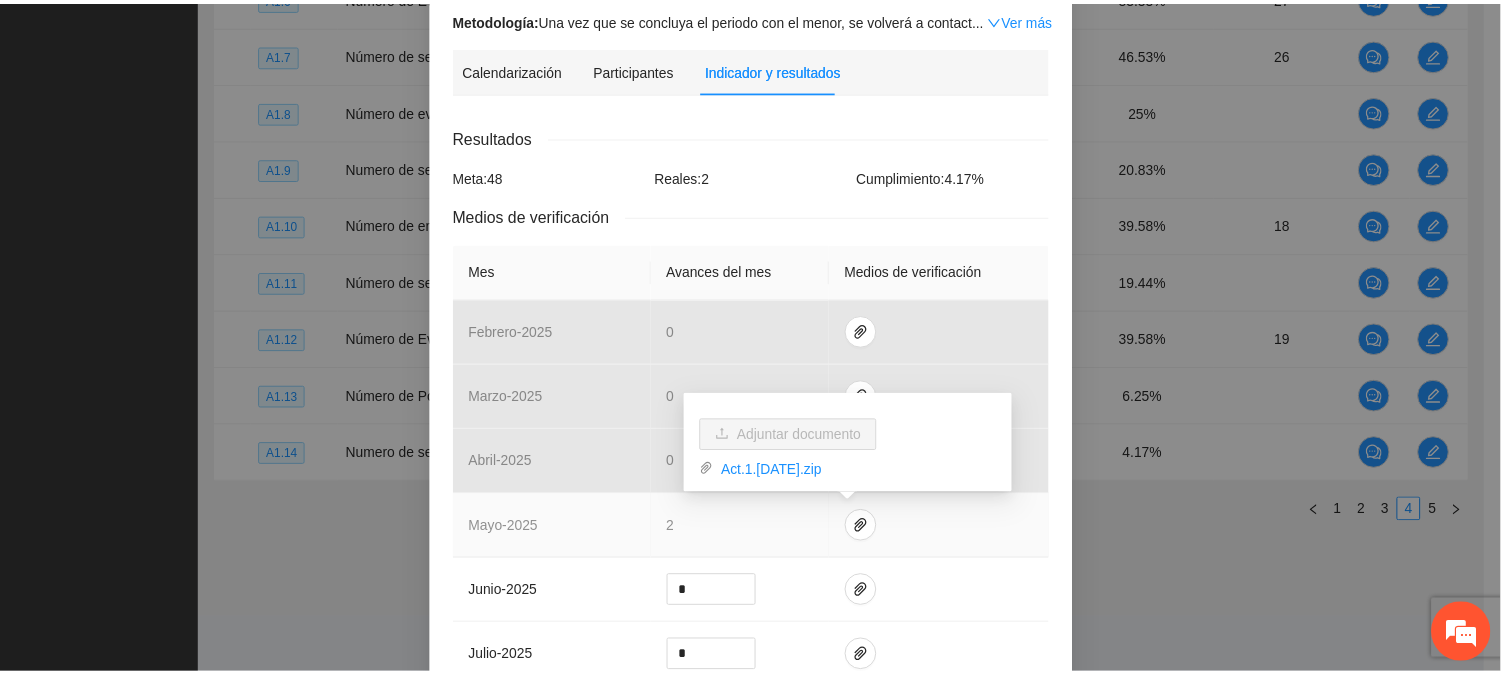 scroll, scrollTop: 0, scrollLeft: 0, axis: both 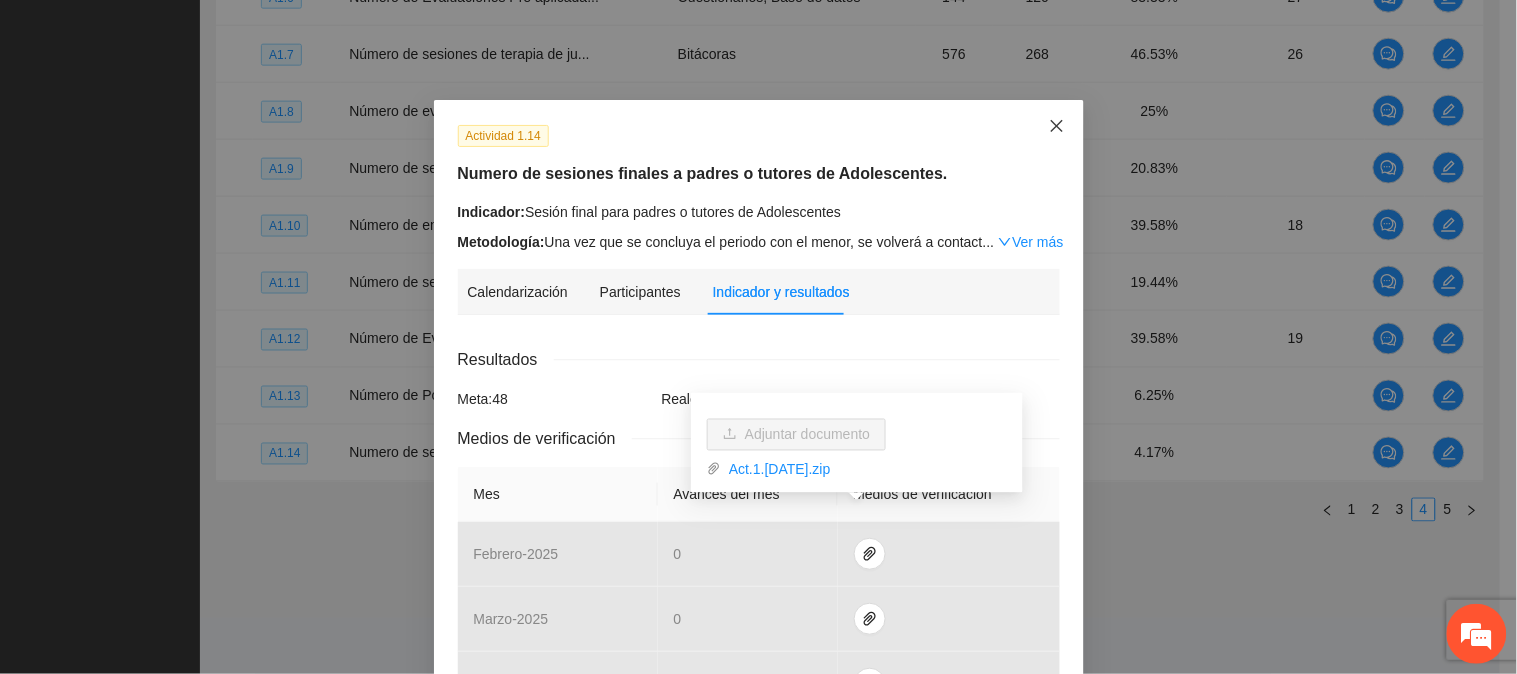 click 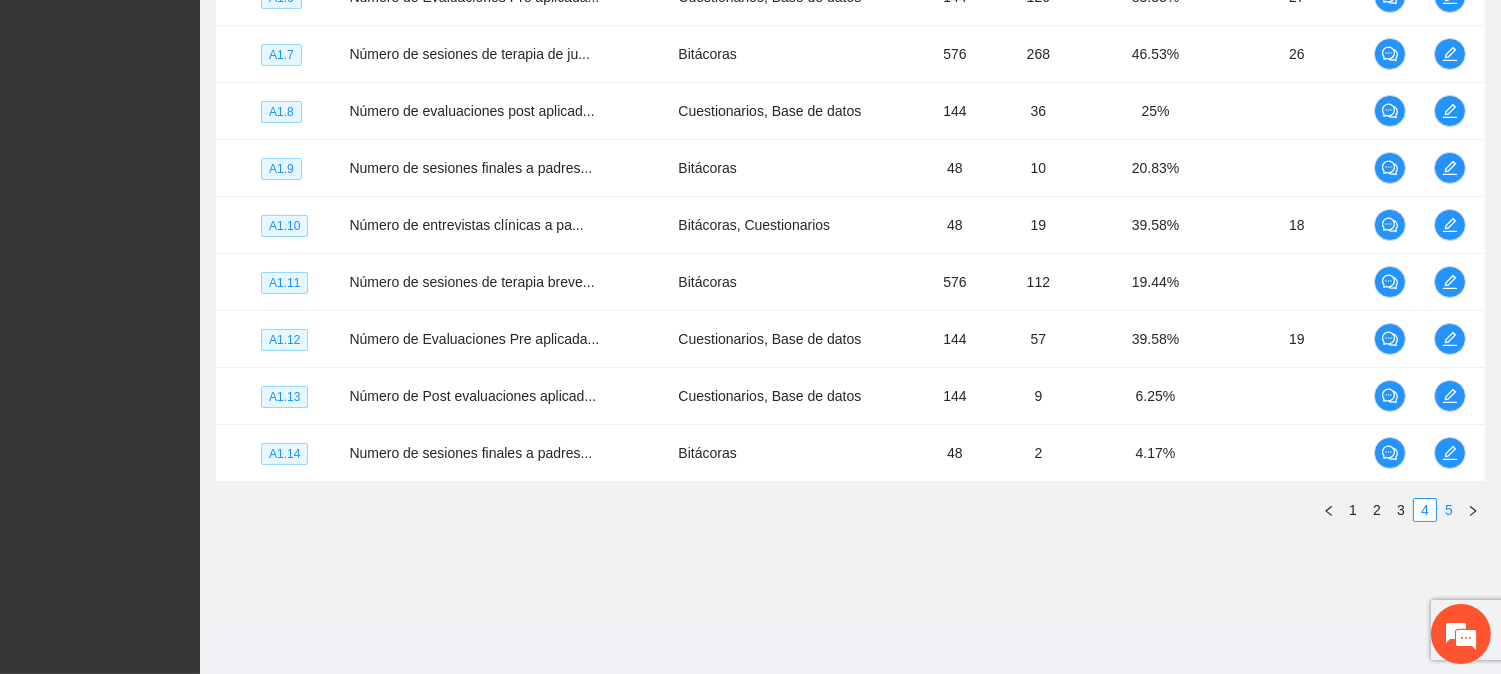 click on "5" at bounding box center [1449, 510] 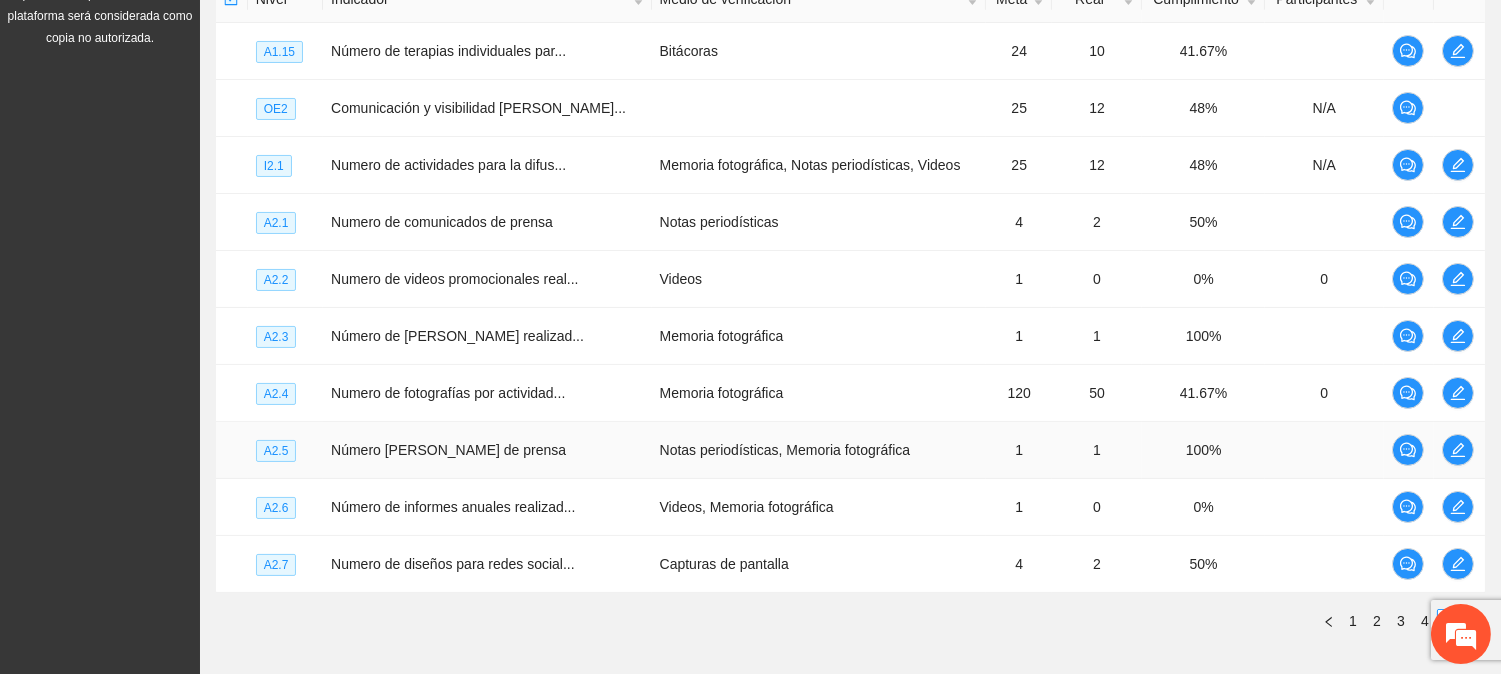 scroll, scrollTop: 633, scrollLeft: 0, axis: vertical 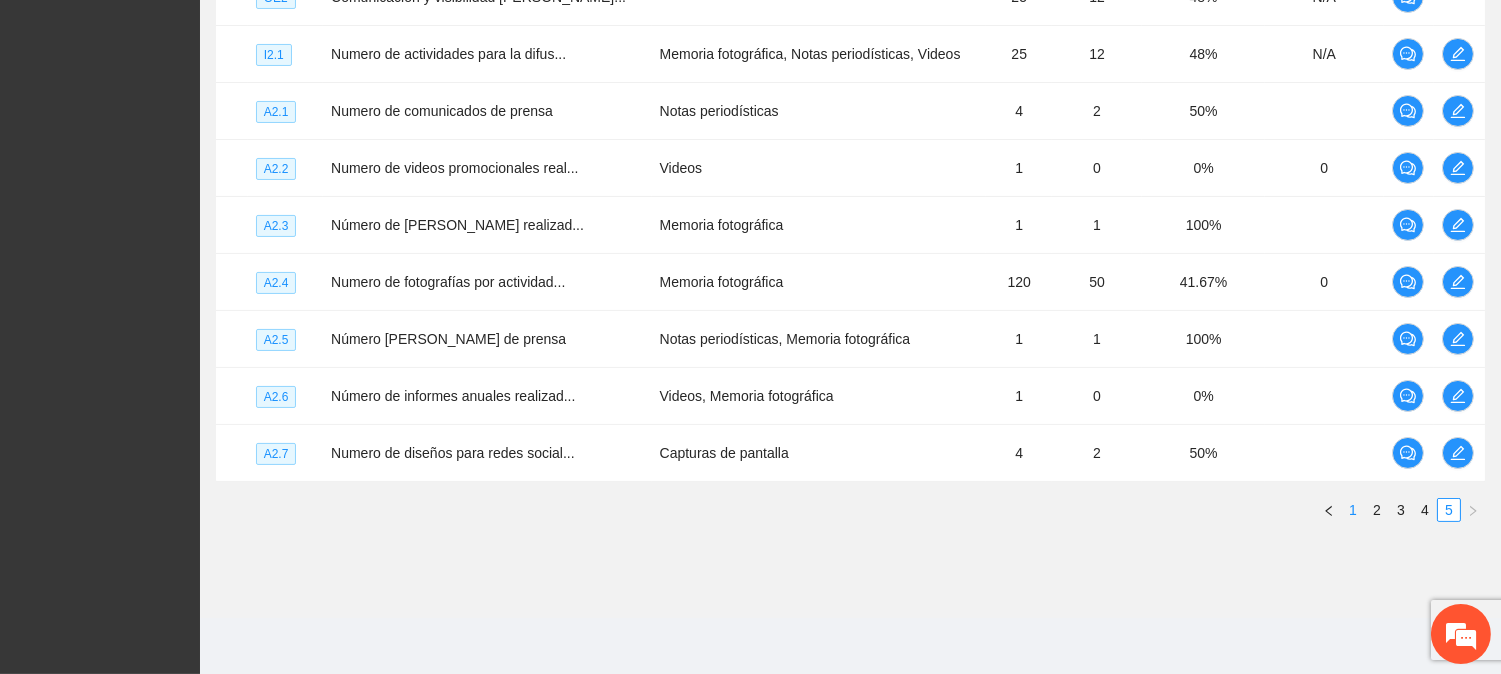 click on "1" at bounding box center (1353, 510) 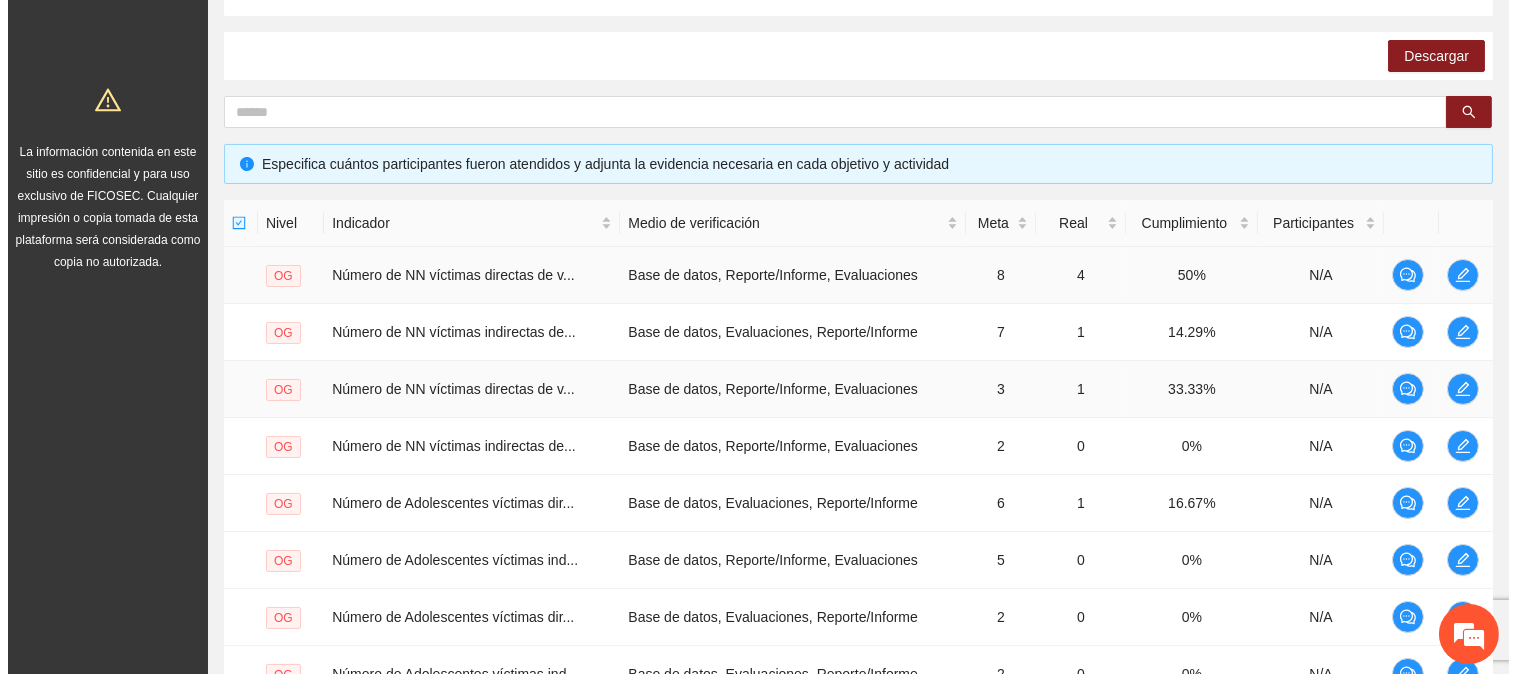 scroll, scrollTop: 188, scrollLeft: 0, axis: vertical 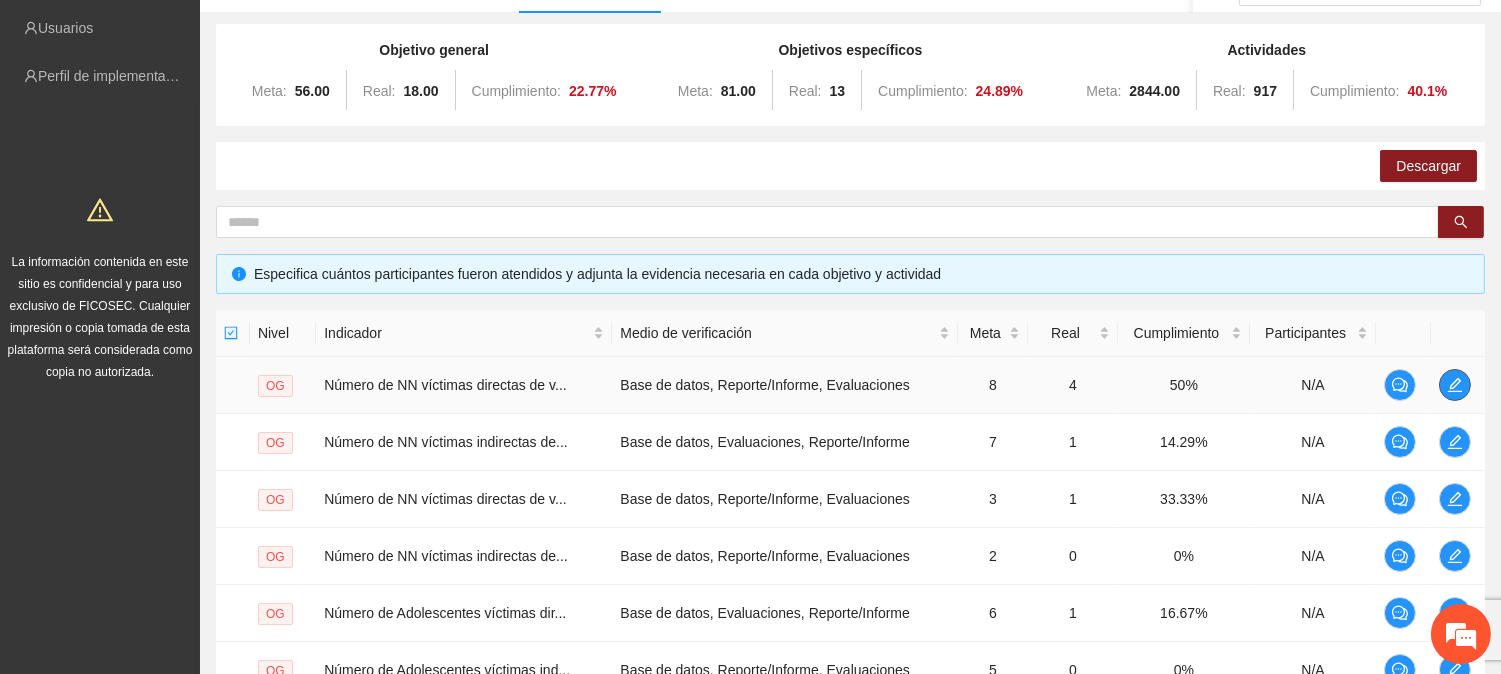 click at bounding box center [1455, 385] 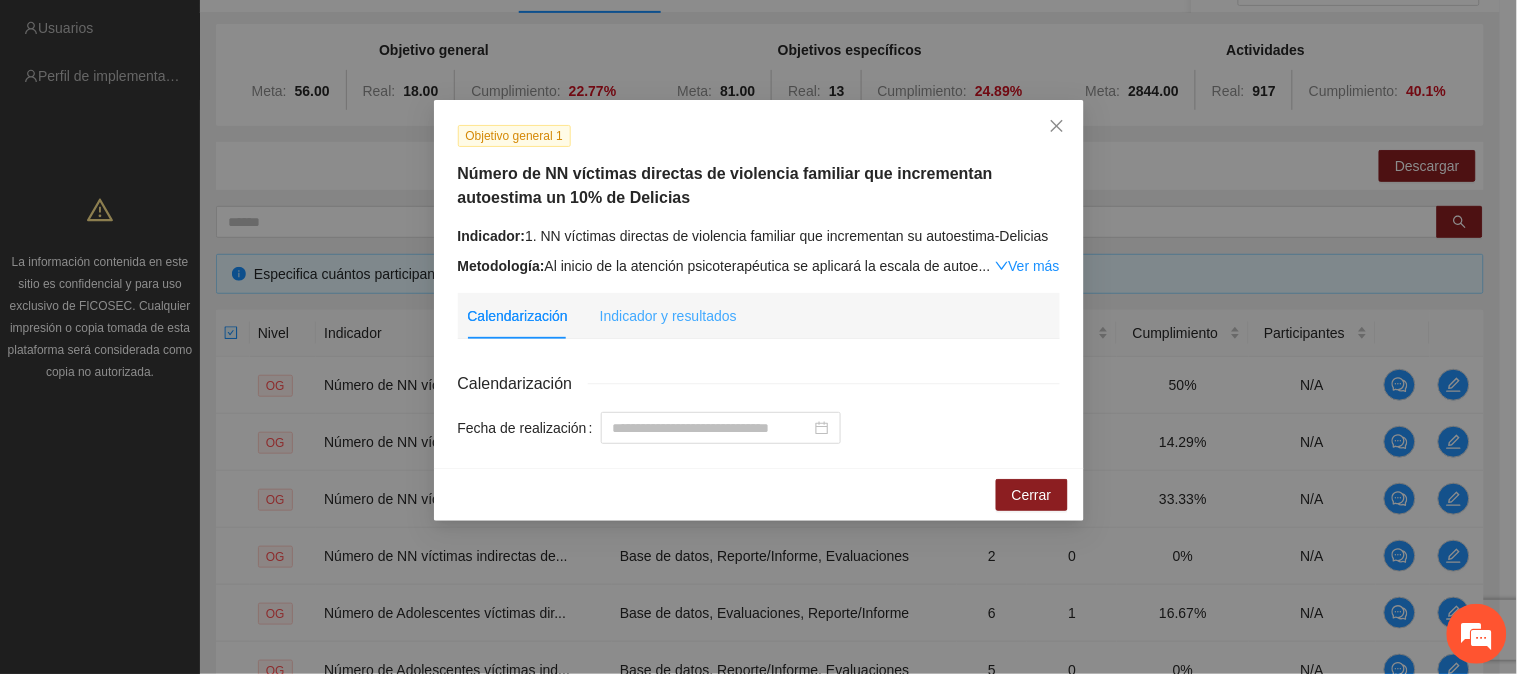 click on "Indicador y resultados" at bounding box center (668, 316) 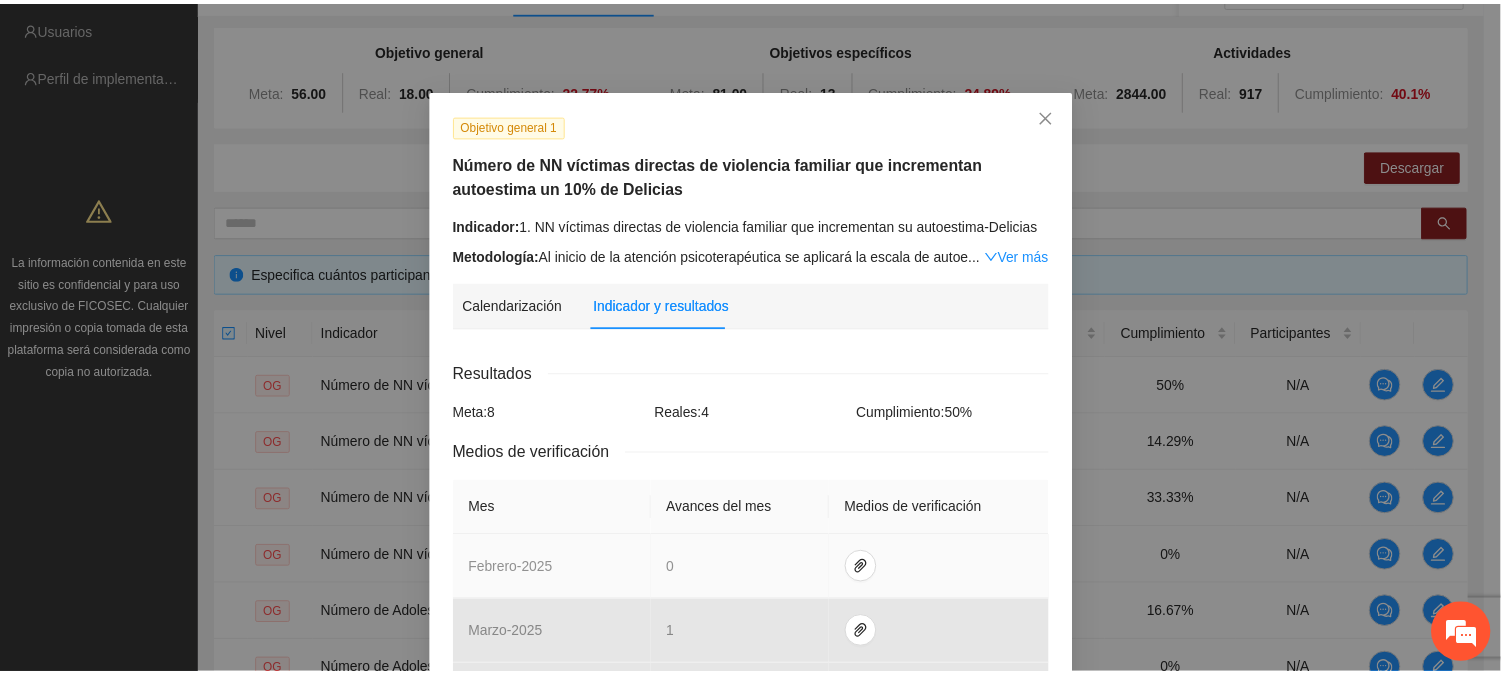 scroll, scrollTop: 0, scrollLeft: 0, axis: both 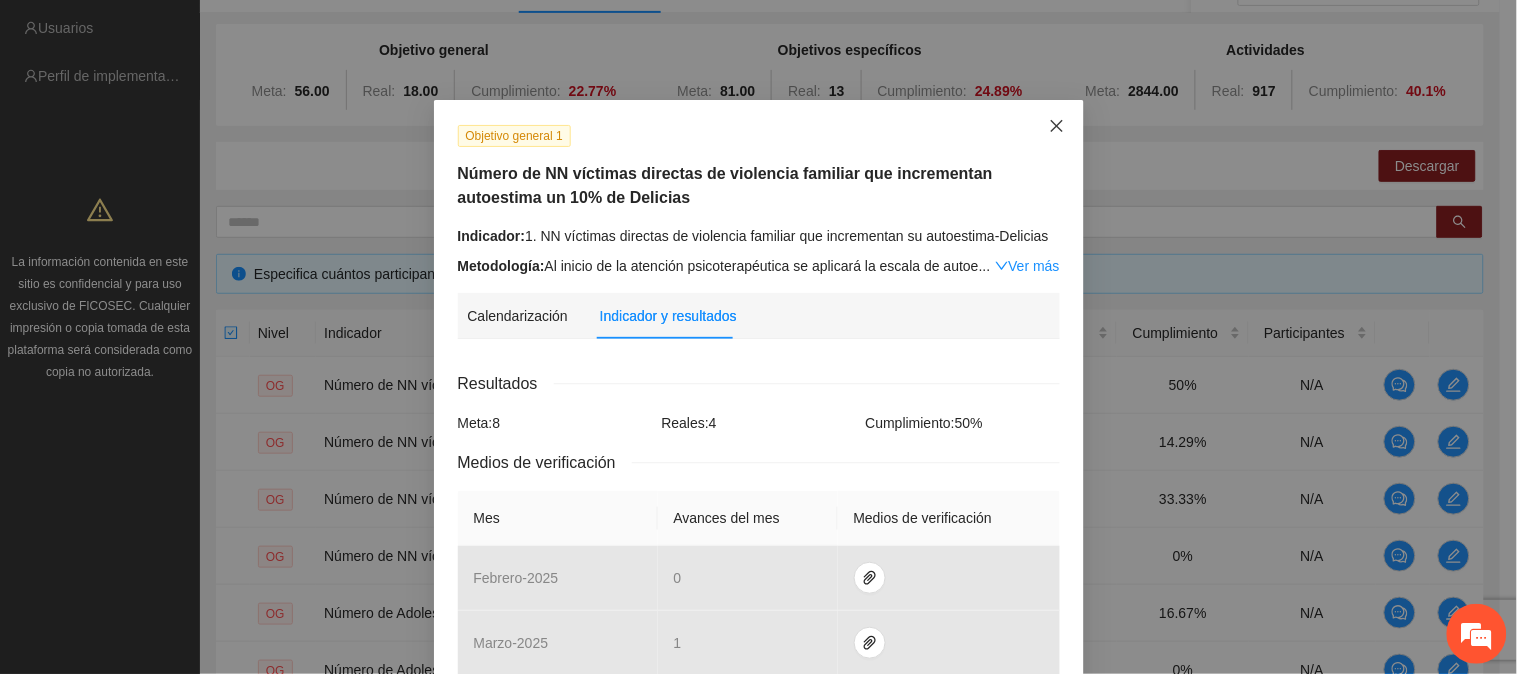 click 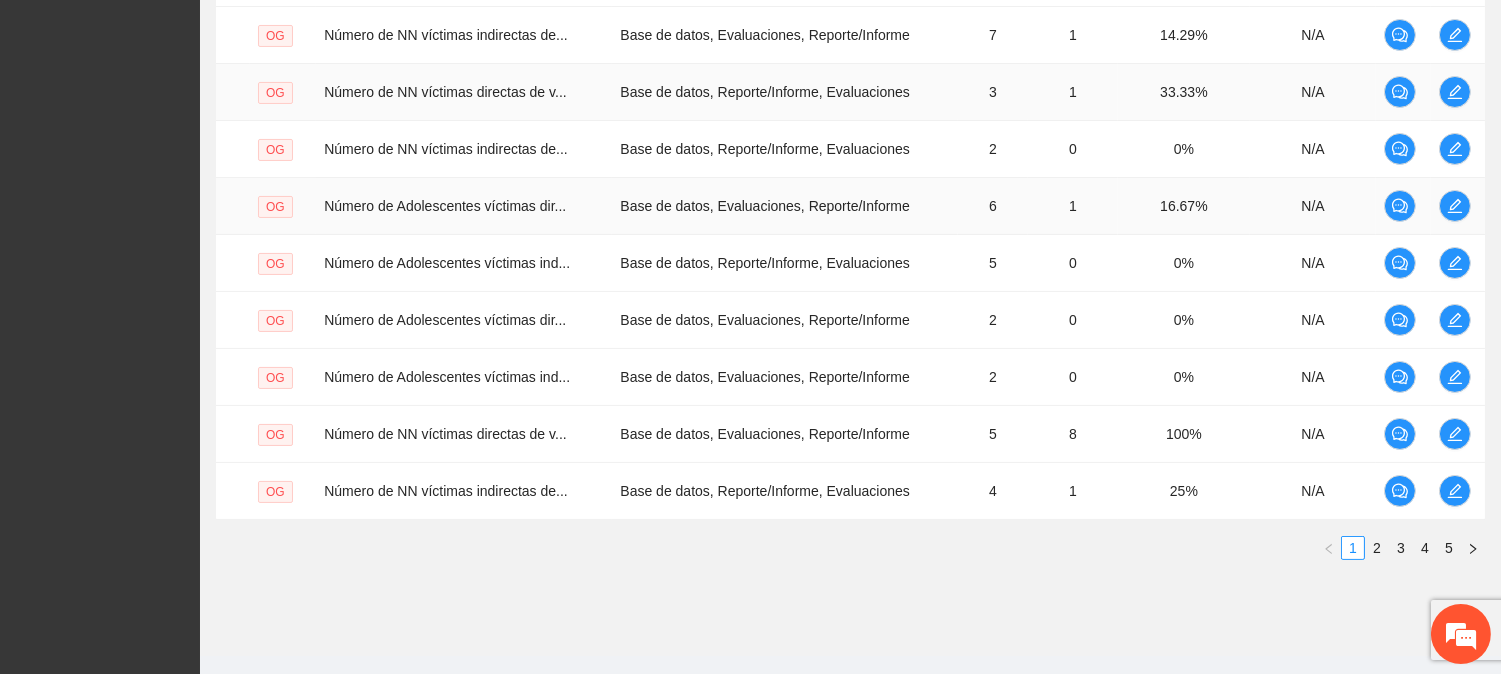 scroll, scrollTop: 633, scrollLeft: 0, axis: vertical 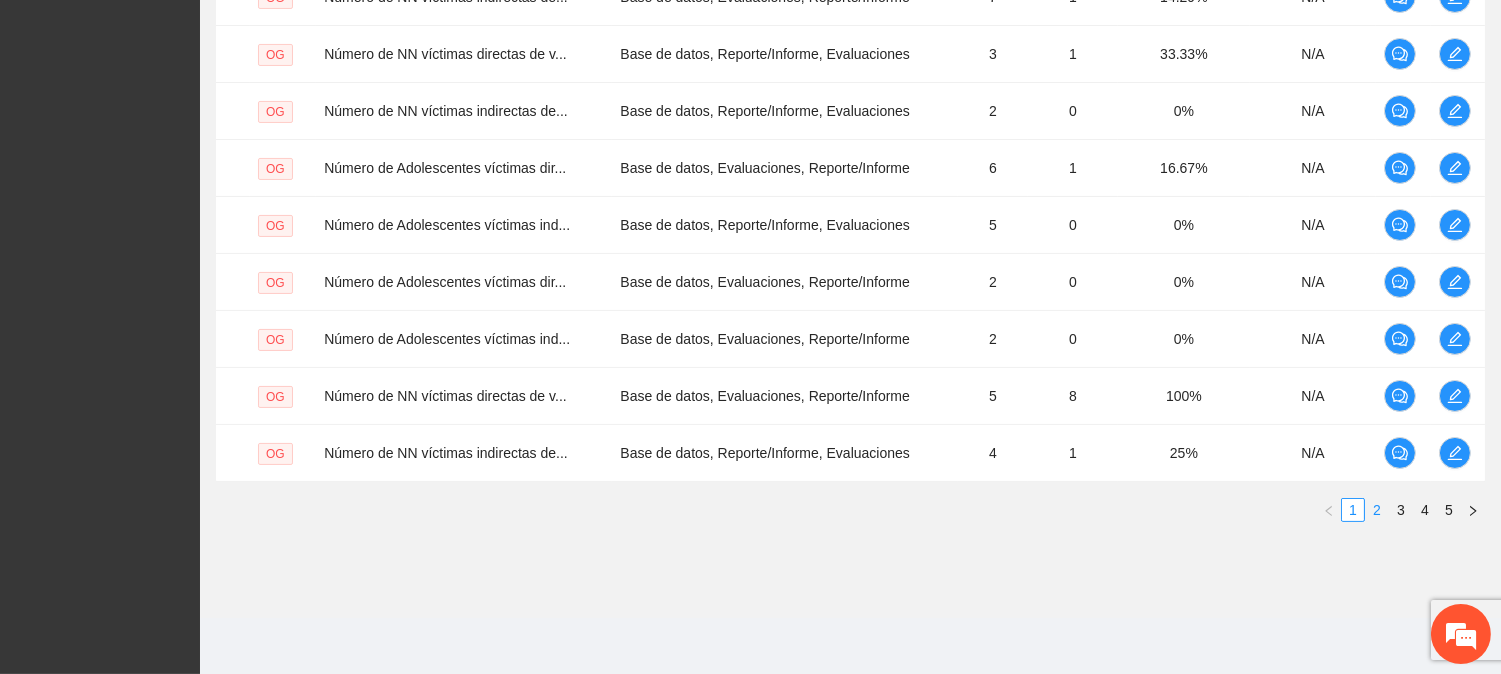click on "2" at bounding box center (1377, 510) 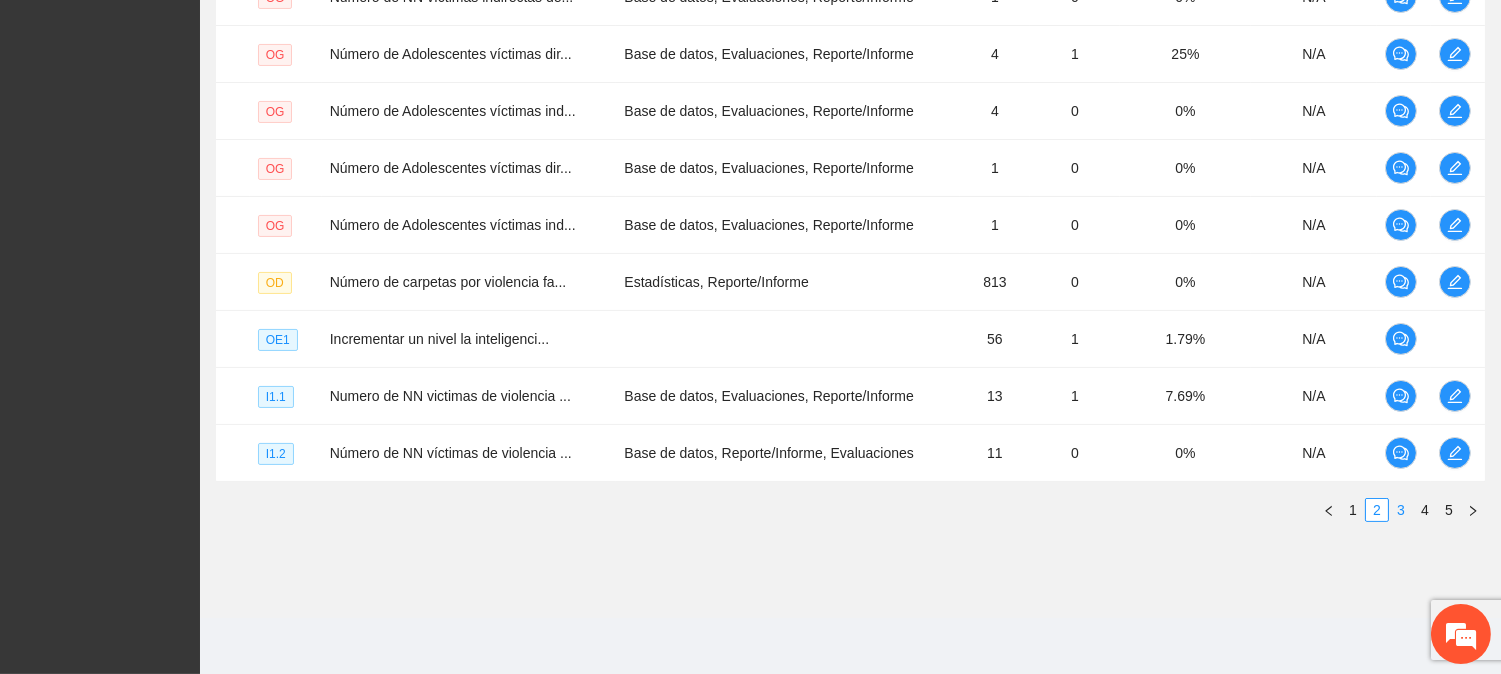 click on "3" at bounding box center (1401, 510) 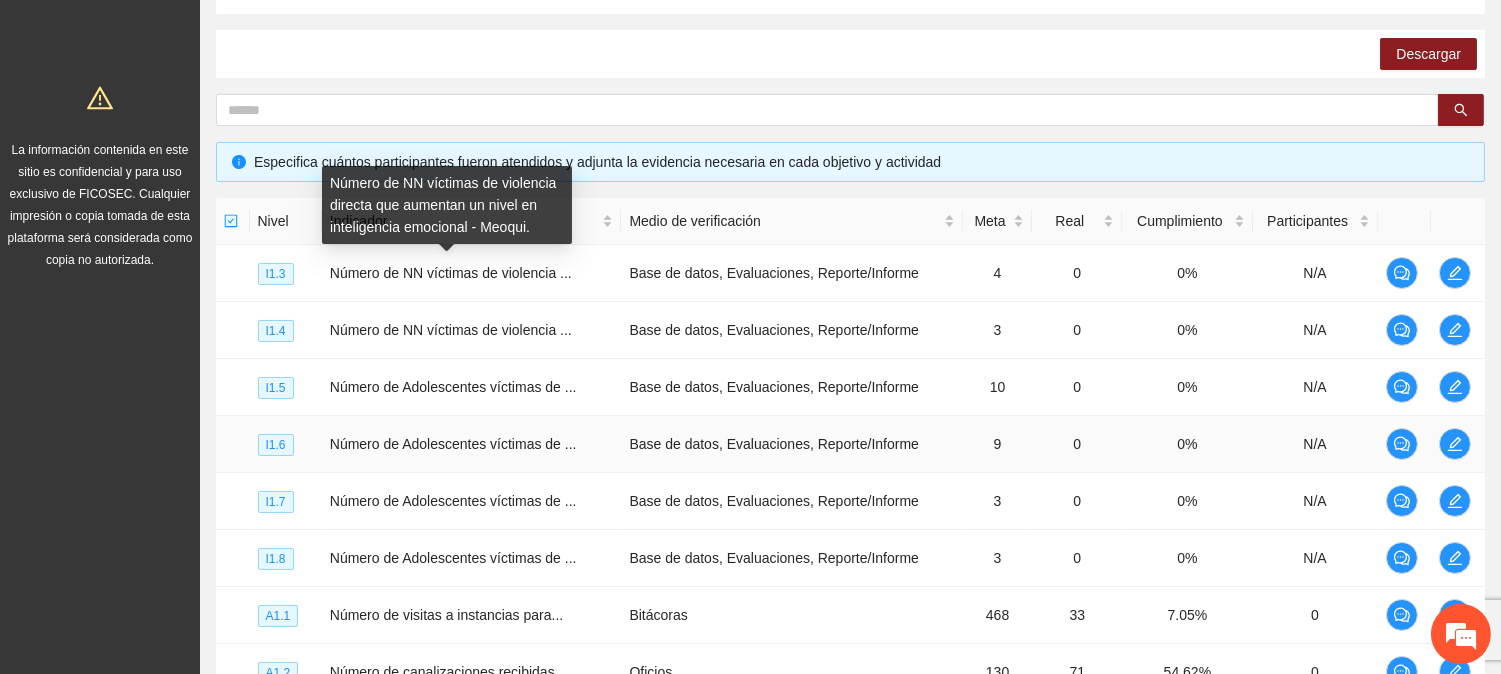 scroll, scrollTop: 633, scrollLeft: 0, axis: vertical 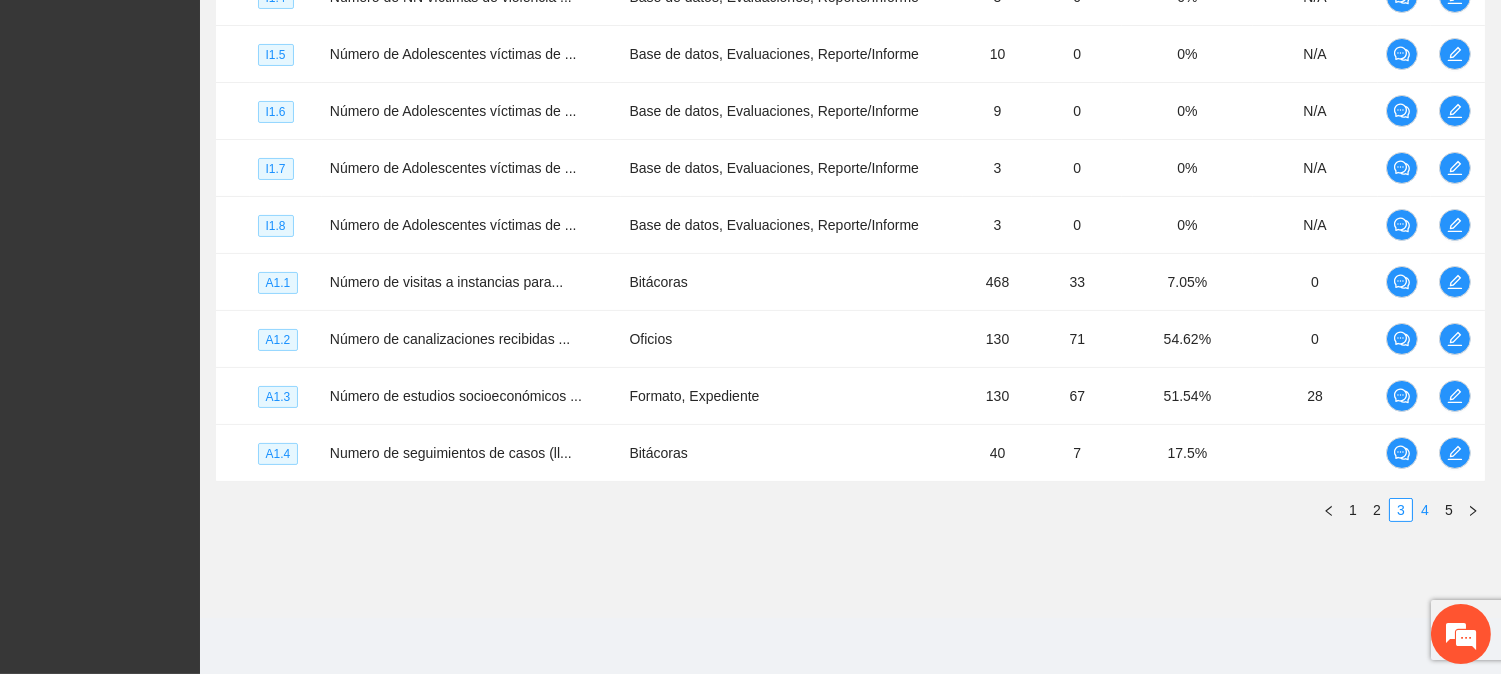 click on "4" at bounding box center (1425, 510) 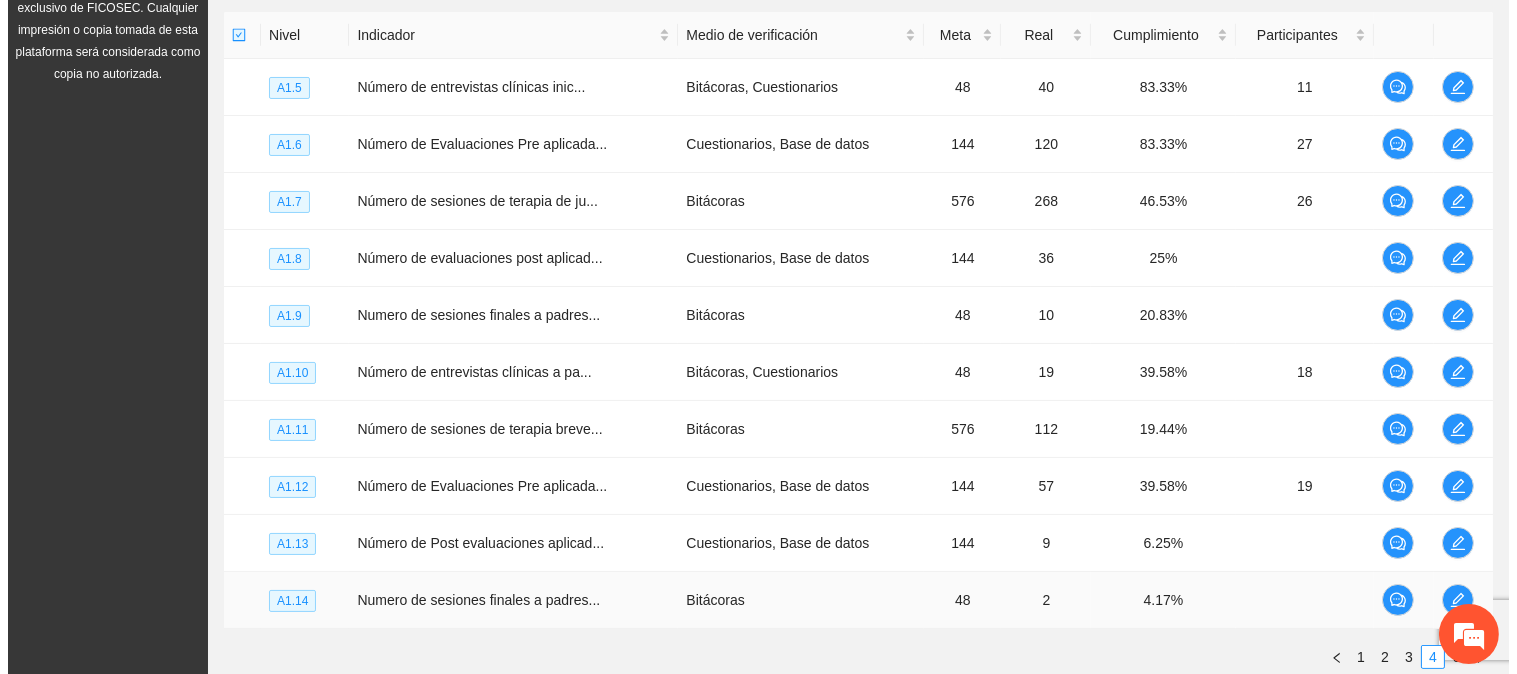 scroll, scrollTop: 188, scrollLeft: 0, axis: vertical 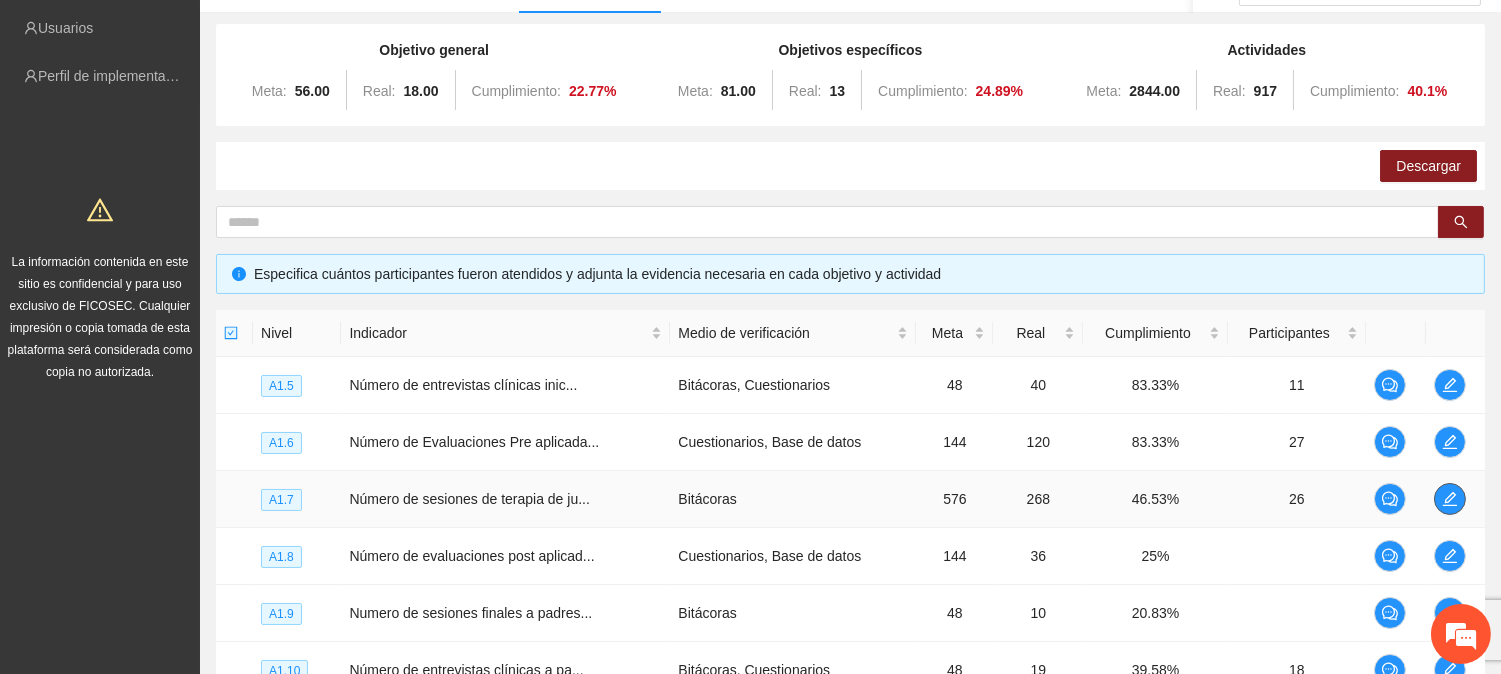 click at bounding box center [1450, 499] 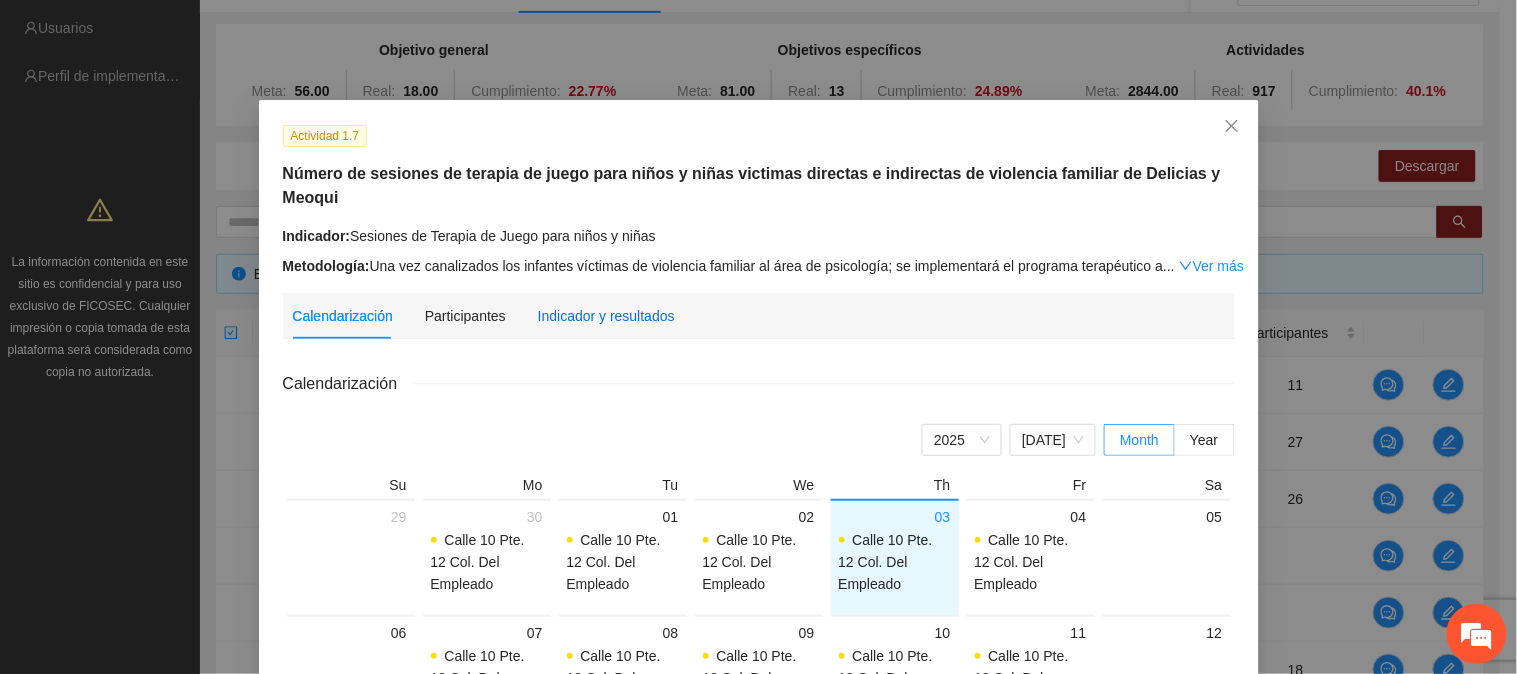 click on "Indicador y resultados" at bounding box center (606, 316) 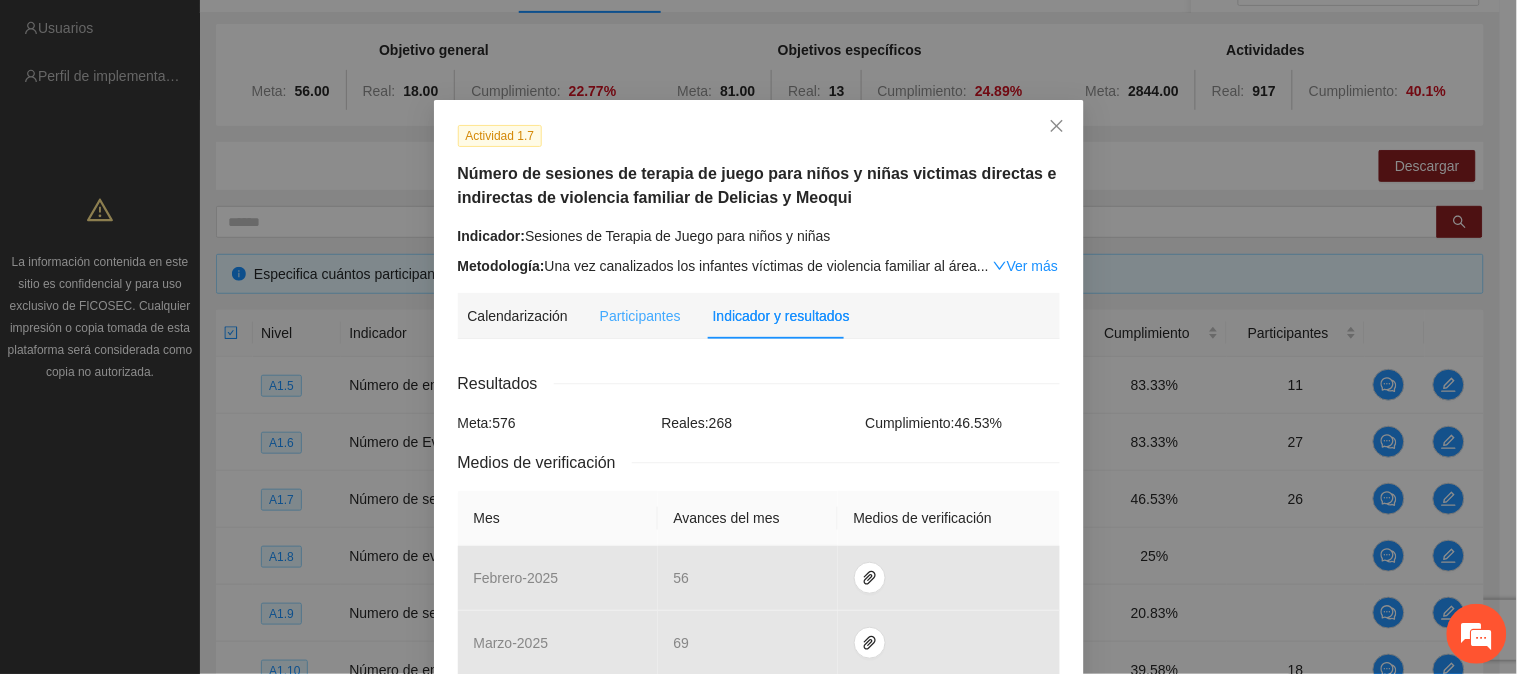scroll, scrollTop: 444, scrollLeft: 0, axis: vertical 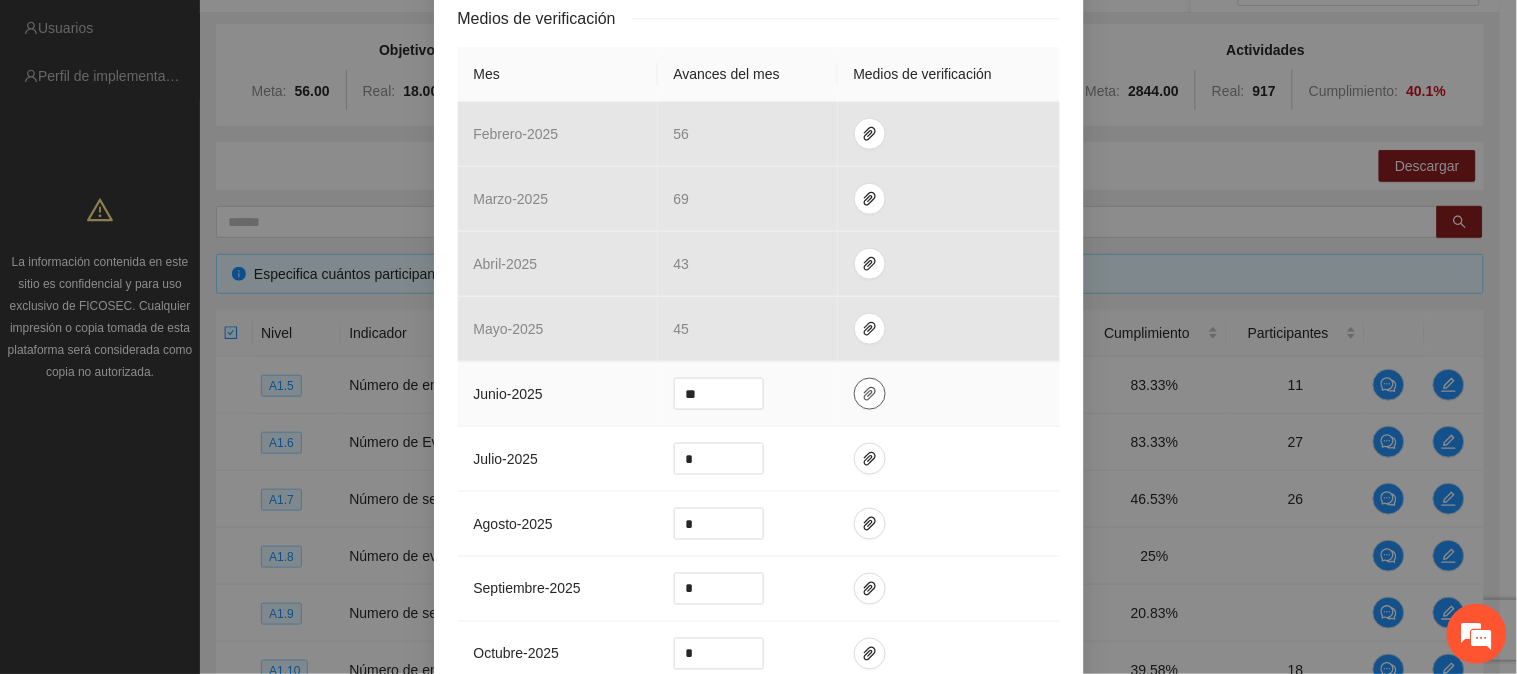 click 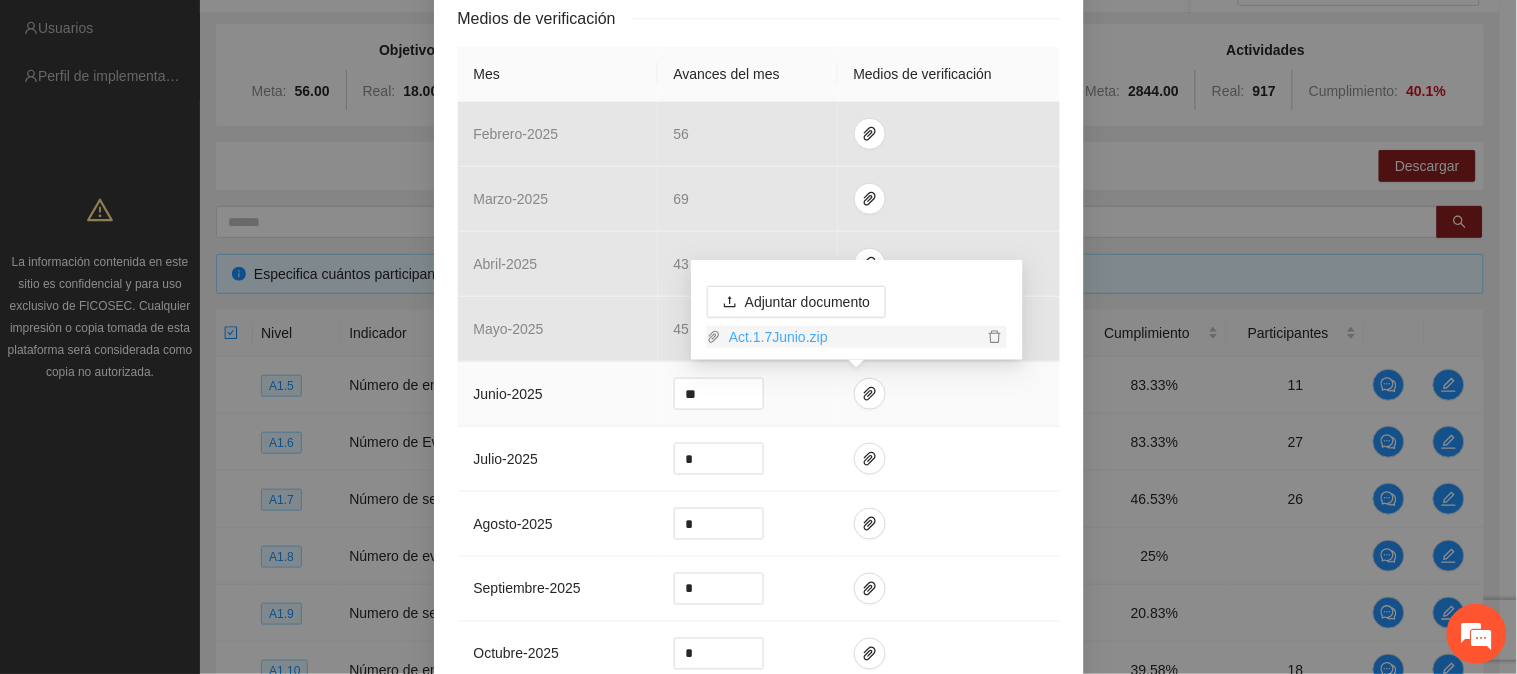 click on "Act.1.7Junio.zip" at bounding box center [852, 337] 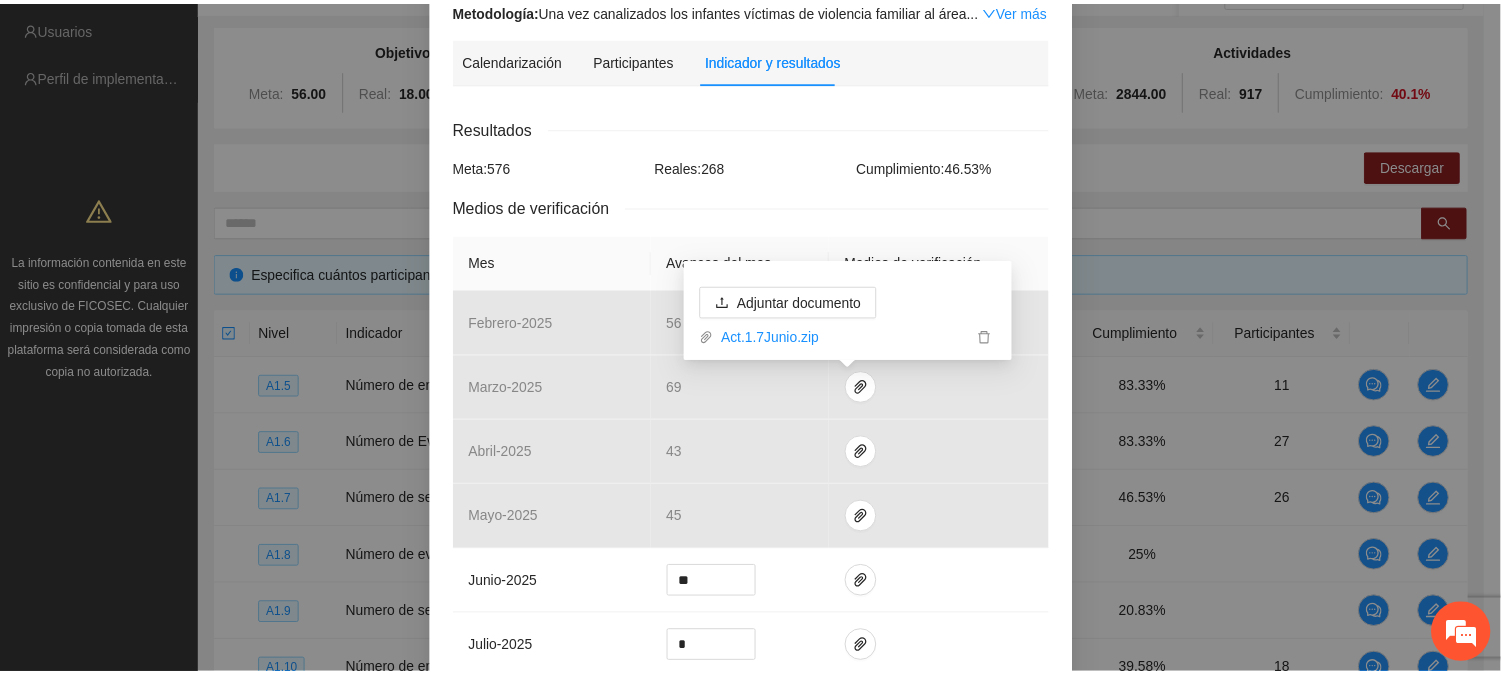 scroll, scrollTop: 111, scrollLeft: 0, axis: vertical 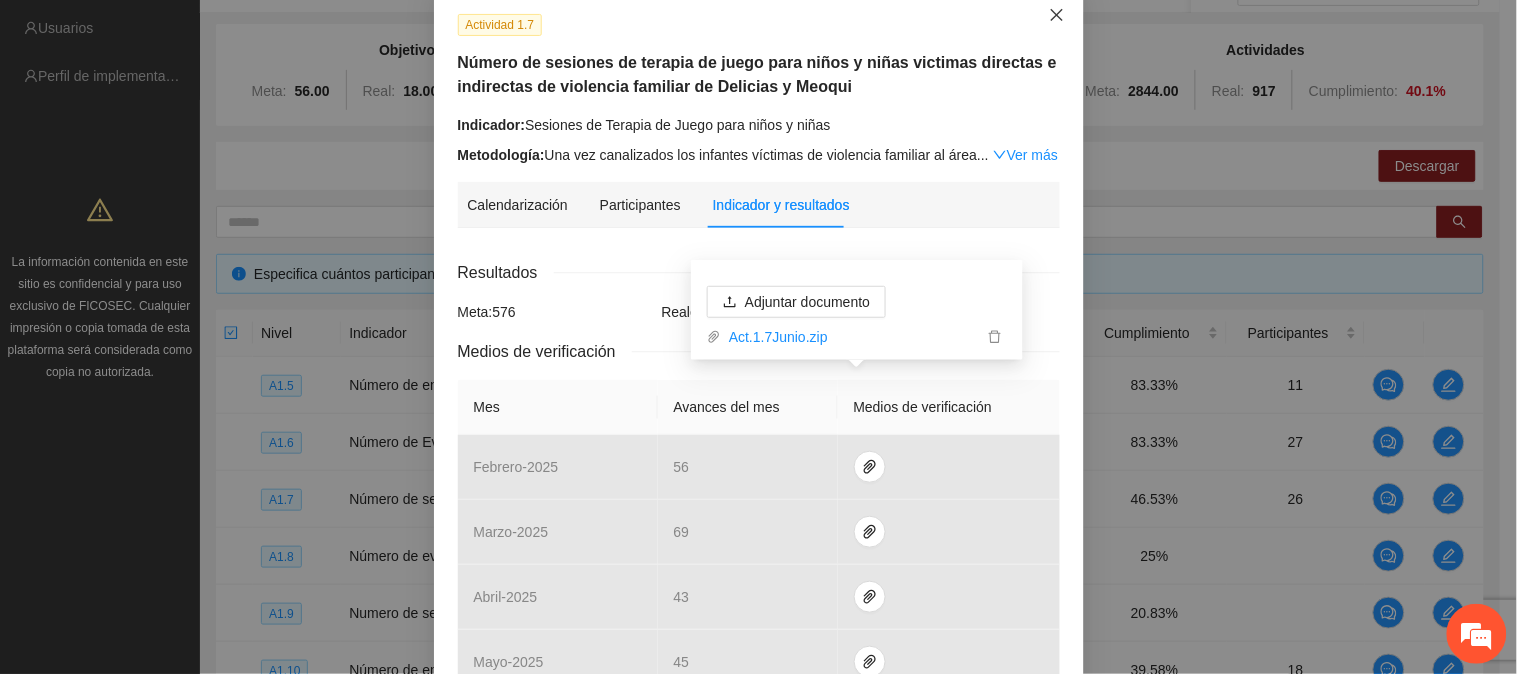 click at bounding box center [1057, 16] 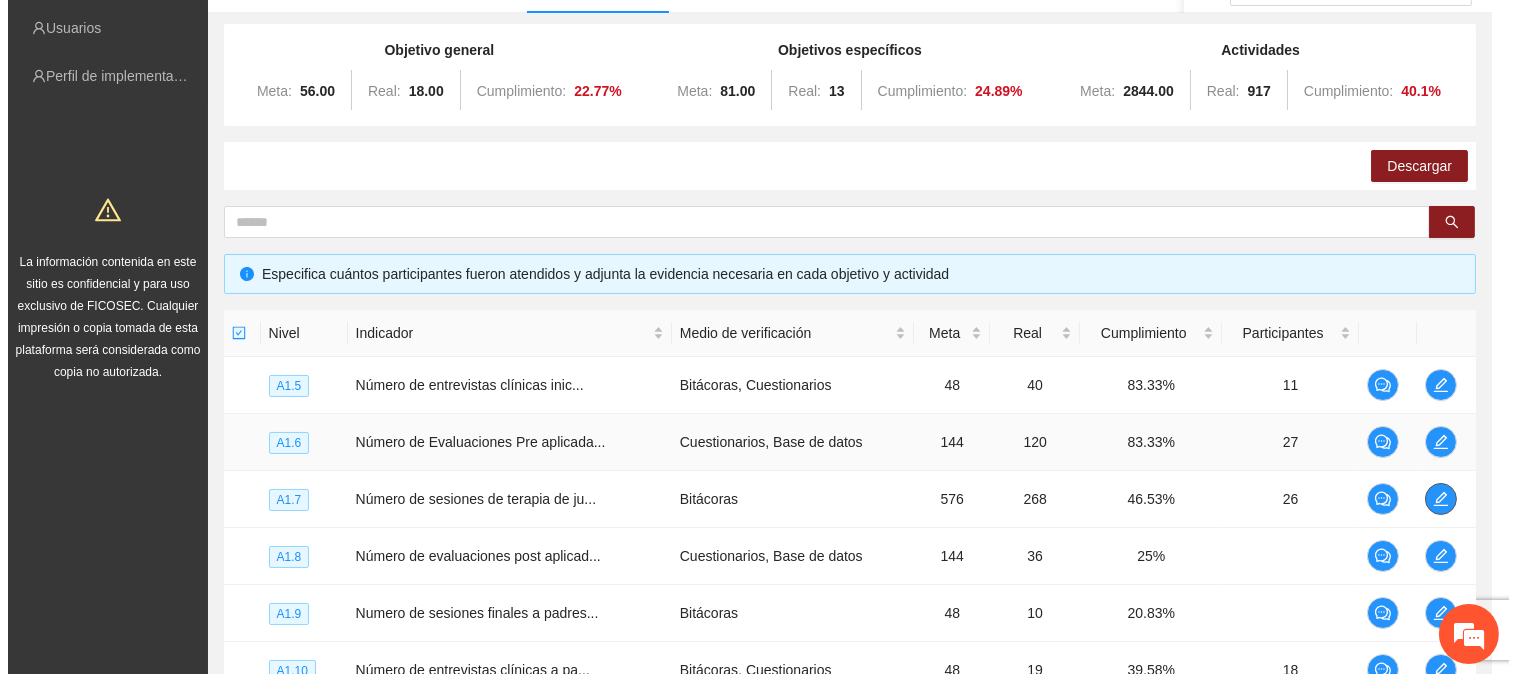 scroll, scrollTop: 0, scrollLeft: 0, axis: both 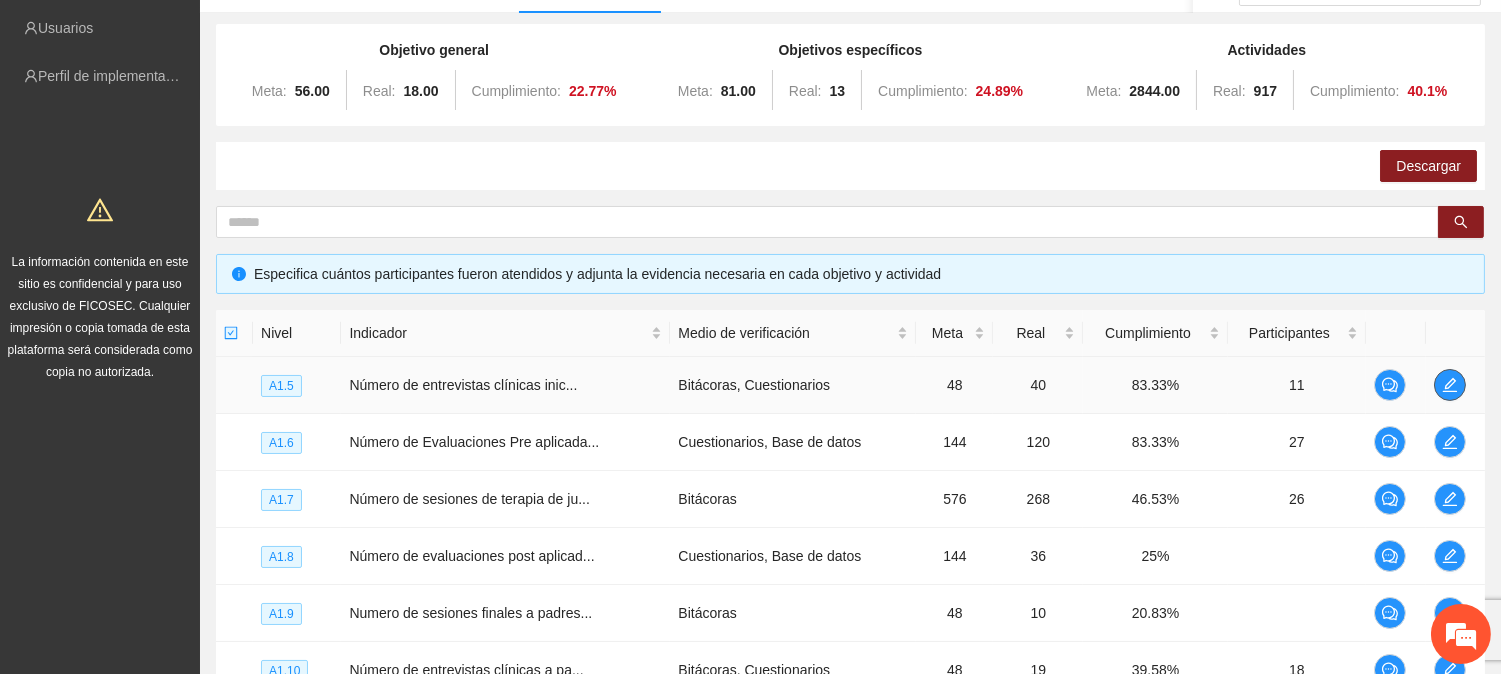 click 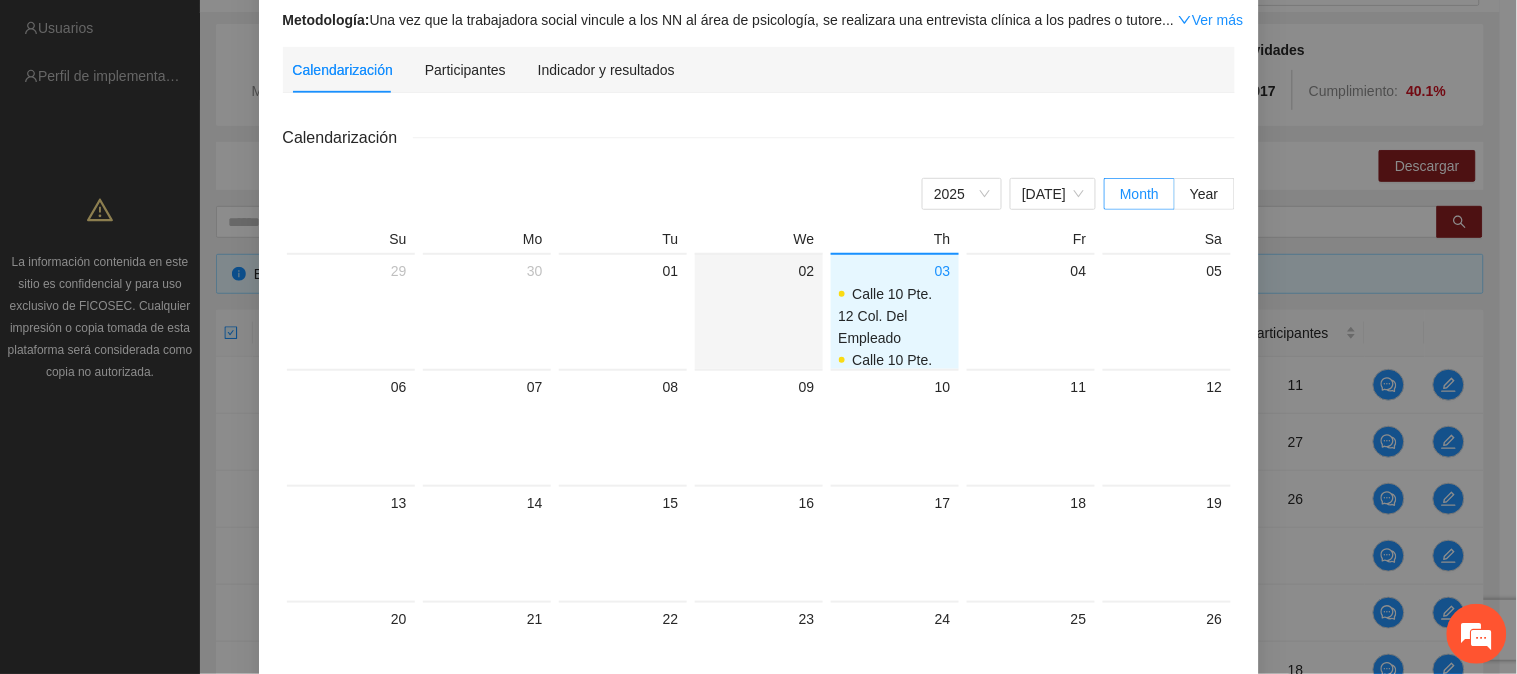 scroll, scrollTop: 0, scrollLeft: 0, axis: both 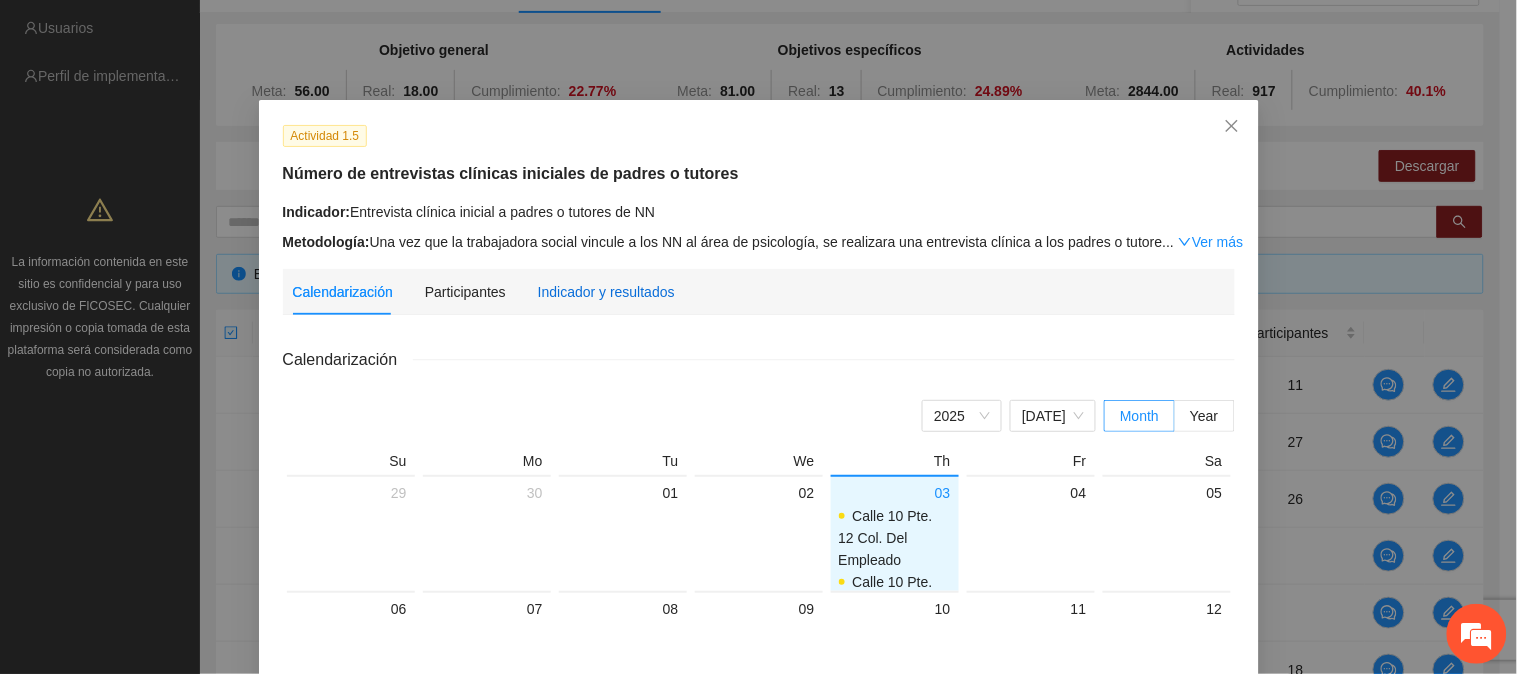 click on "Indicador y resultados" at bounding box center [606, 292] 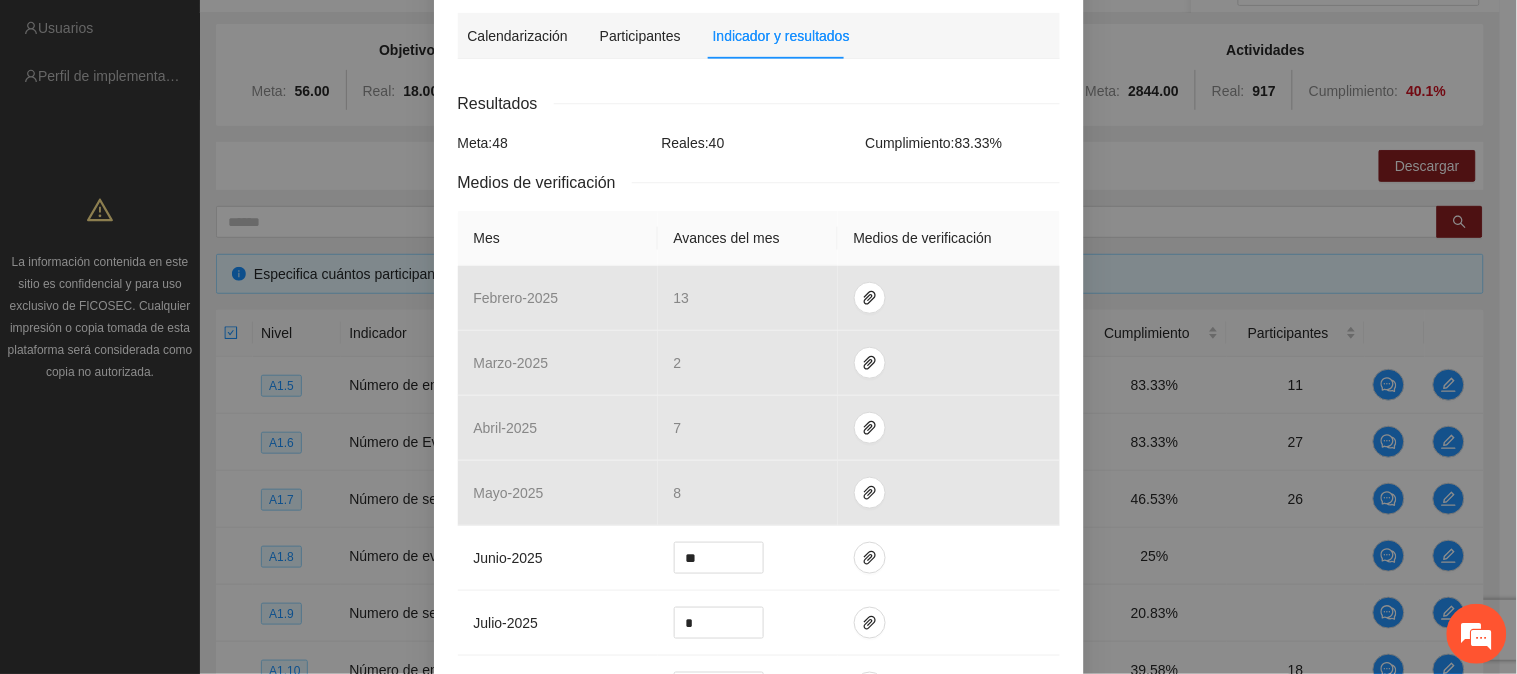 scroll, scrollTop: 333, scrollLeft: 0, axis: vertical 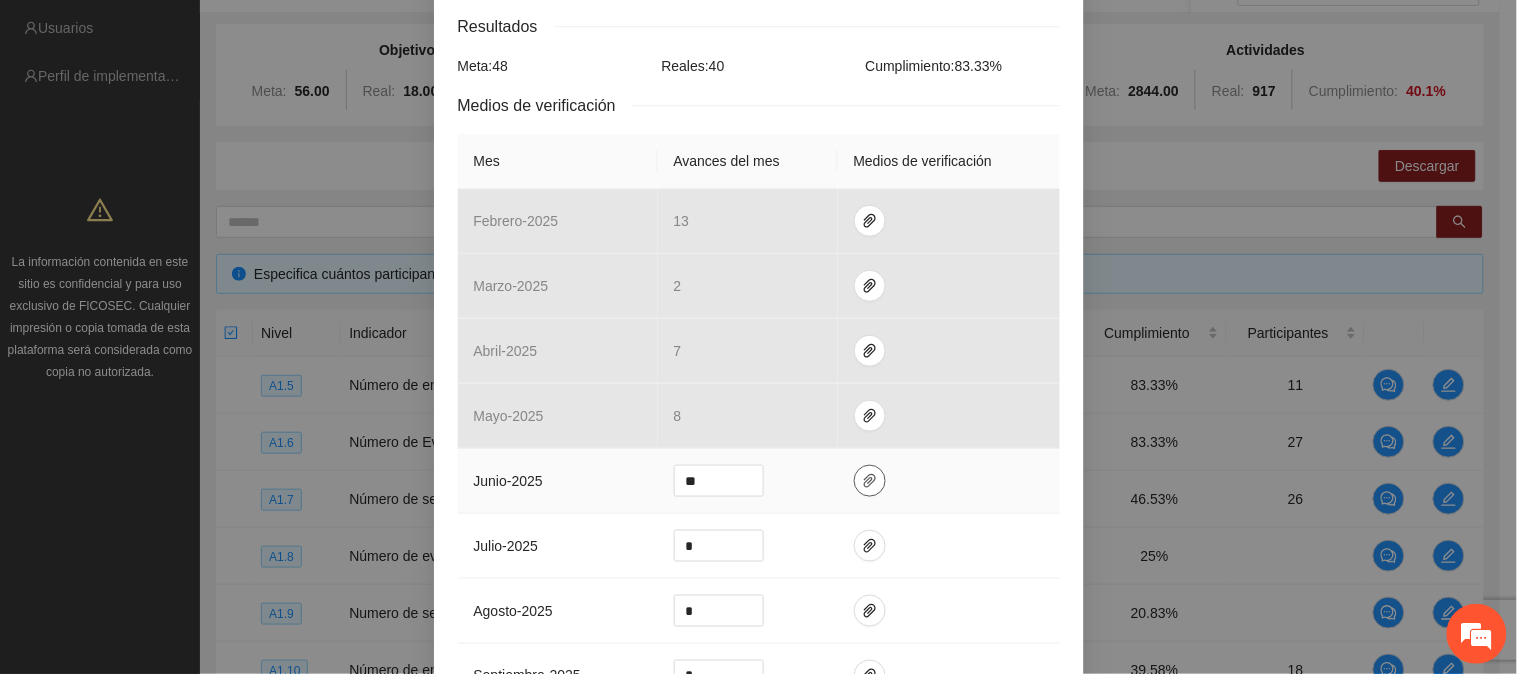 click 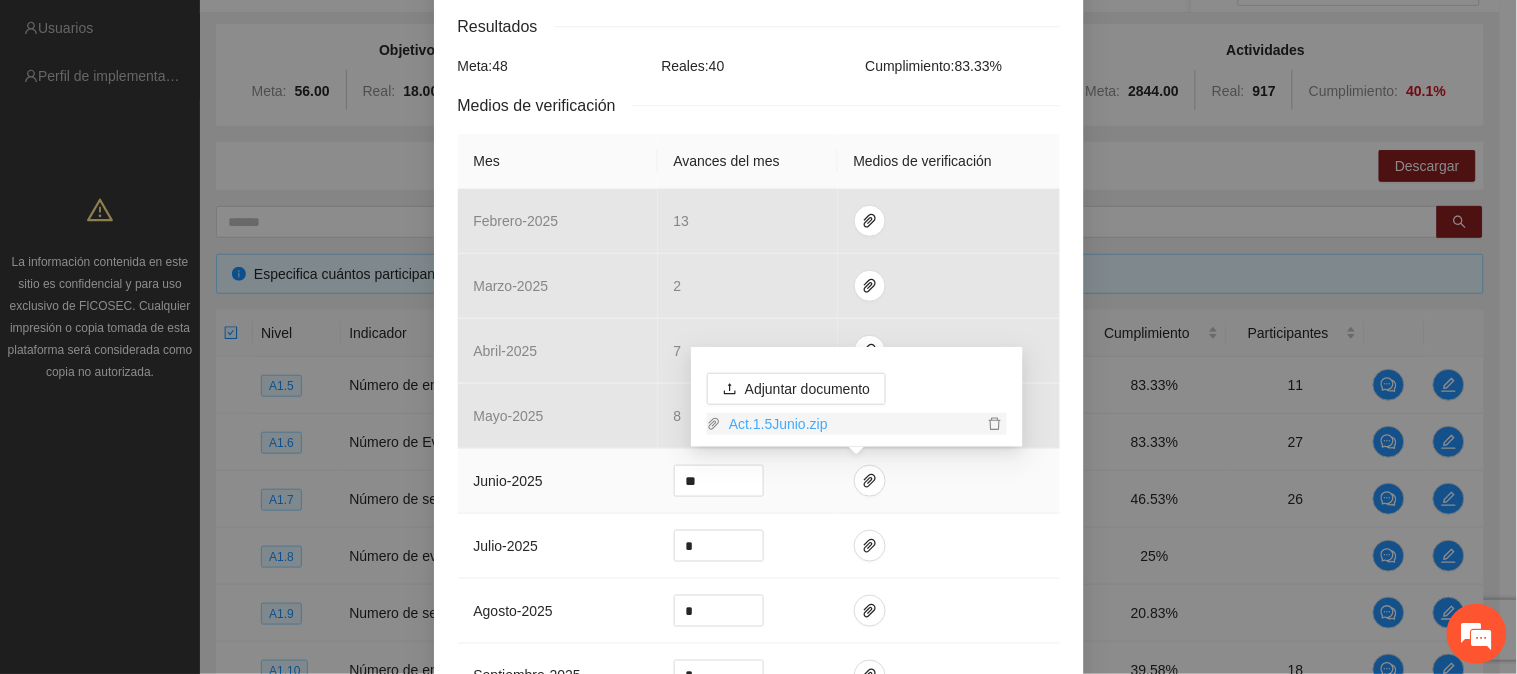 click on "Act.1.5Junio.zip" at bounding box center [852, 424] 